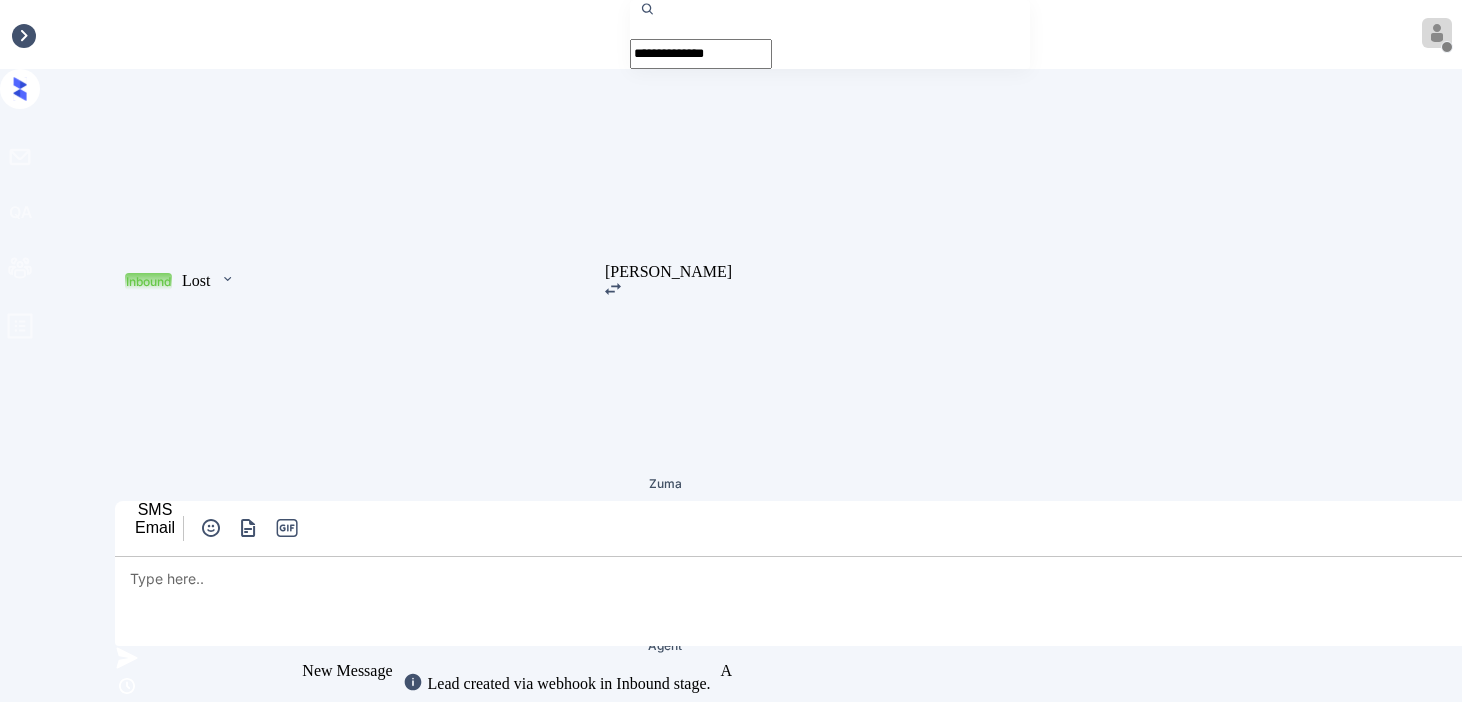 scroll, scrollTop: 0, scrollLeft: 0, axis: both 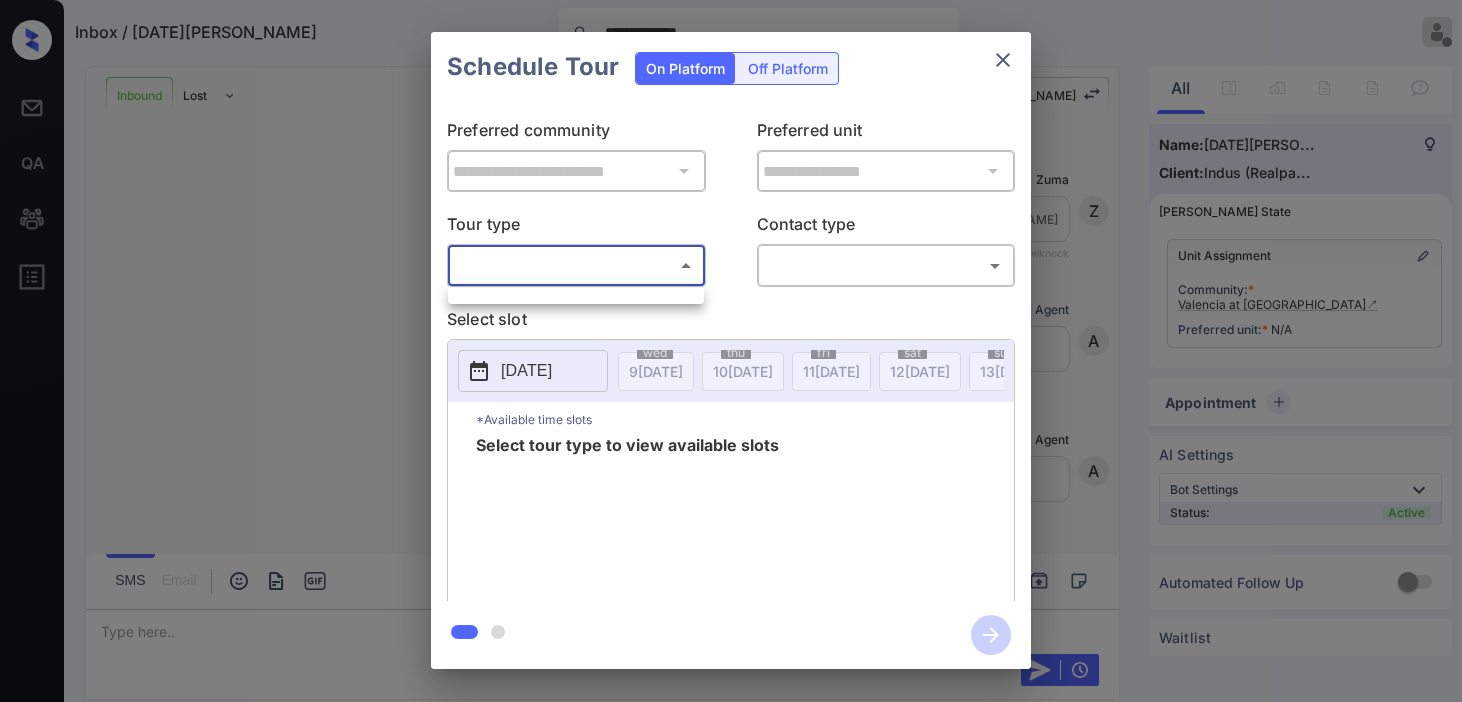 drag, startPoint x: 0, startPoint y: 0, endPoint x: 138, endPoint y: 77, distance: 158.02847 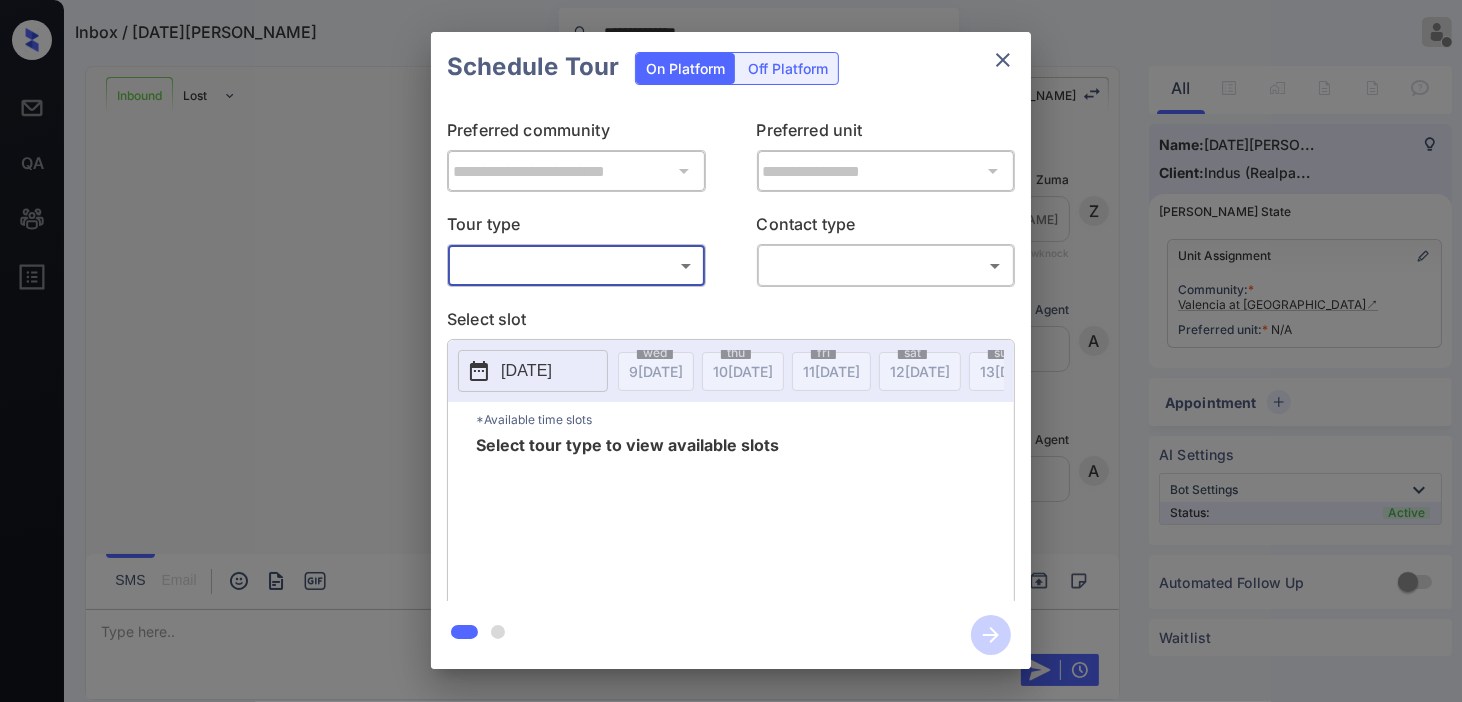 scroll, scrollTop: 657, scrollLeft: 0, axis: vertical 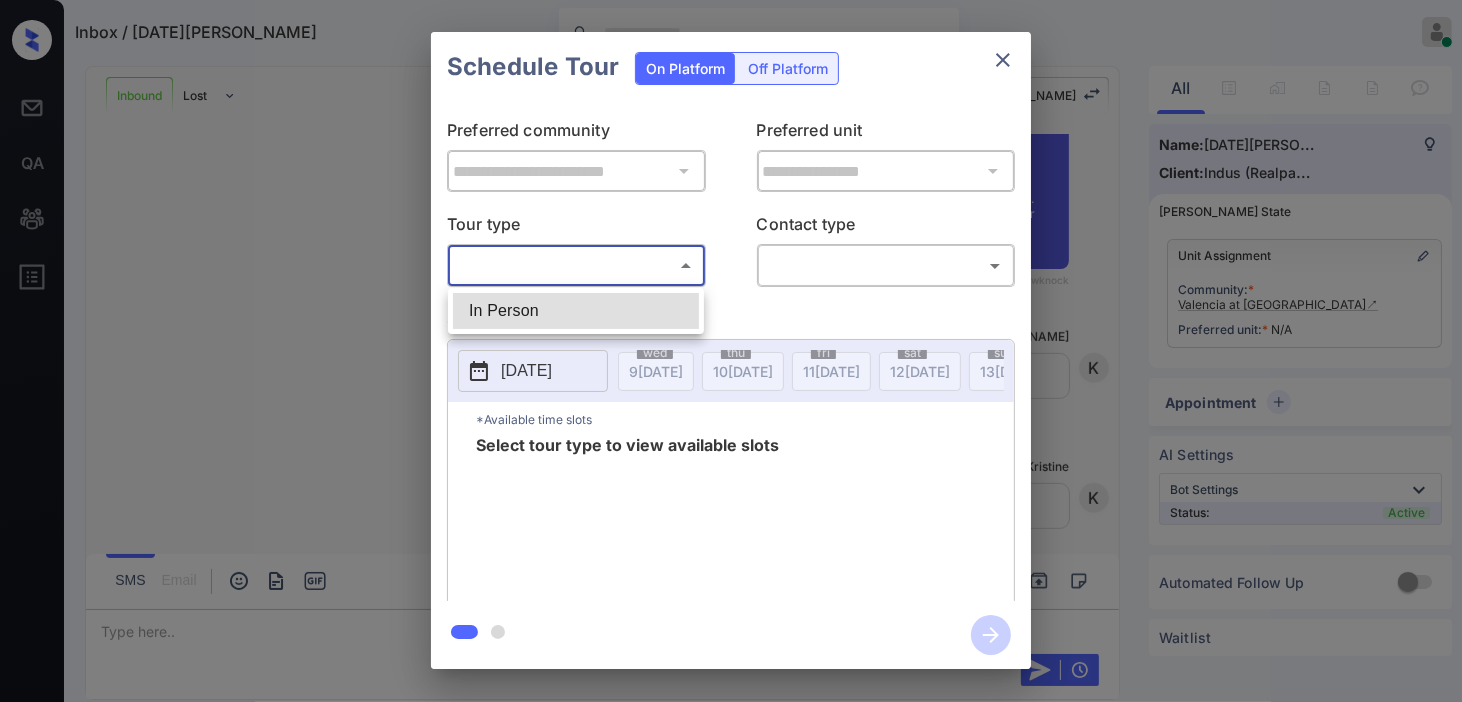 click on "In Person" at bounding box center [576, 311] 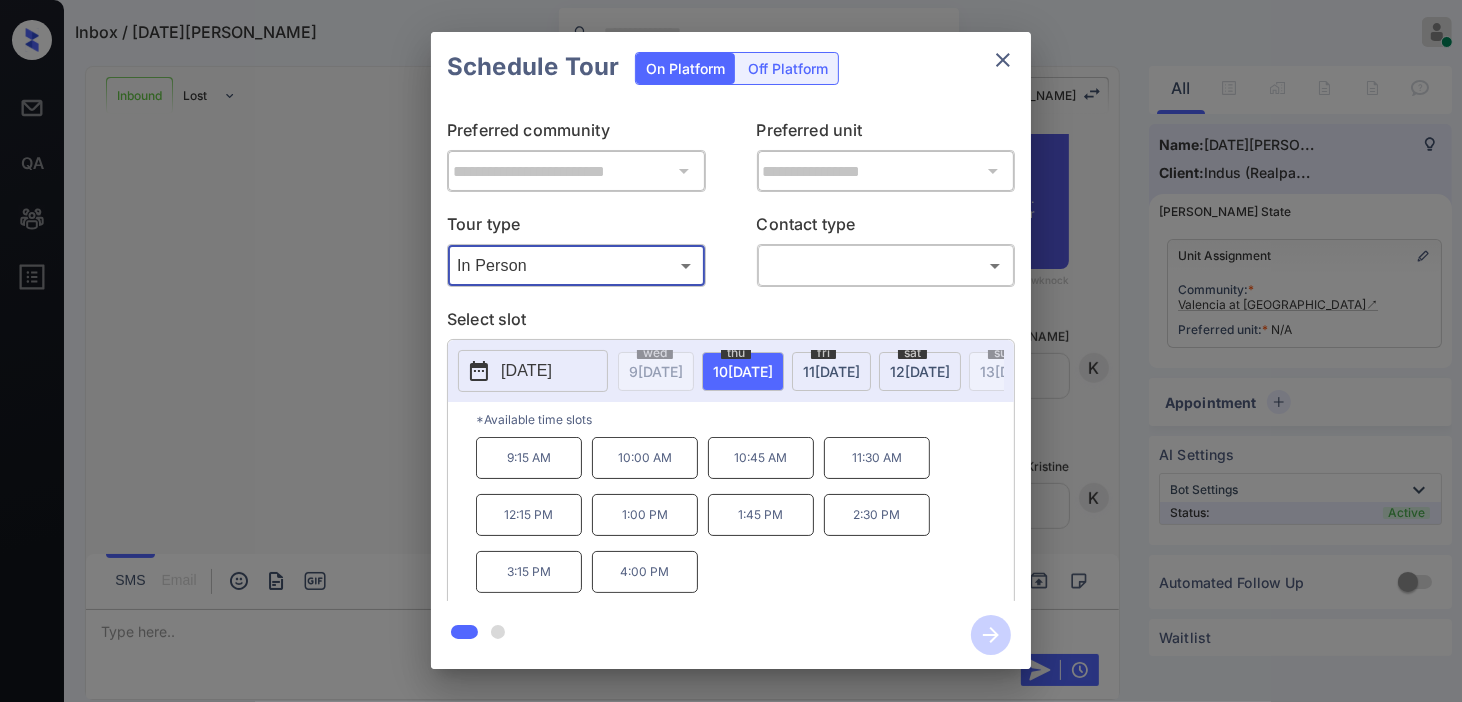 click on "2025-07-10" at bounding box center (526, 371) 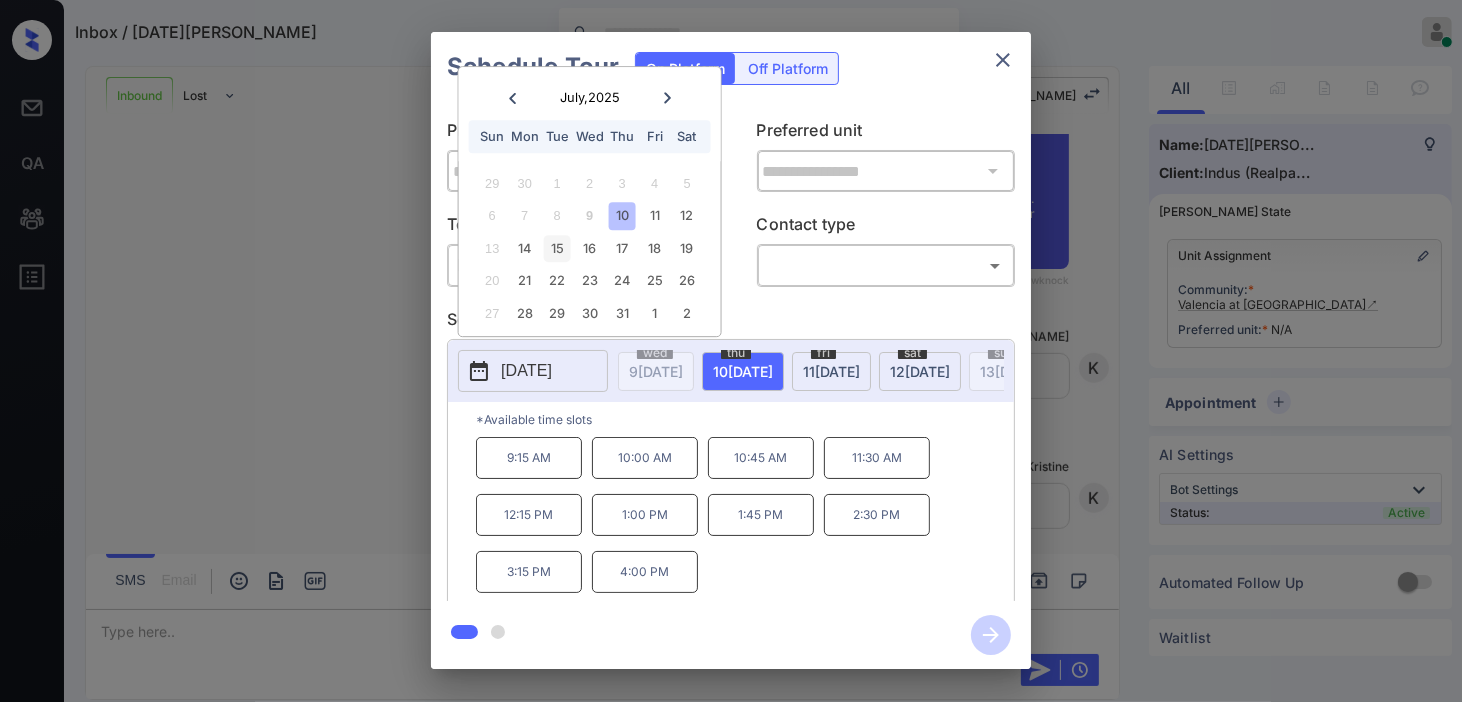 click on "15" at bounding box center [557, 248] 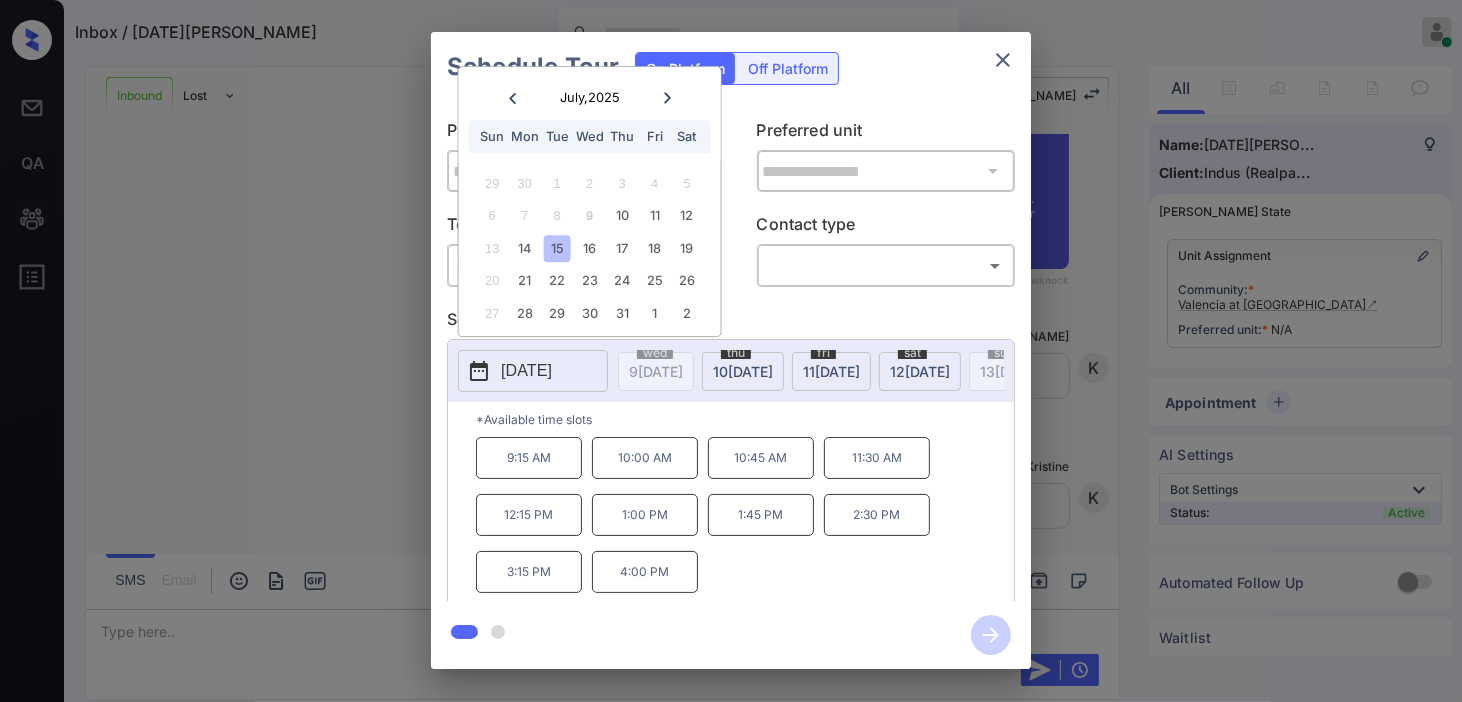 click on "**********" at bounding box center (731, 350) 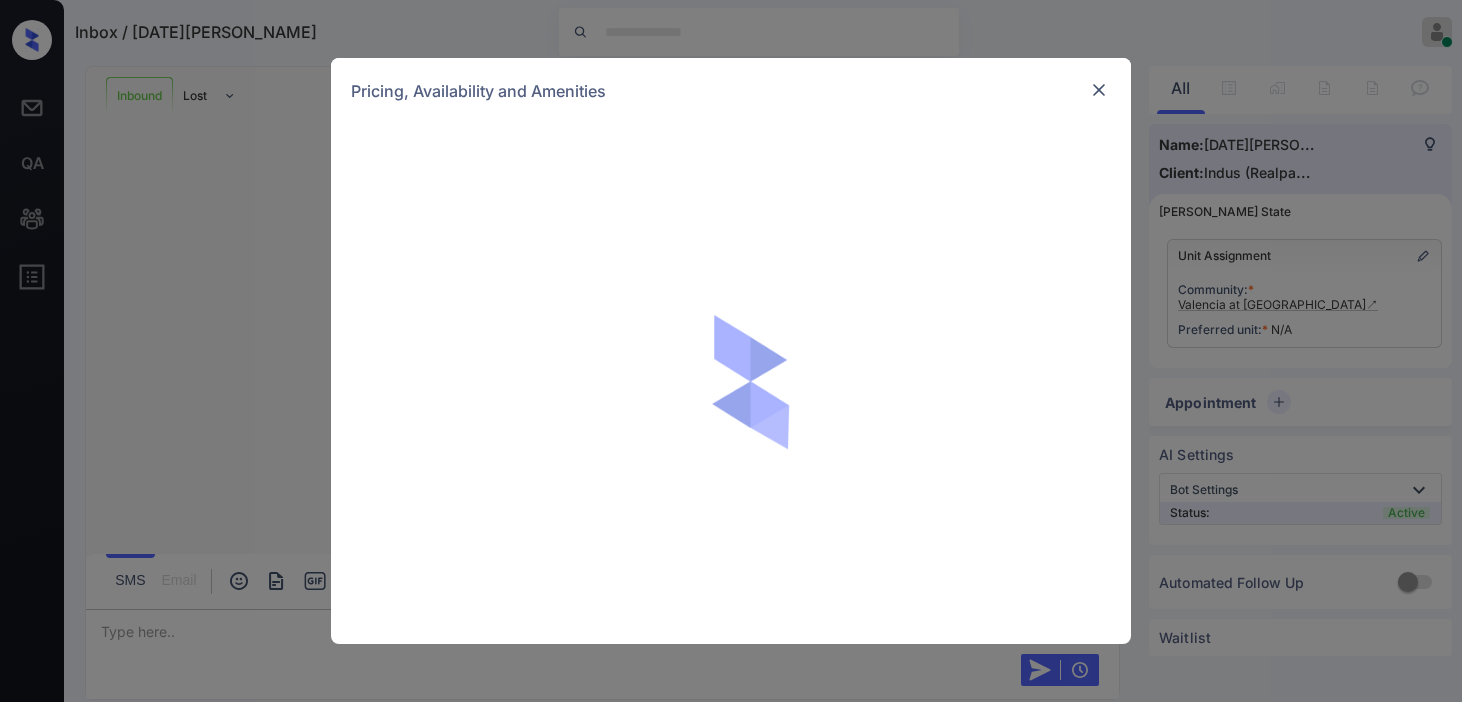 scroll, scrollTop: 0, scrollLeft: 0, axis: both 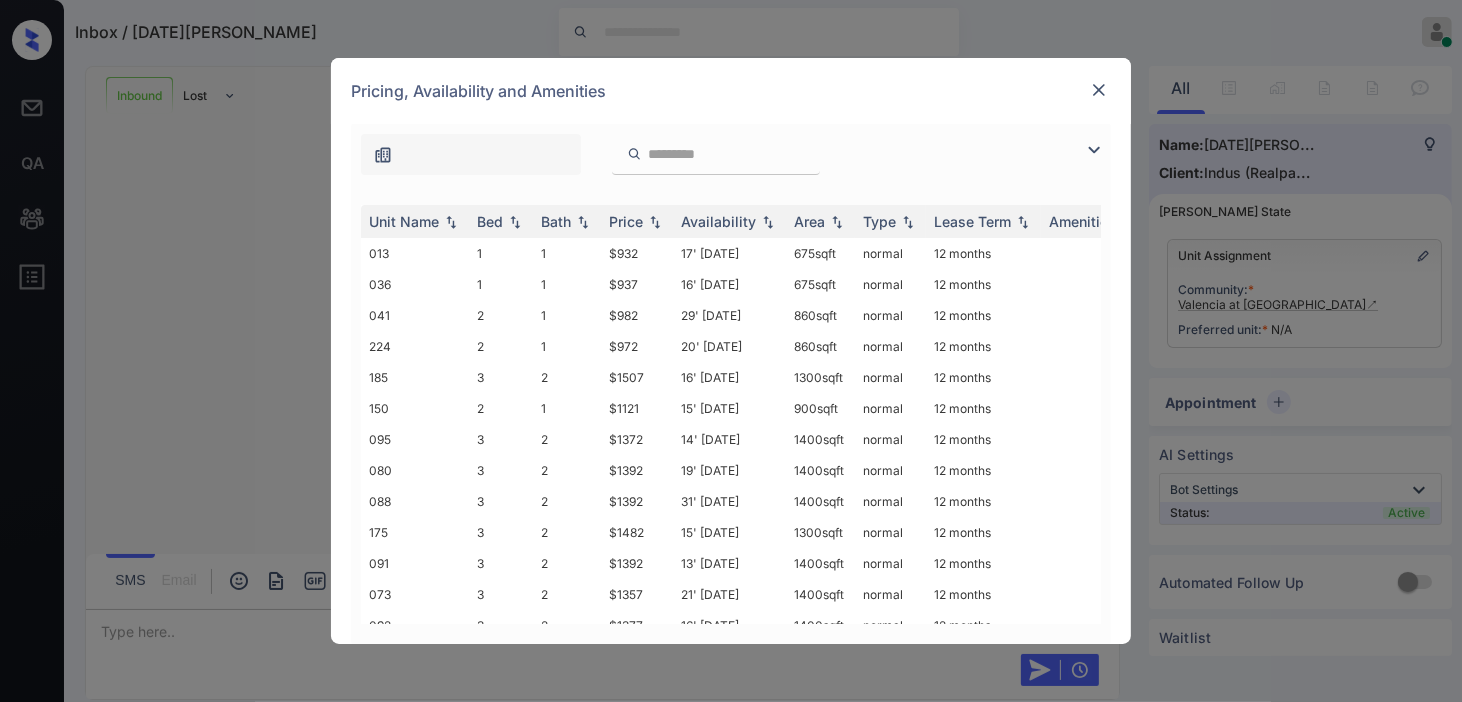 click at bounding box center (1094, 150) 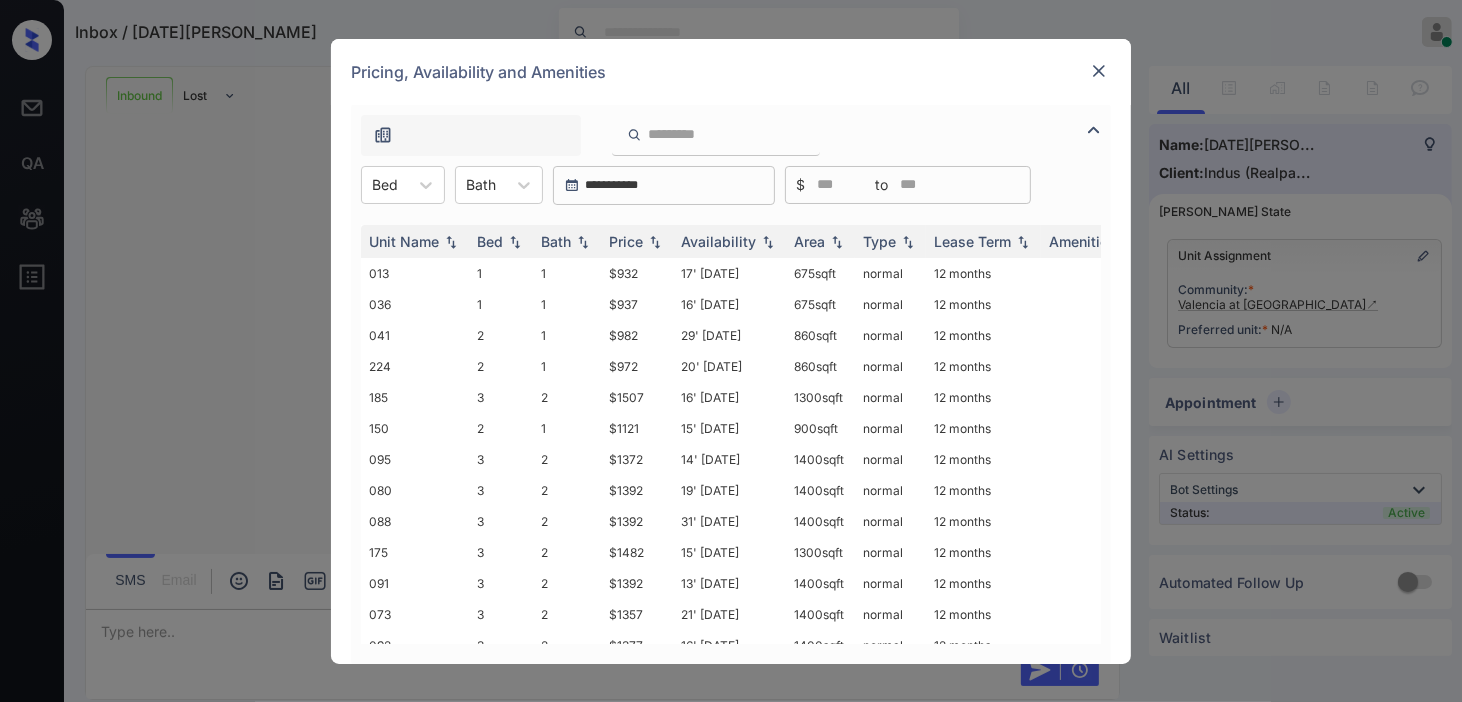 drag, startPoint x: 411, startPoint y: 177, endPoint x: 395, endPoint y: 206, distance: 33.12099 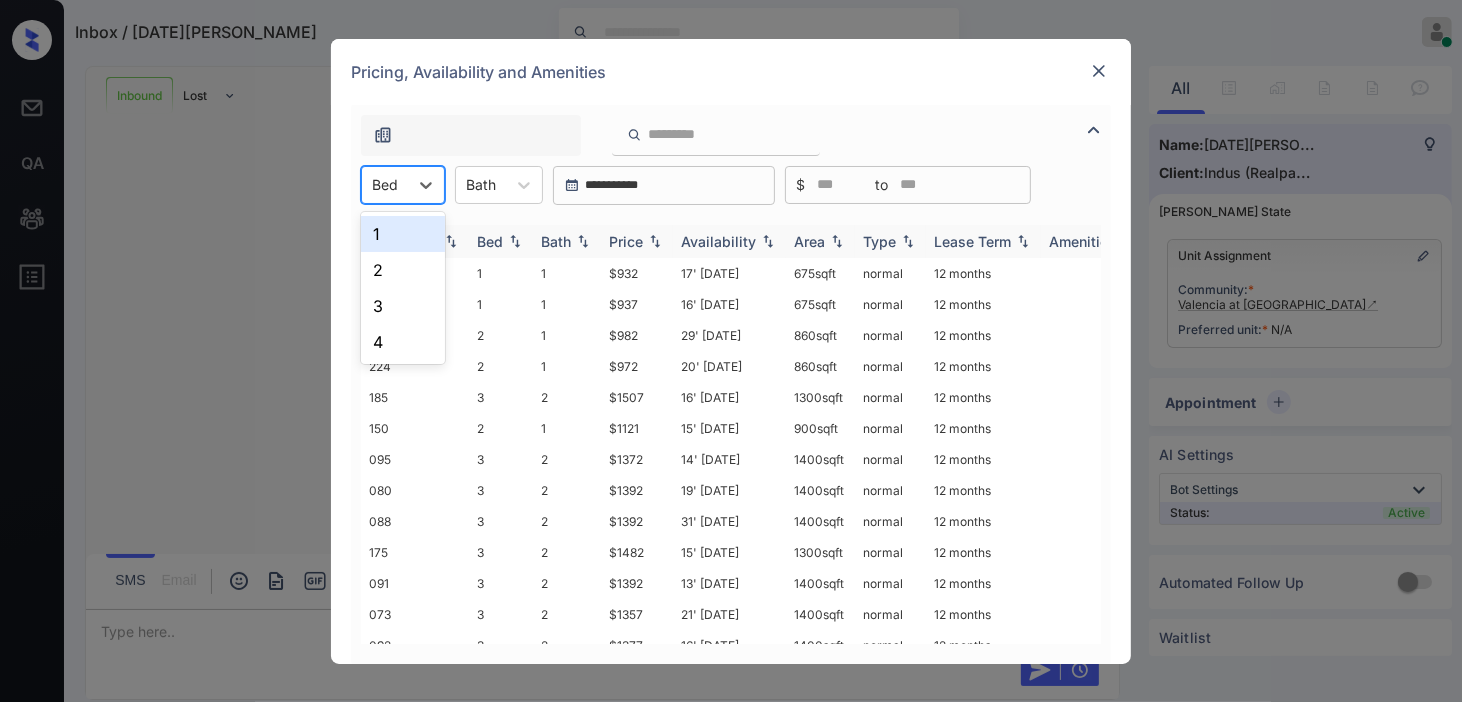 drag, startPoint x: 391, startPoint y: 233, endPoint x: 488, endPoint y: 250, distance: 98.478424 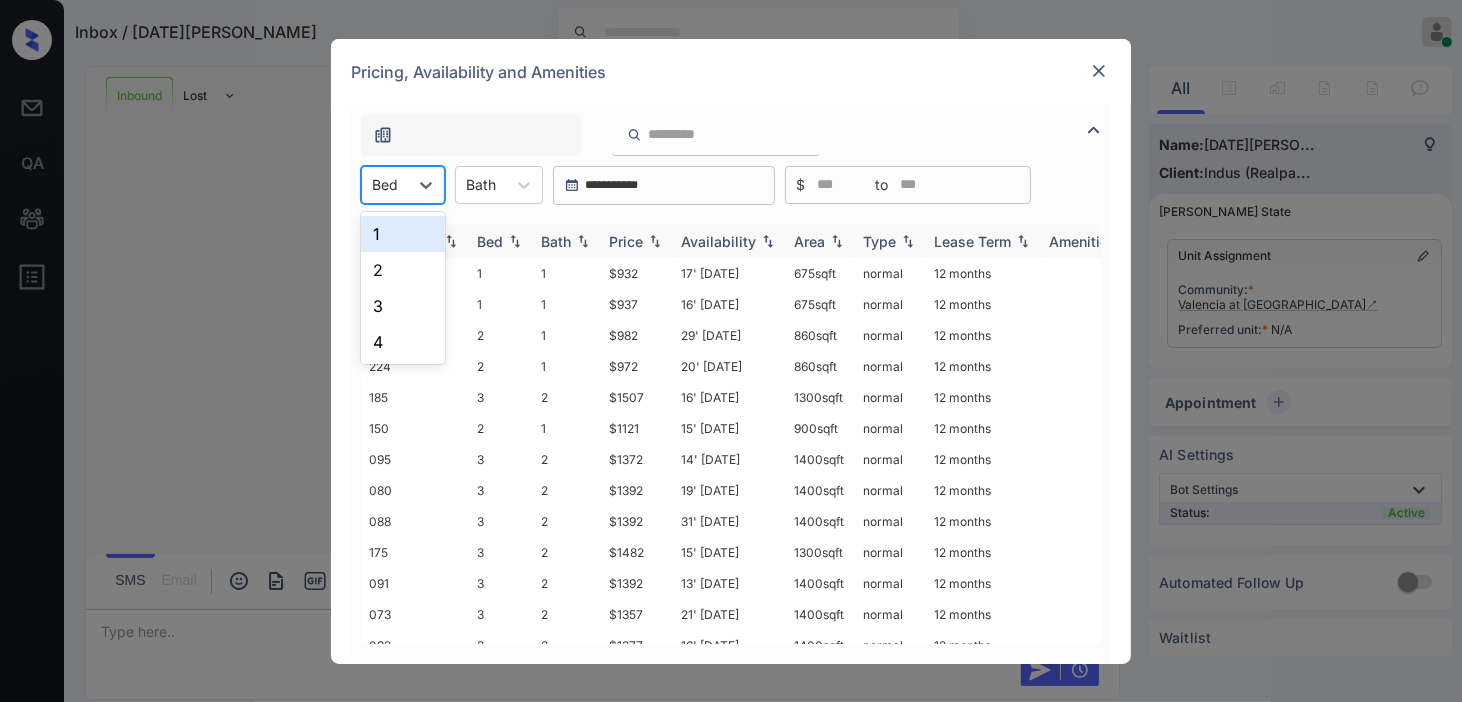 click on "1" at bounding box center [403, 234] 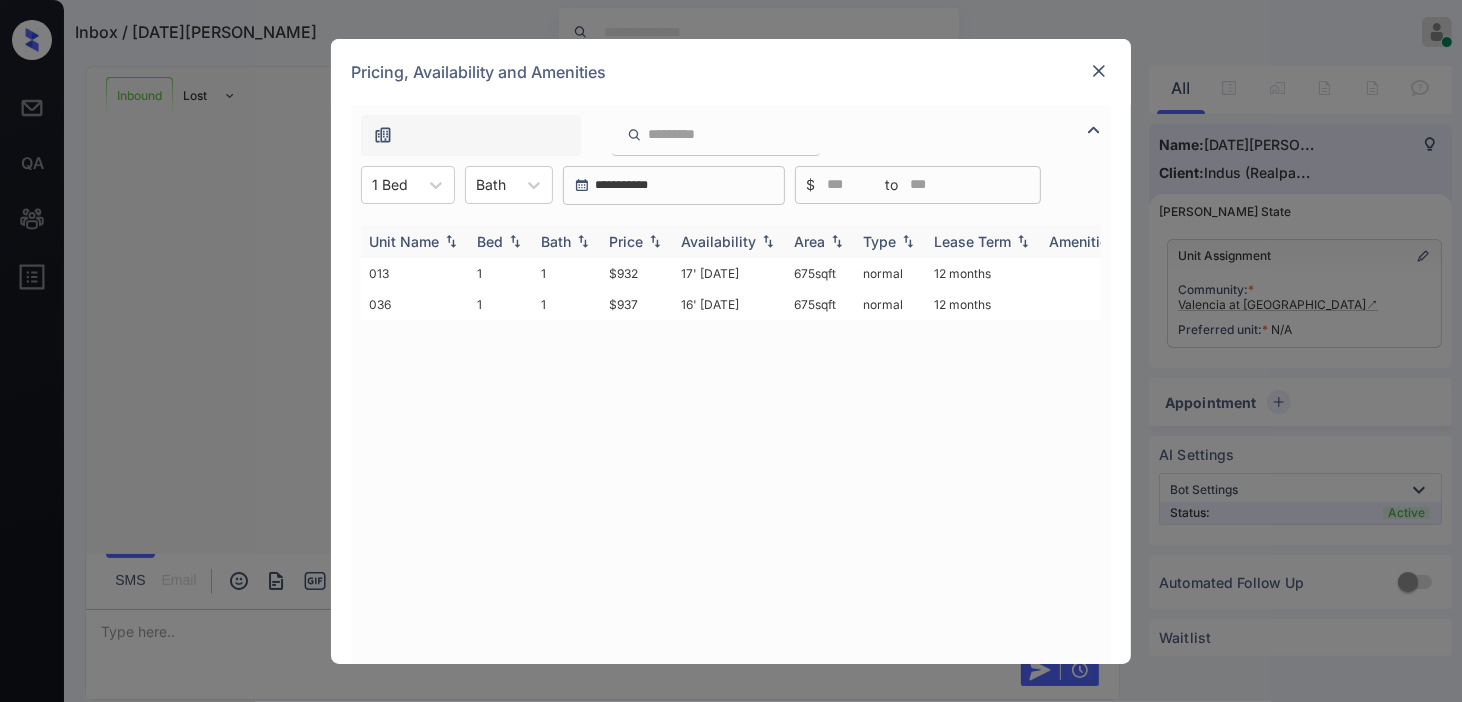click at bounding box center (655, 241) 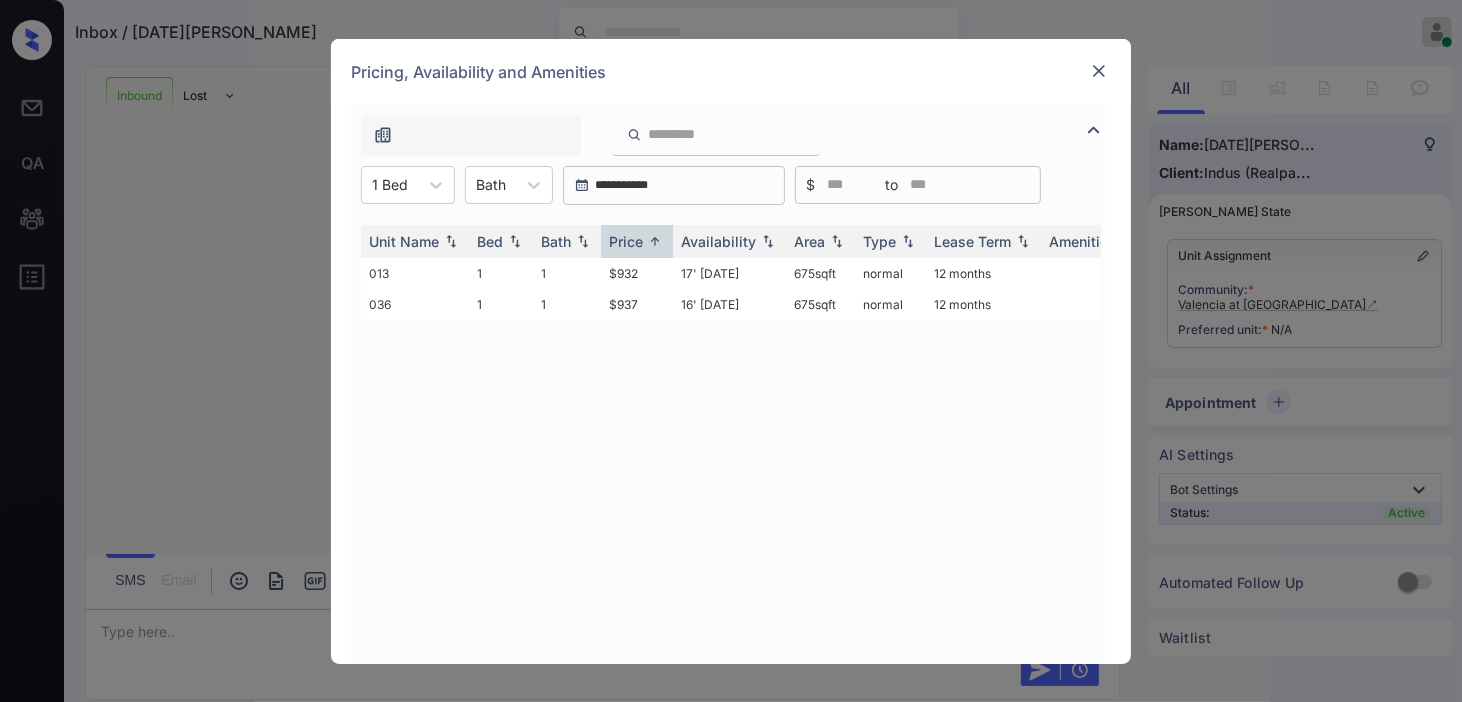 click at bounding box center (1099, 71) 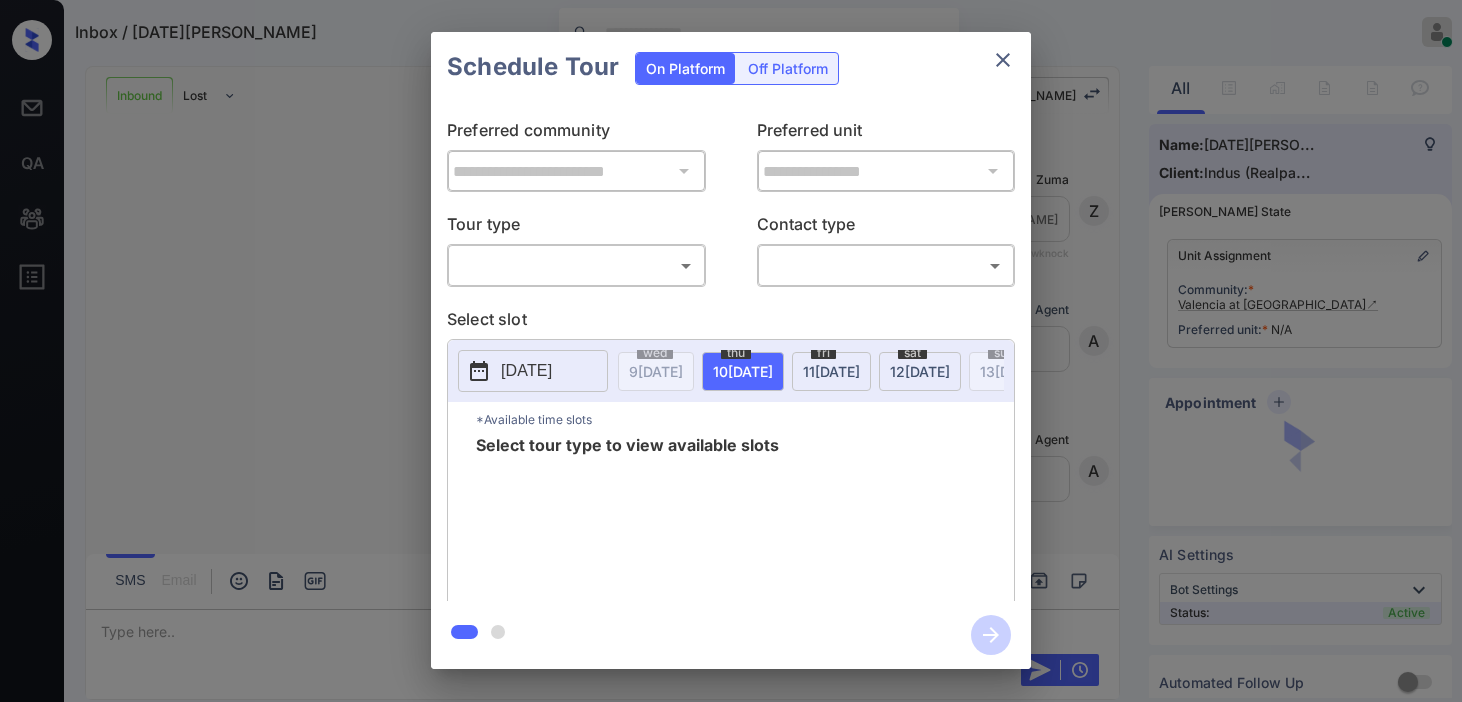 scroll, scrollTop: 0, scrollLeft: 0, axis: both 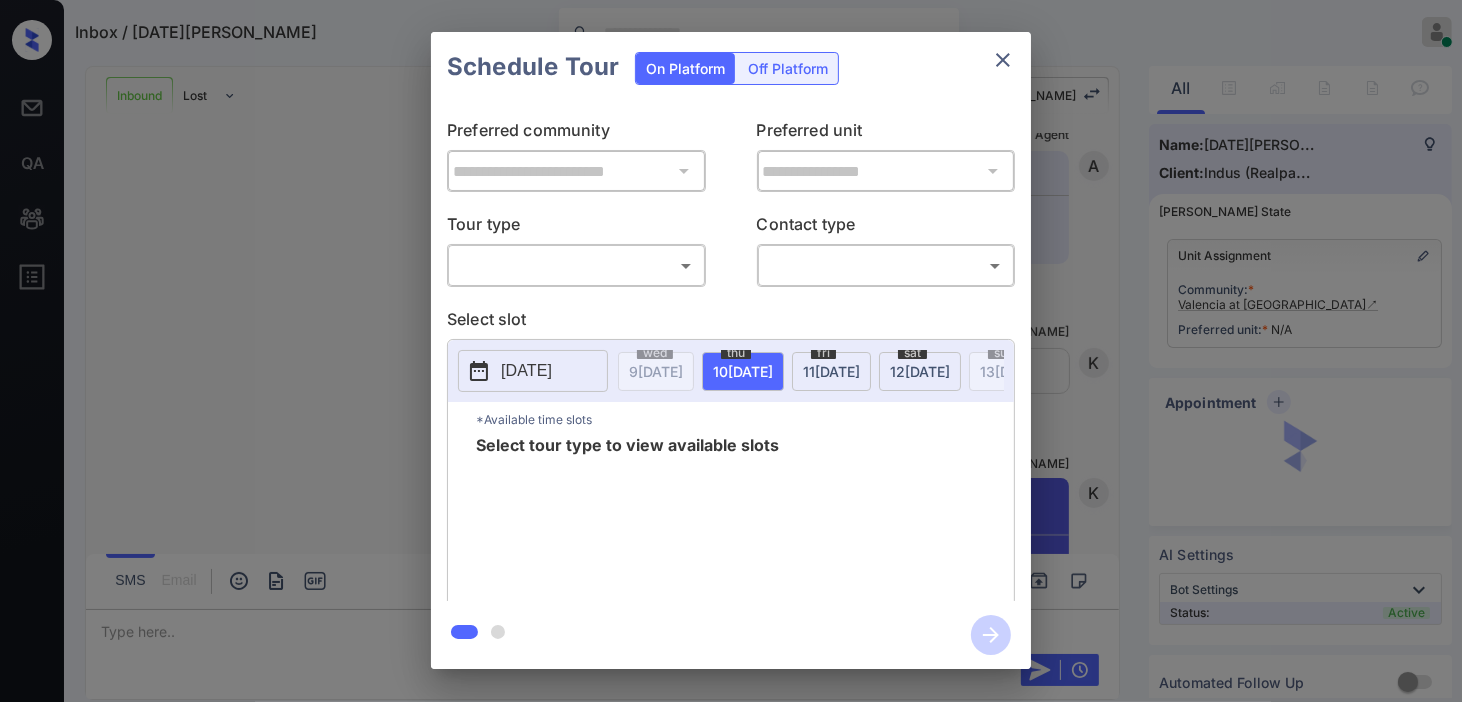 click on "Inbox / Raja Ramsumair Kristine Capara Online Set yourself   offline Set yourself   on break Profile Switch to  dark  mode Sign out Inbound Lost Lead Sentiment: Angry Upon sliding the acknowledgement:  Lead will move to lost stage. * ​ SMS and call option will be set to opt out. AFM will be turned off for the lead. Kelsey New Message Zuma Lead transferred to leasing agent: kelsey Jul 08, 2025 02:40 pm  Sync'd w  knock Z New Message Agent Lead created via webhook in Inbound stage. Jul 08, 2025 02:40 pm A New Message Agent AFM Request sent to Kelsey. Jul 08, 2025 02:40 pm A New Message Agent Notes Note: Structured Note:
Move In Date: 2025-07-20
Jul 08, 2025 02:40 pm A New Message Kelsey Lead Details Updated
Move In Date:  20-7-2025
Jul 08, 2025 02:41 pm K New Message Kelsey From:   valenciaatspringbranch@communications.getzuma.com To:   rajaramsumair@yahoo.com Hi Raja,       Best,   Kelsey   Valencia at Spring Branch . Read More Jul 08, 2025 02:41 pm   | SmarterAFMV2Email  Sync'd w  knock K New Message" at bounding box center (731, 351) 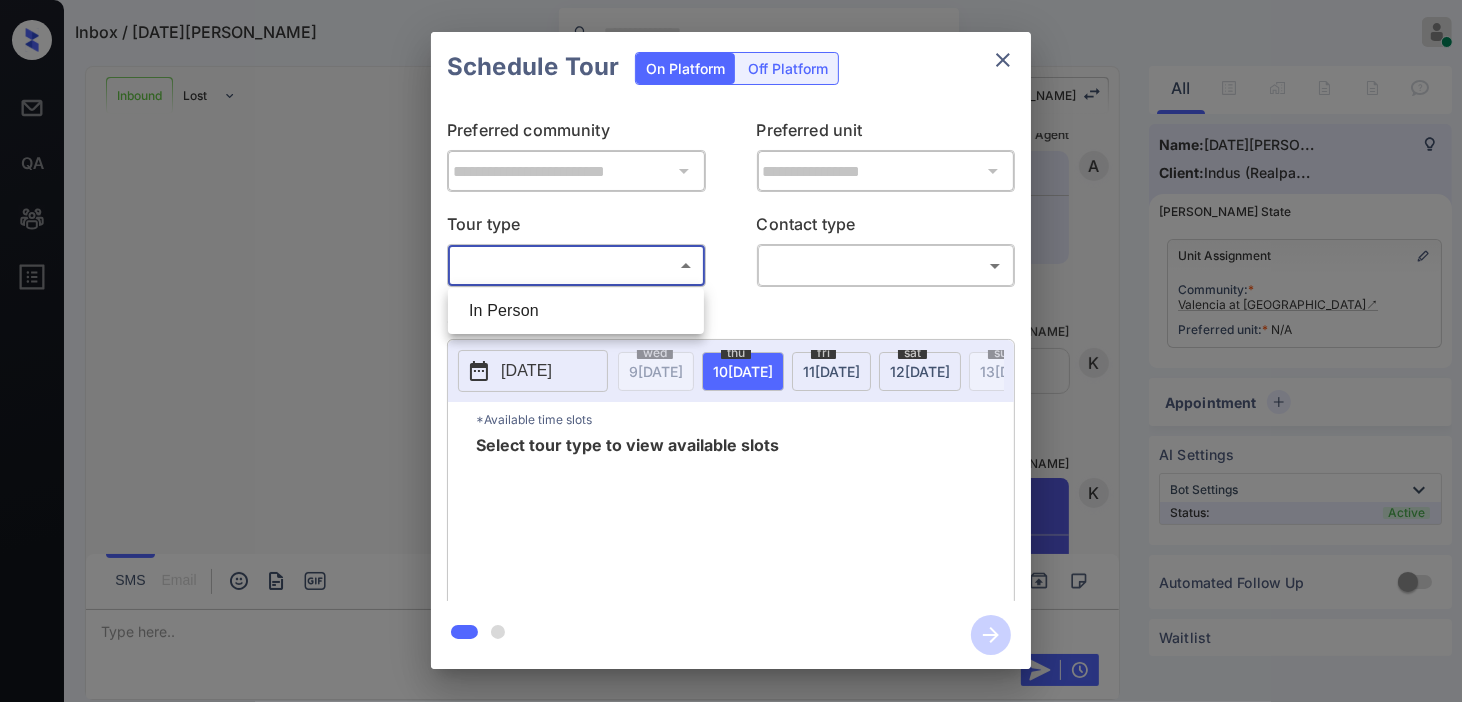 click on "In Person" at bounding box center (576, 311) 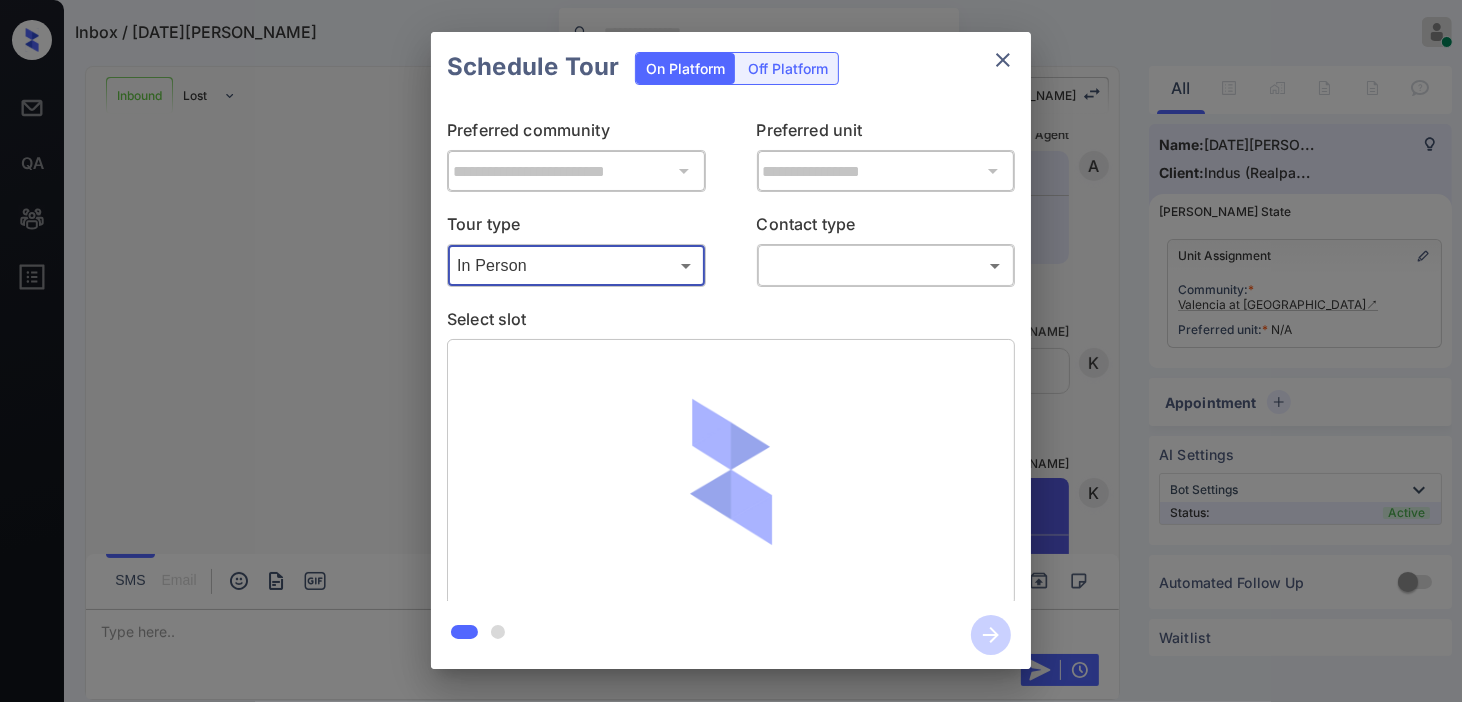 click 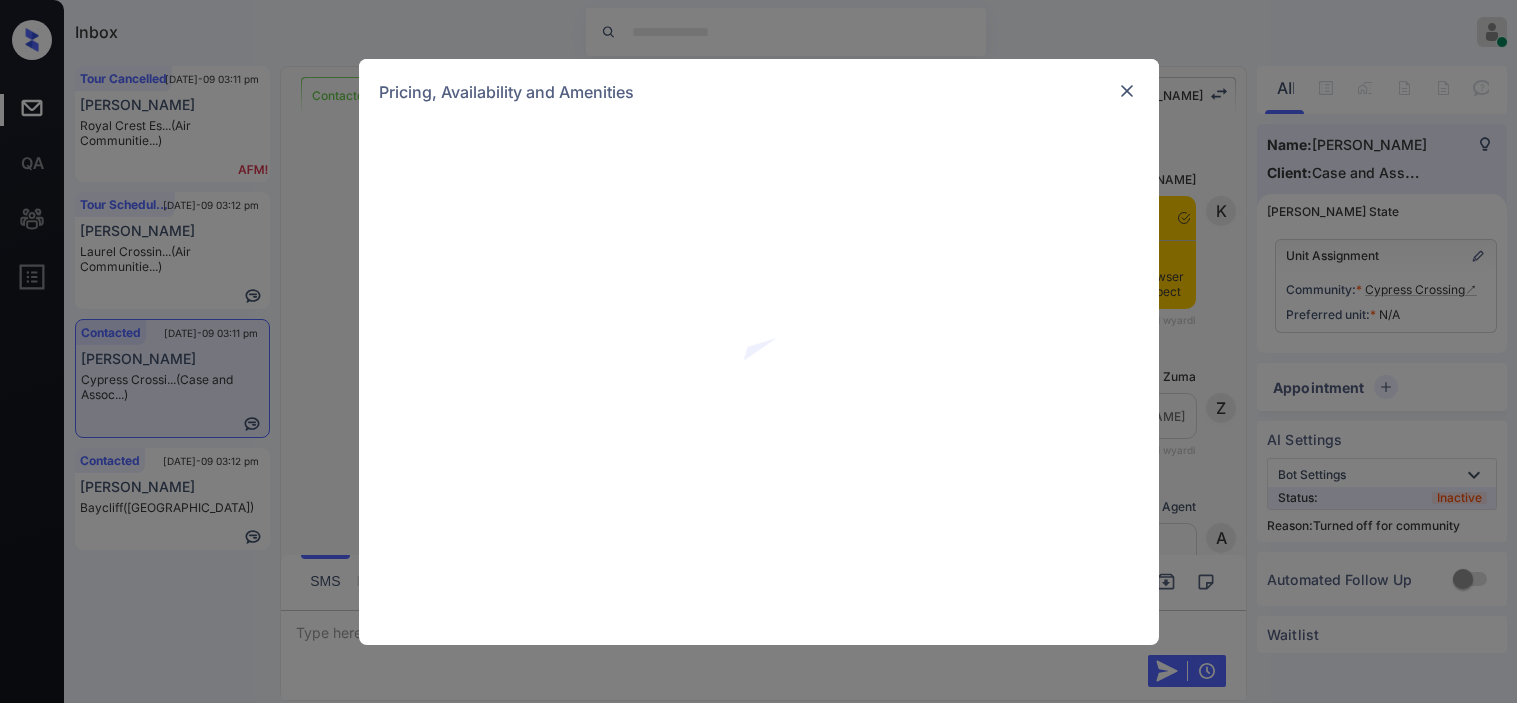 scroll, scrollTop: 0, scrollLeft: 0, axis: both 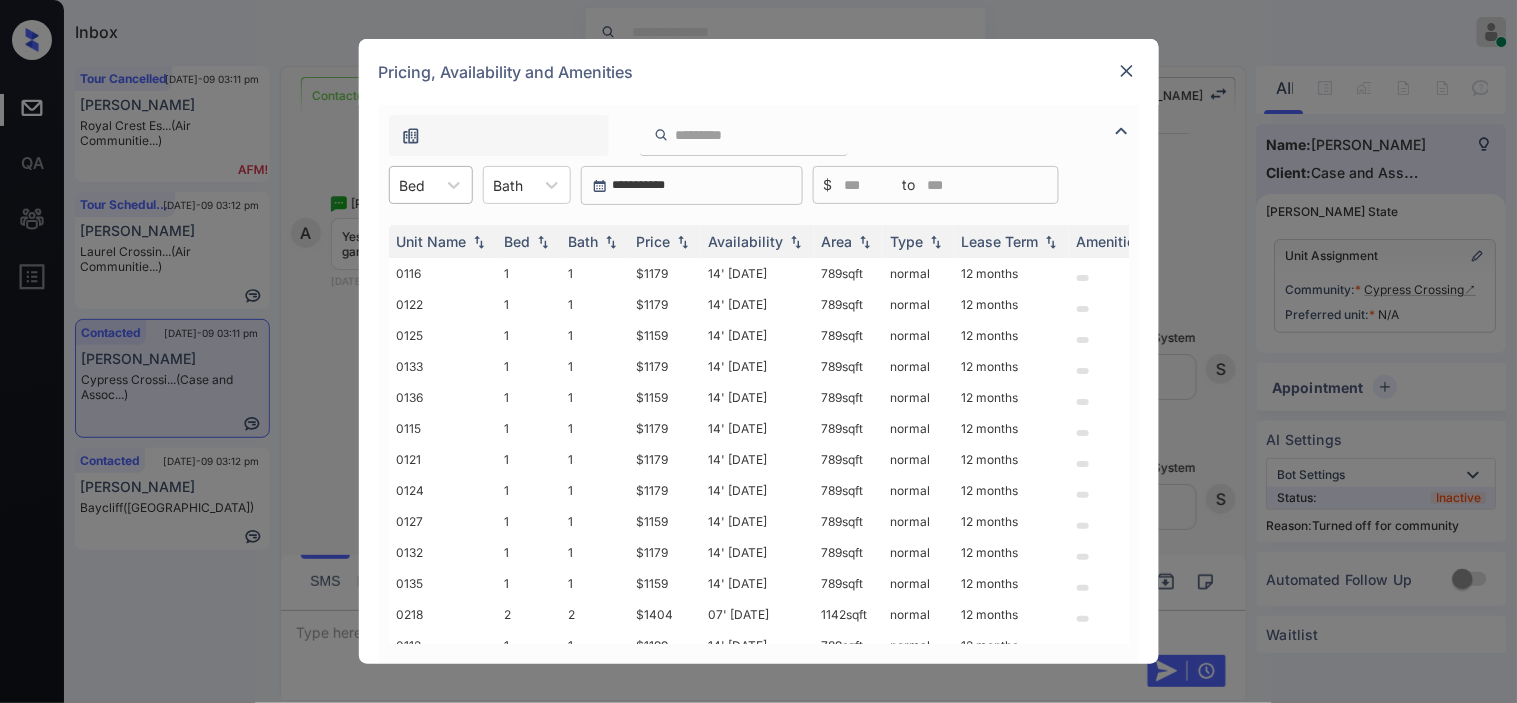 click on "Bed" at bounding box center [413, 185] 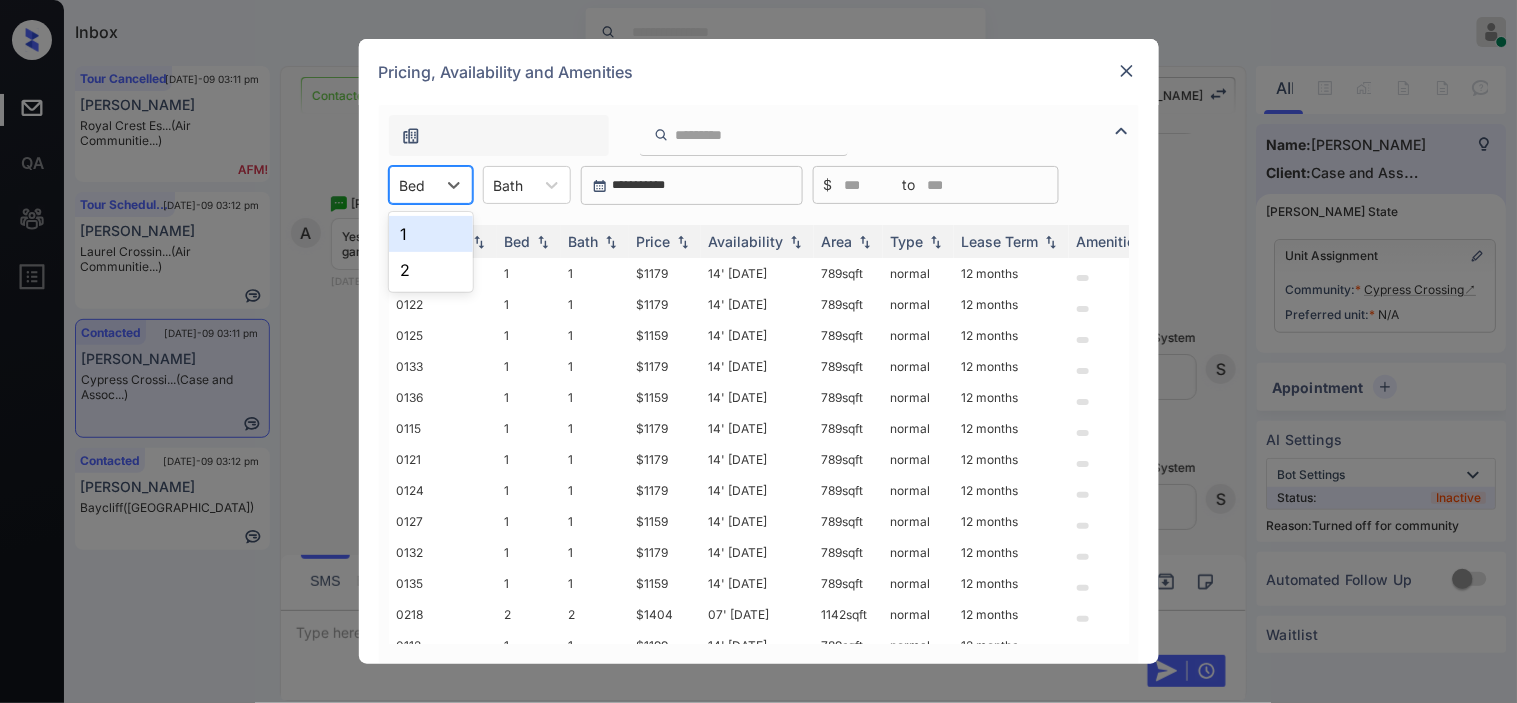 click on "2" at bounding box center (431, 270) 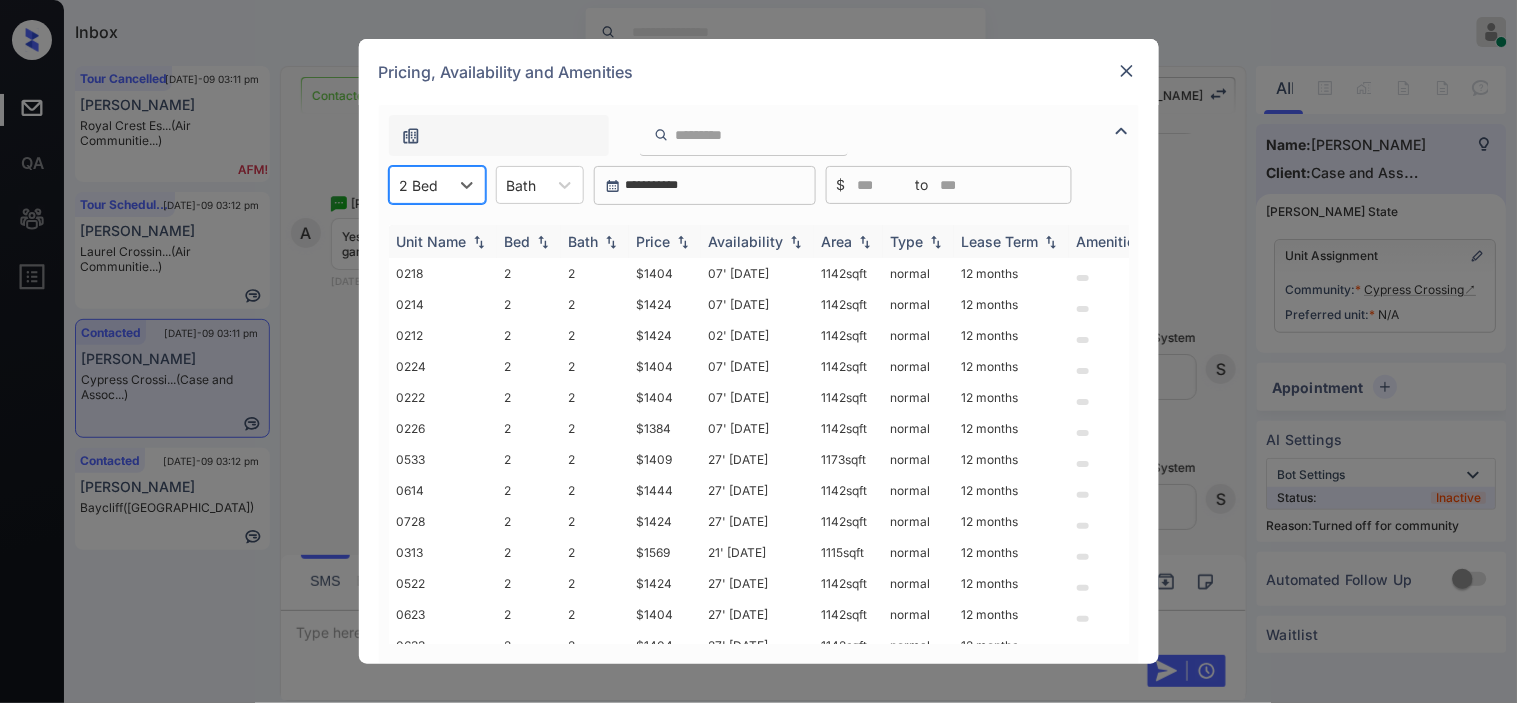 click on "Price" at bounding box center (665, 241) 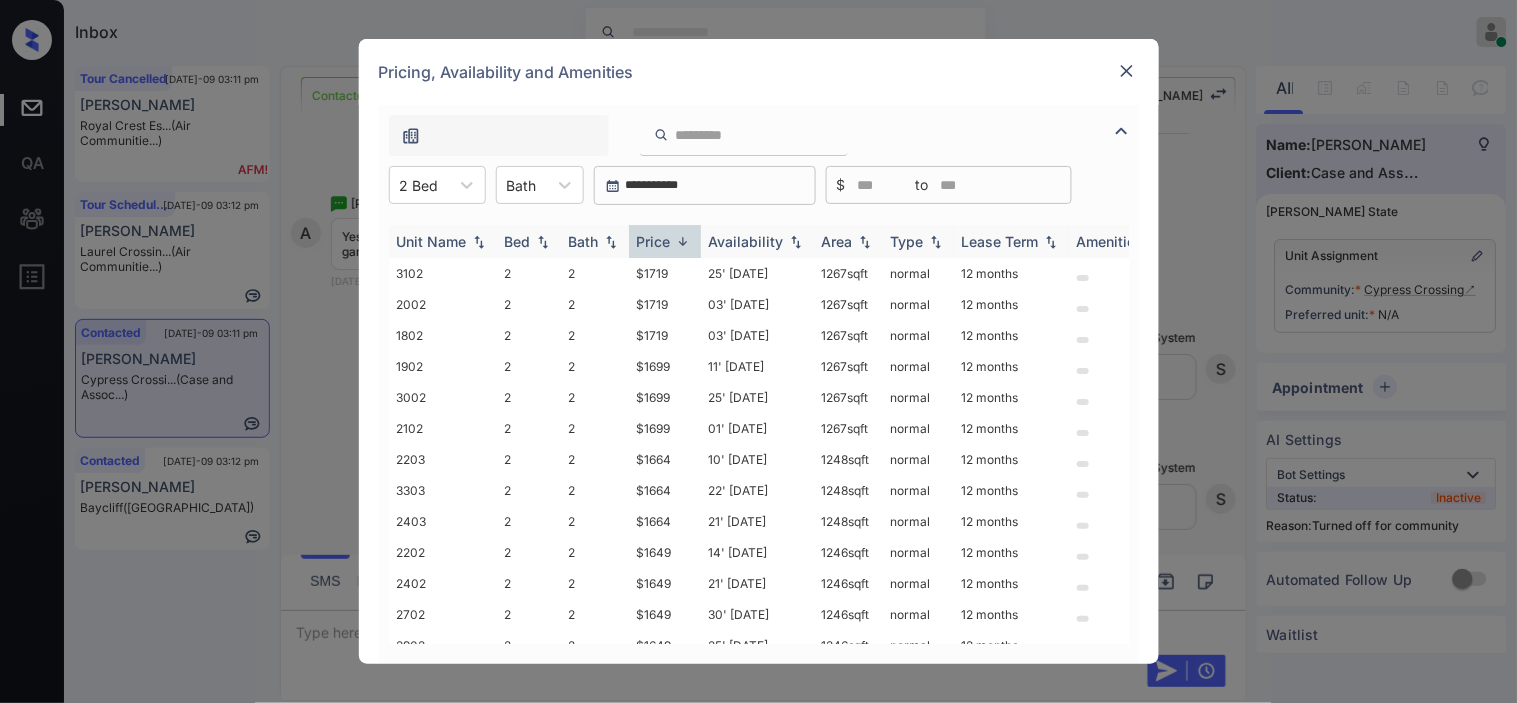 click on "Price" at bounding box center (665, 241) 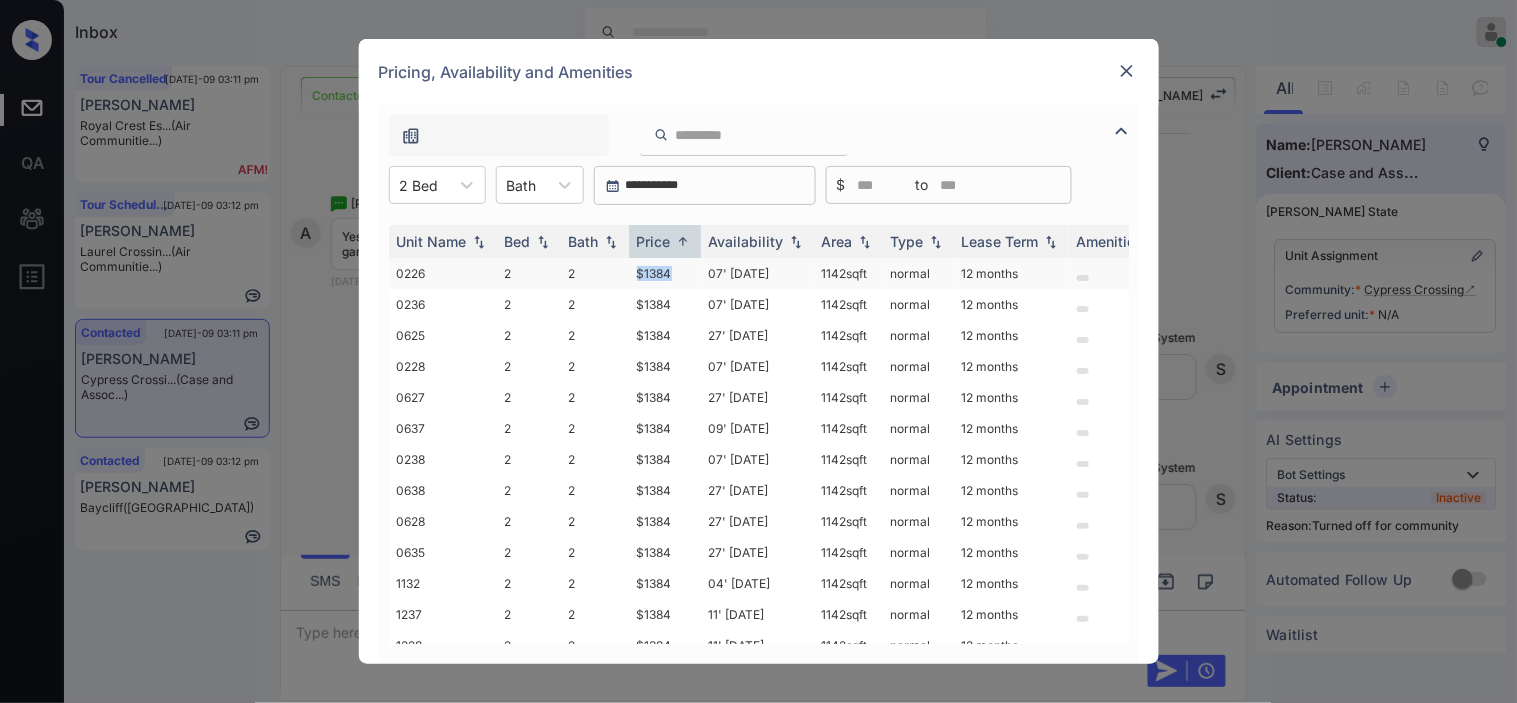 drag, startPoint x: 628, startPoint y: 270, endPoint x: 690, endPoint y: 274, distance: 62.1289 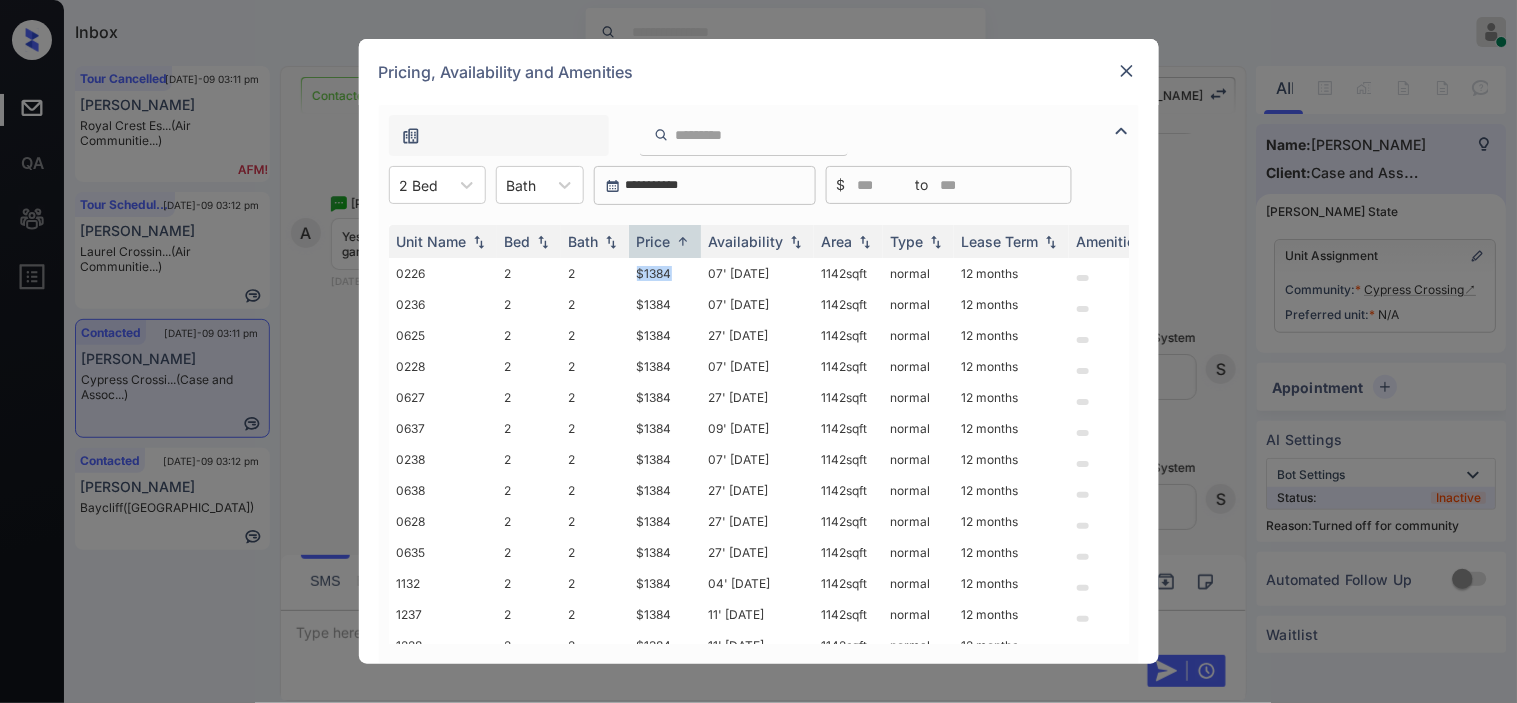 copy on "$1384" 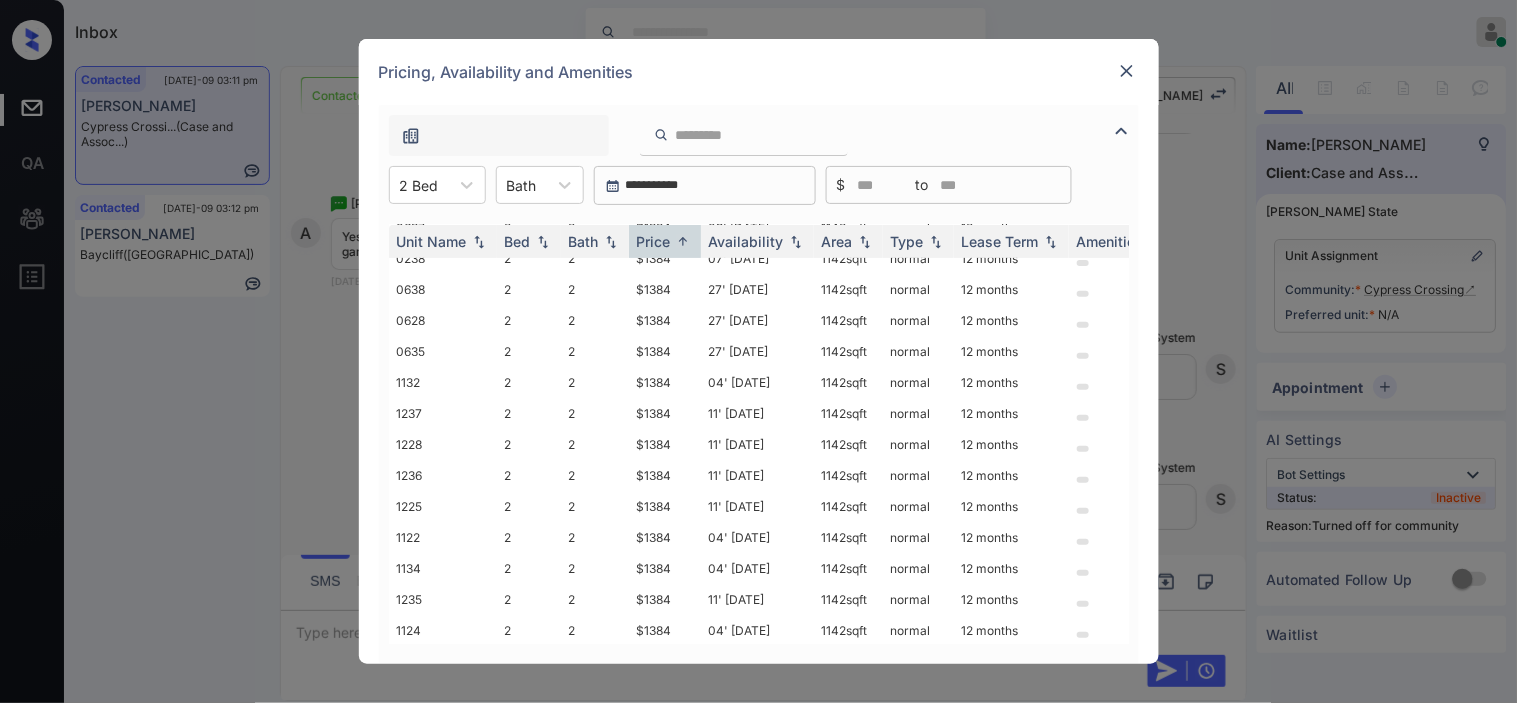 scroll, scrollTop: 333, scrollLeft: 0, axis: vertical 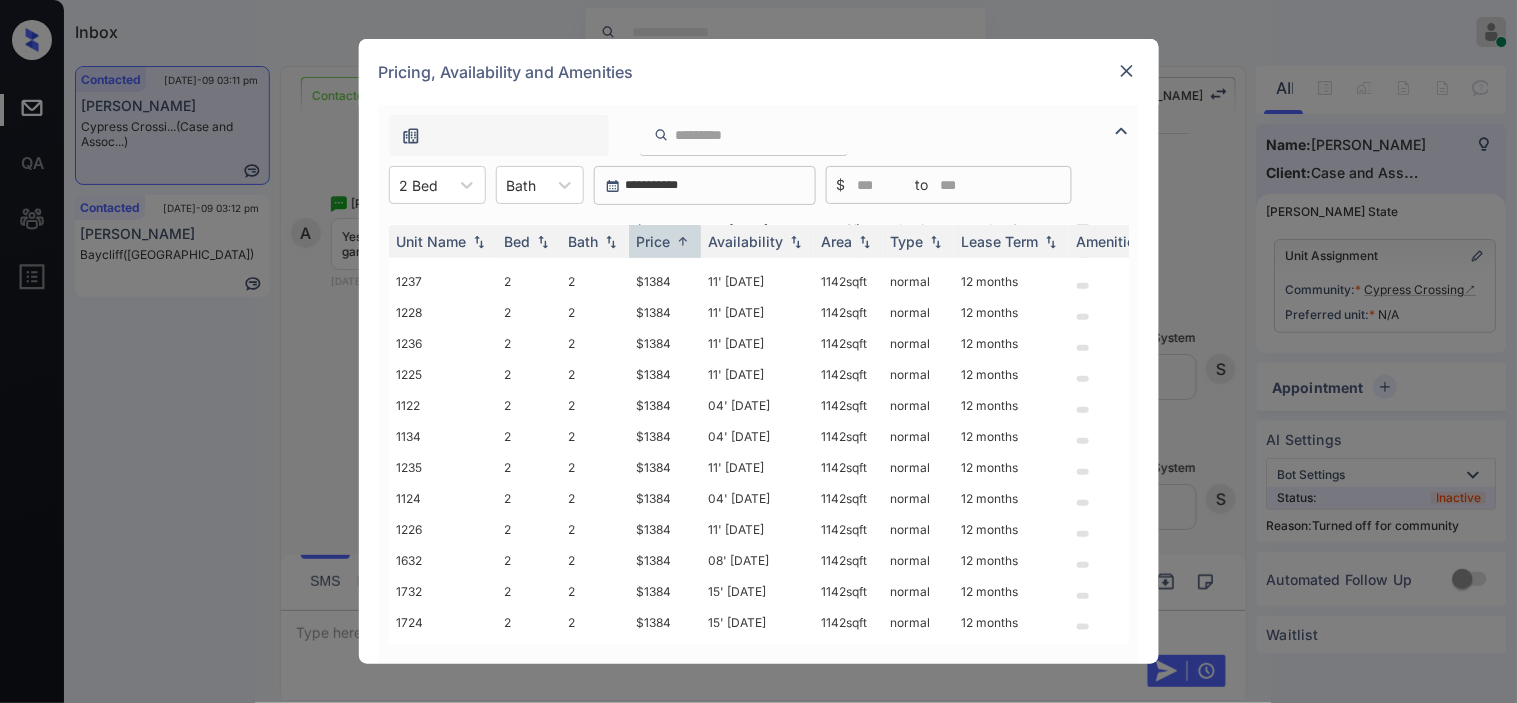 click at bounding box center (1127, 71) 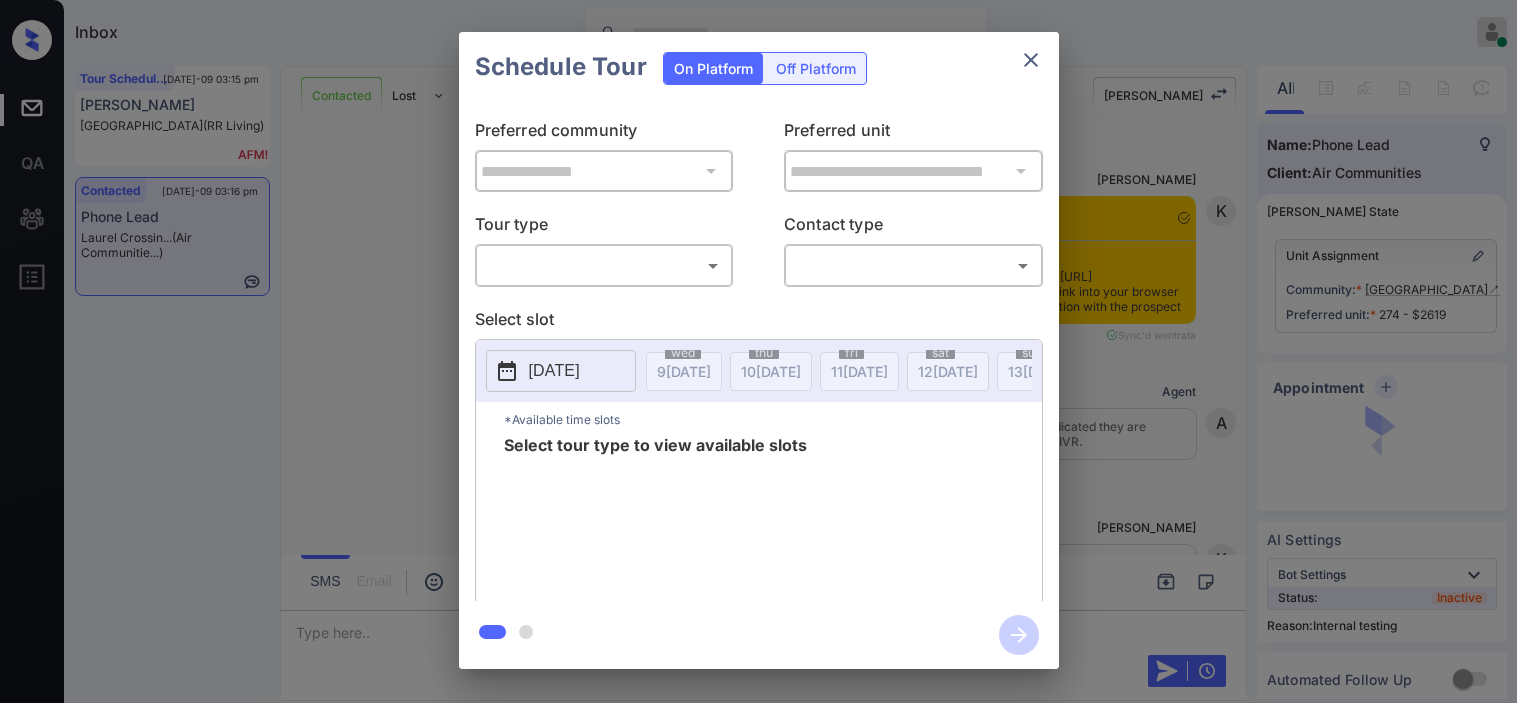 scroll, scrollTop: 0, scrollLeft: 0, axis: both 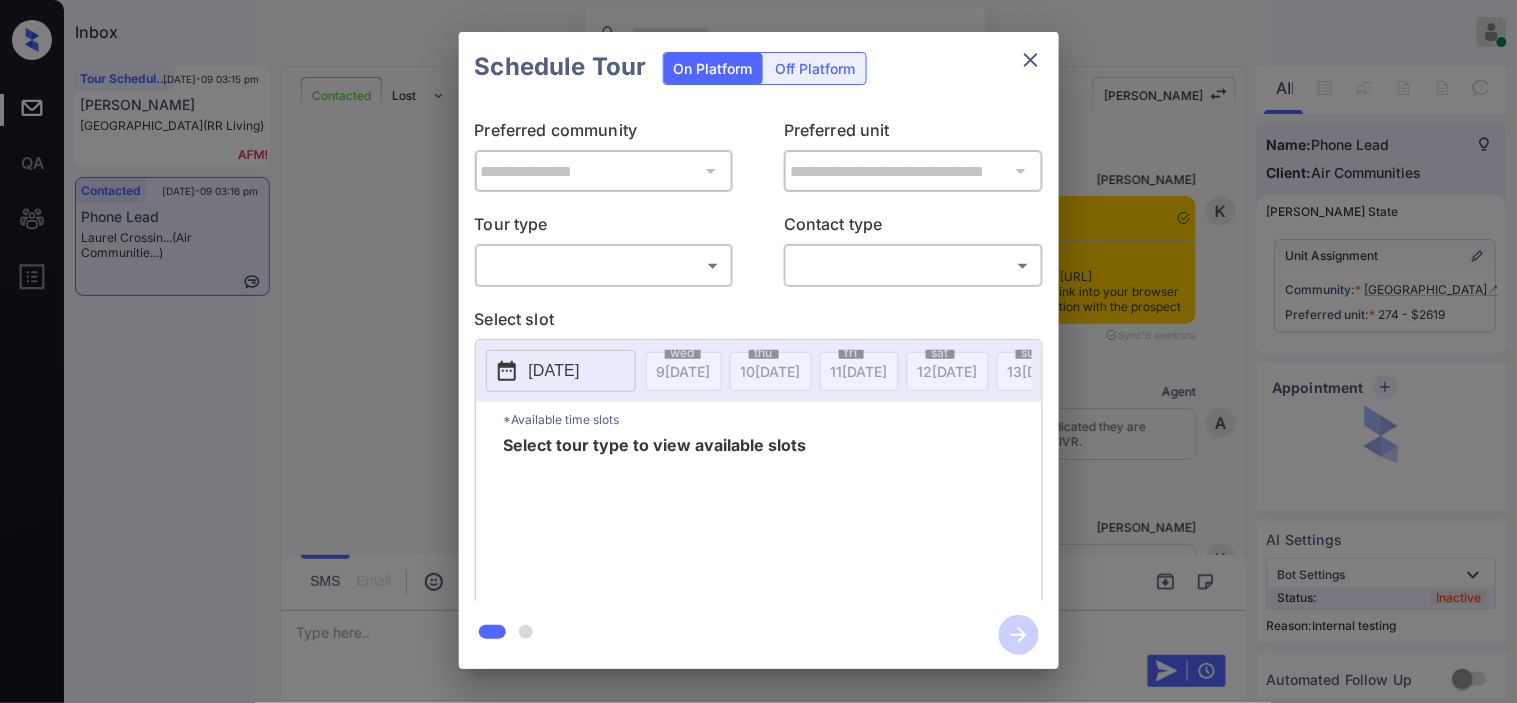 click on "Inbox [PERSON_NAME] Online Set yourself   offline Set yourself   on break Profile Switch to  dark  mode Sign out Tour Scheduled [DATE]-09 03:15 pm   [PERSON_NAME] [GEOGRAPHIC_DATA]  (RR Living) Contacted [DATE]-09 03:16 pm   Phone Lead [PERSON_NAME]...  (Air Communitie...) Contacted Lost Lead Sentiment: Angry Upon sliding the acknowledgement:  Lead will move to lost stage. * ​ SMS and call option will be set to opt out. AFM will be turned off for the lead. Kelsey New Message Kelsey Notes Note: <a href="[URL][DOMAIN_NAME]">[URL][DOMAIN_NAME]</a> - Paste this link into your browser to view [PERSON_NAME] conversation with the prospect [DATE] 03:03 pm  Sync'd w  entrata K New Message Agent Lead created because they indicated they are interested in leasing via Zuma IVR. [DATE] 03:03 pm A New Message [PERSON_NAME] Due to the activation of disableLeadTransfer feature flag, [PERSON_NAME] will no longer transfer ownership of this CRM guest card K Z A" at bounding box center [758, 351] 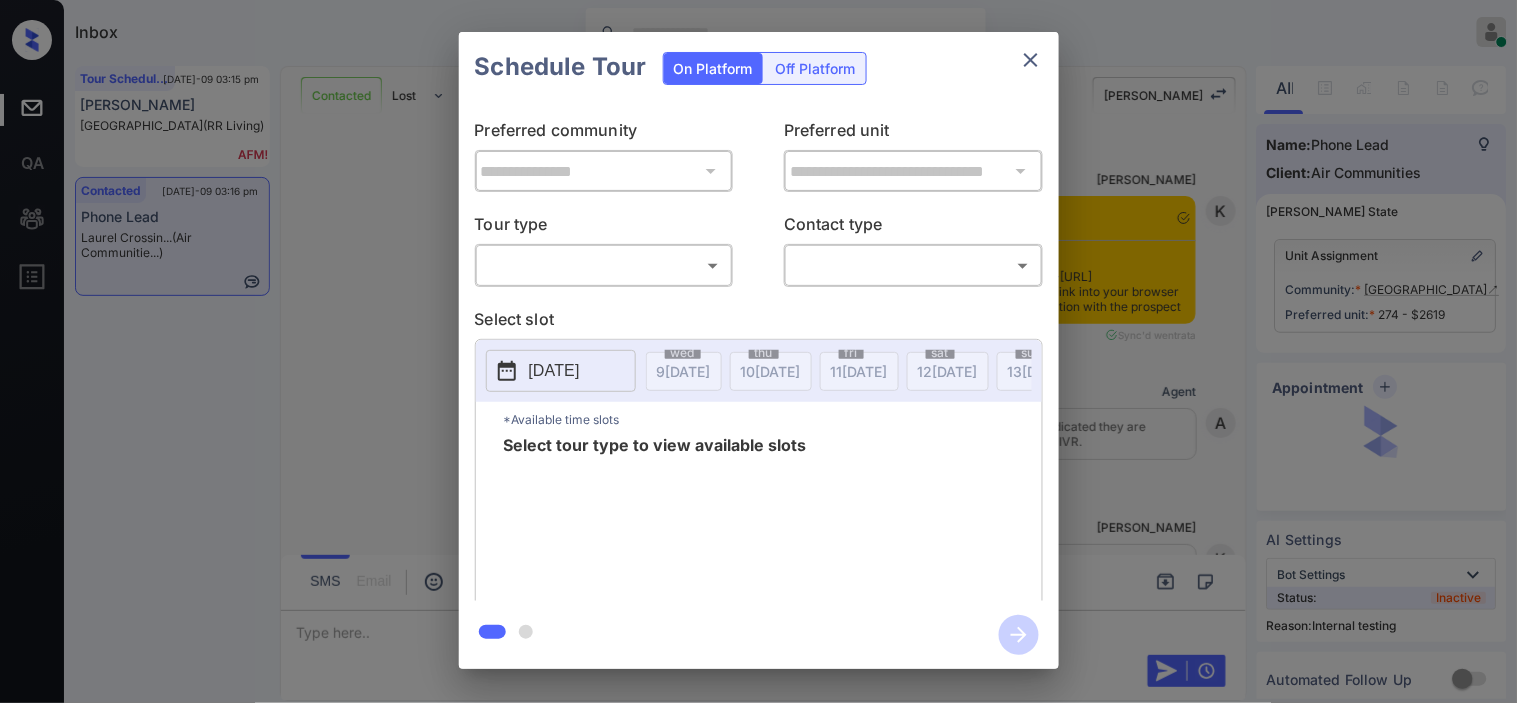 scroll, scrollTop: 2923, scrollLeft: 0, axis: vertical 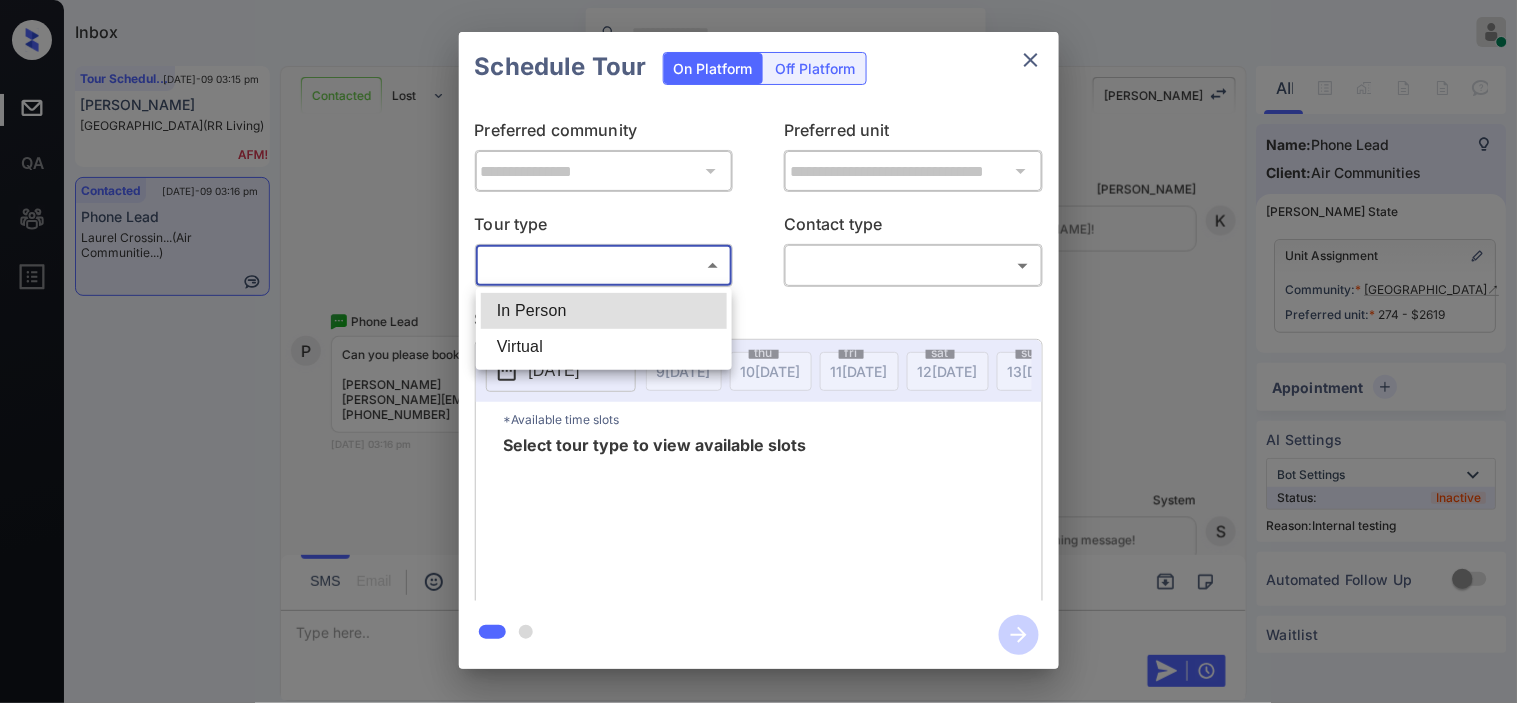 click on "In Person Virtual" at bounding box center (604, 329) 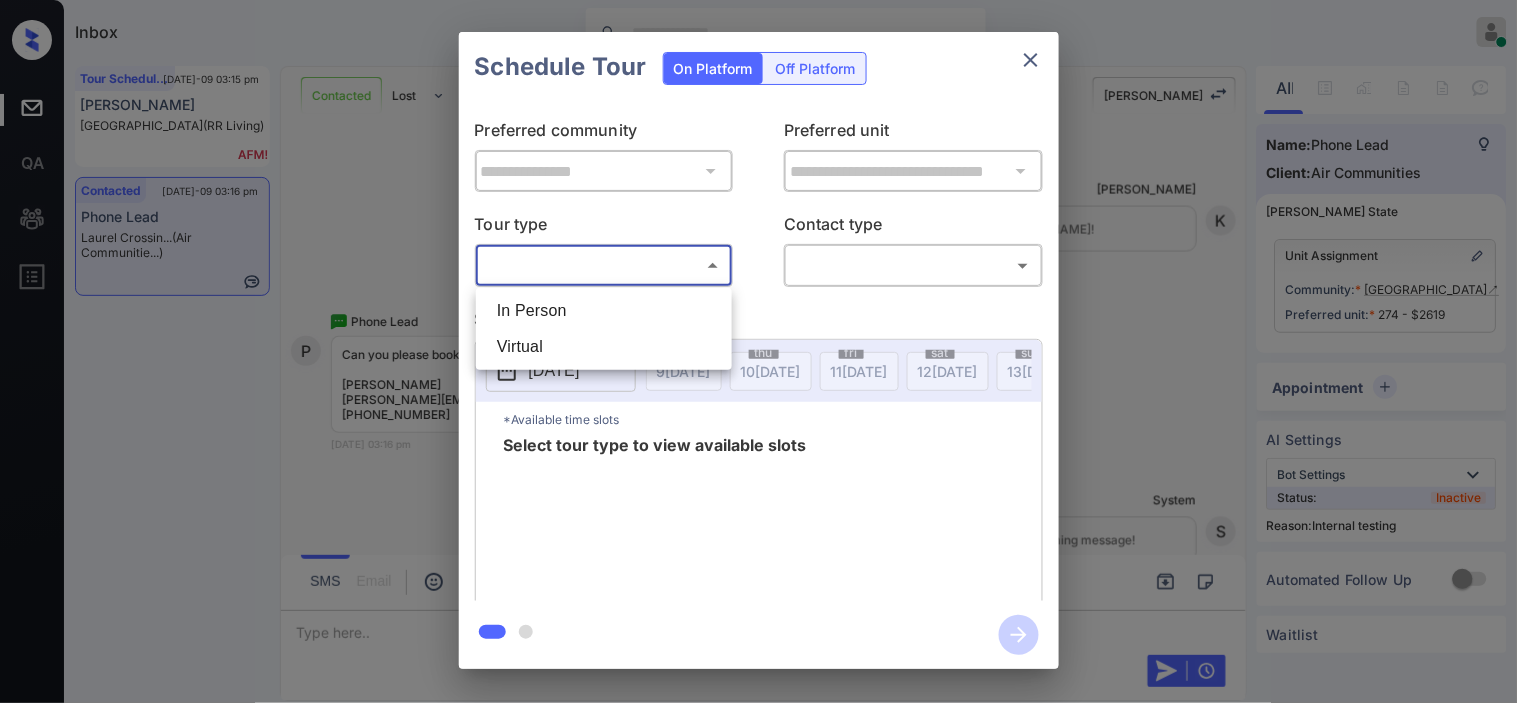 click on "In Person" at bounding box center (604, 311) 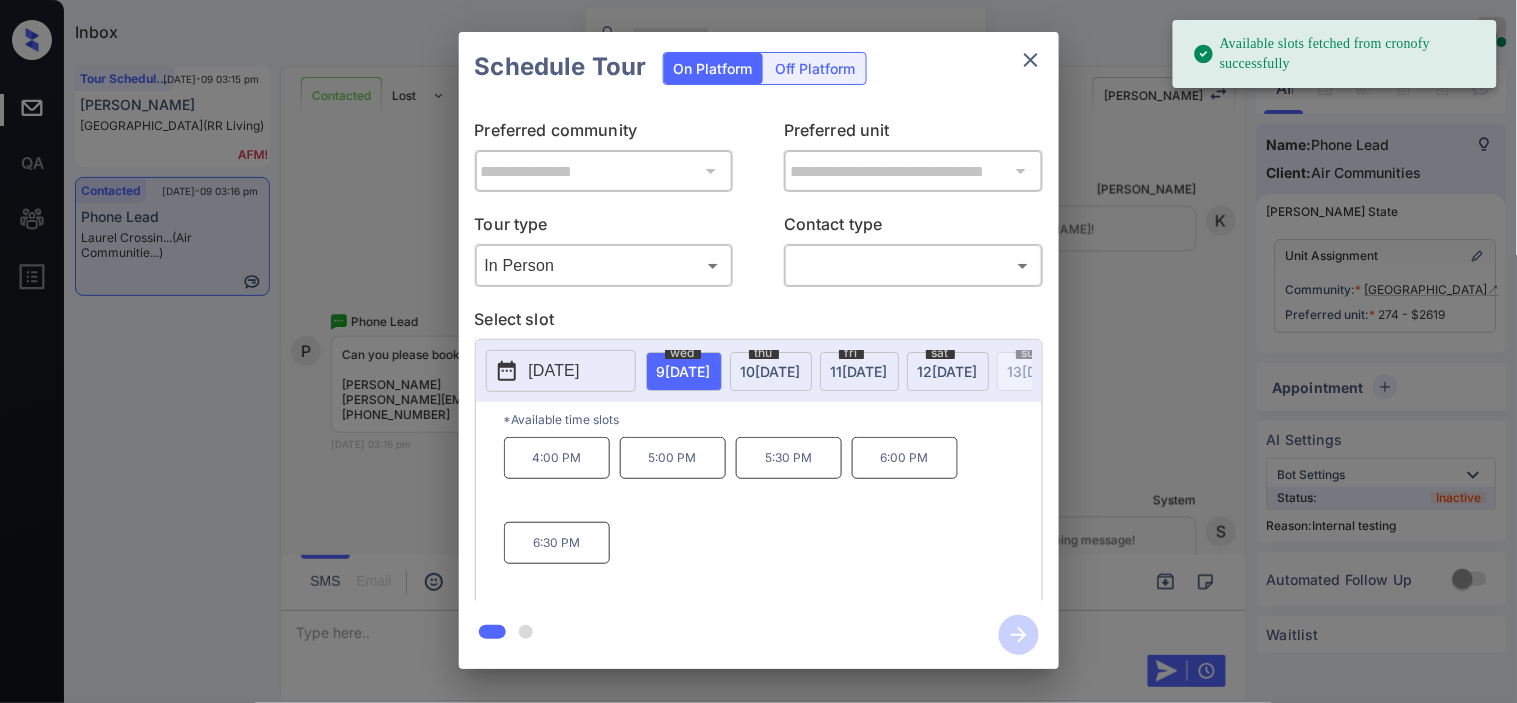 click on "11 JUL" at bounding box center (684, 371) 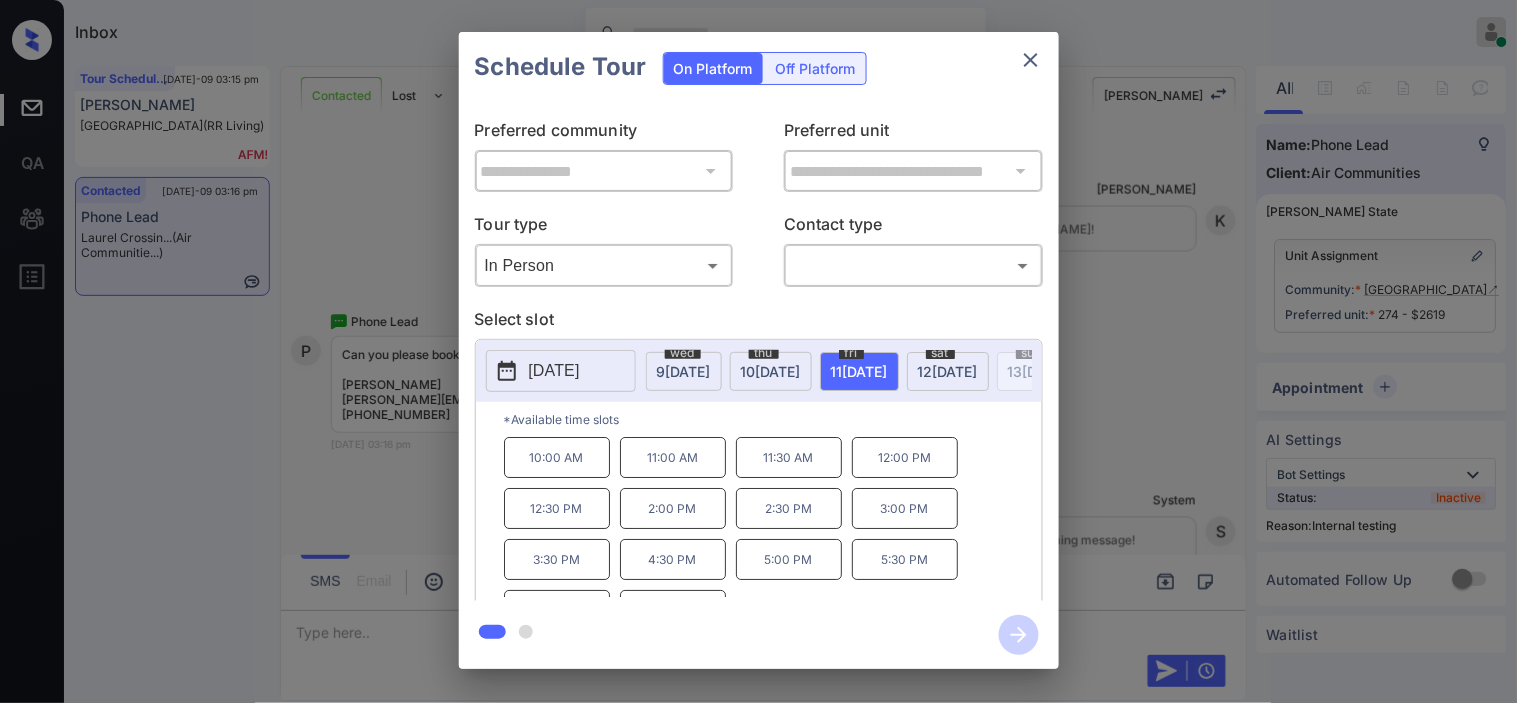 click on "**********" at bounding box center (758, 350) 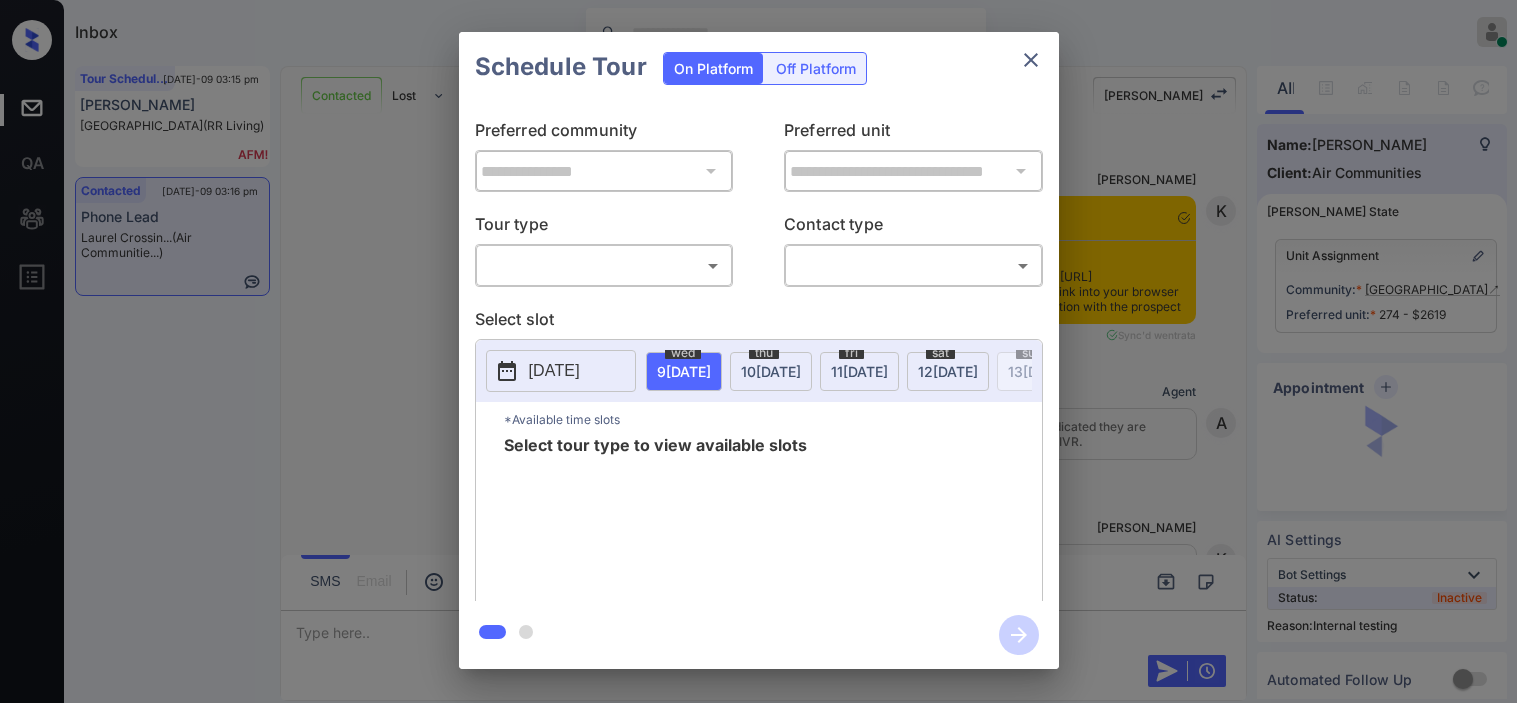 scroll, scrollTop: 0, scrollLeft: 0, axis: both 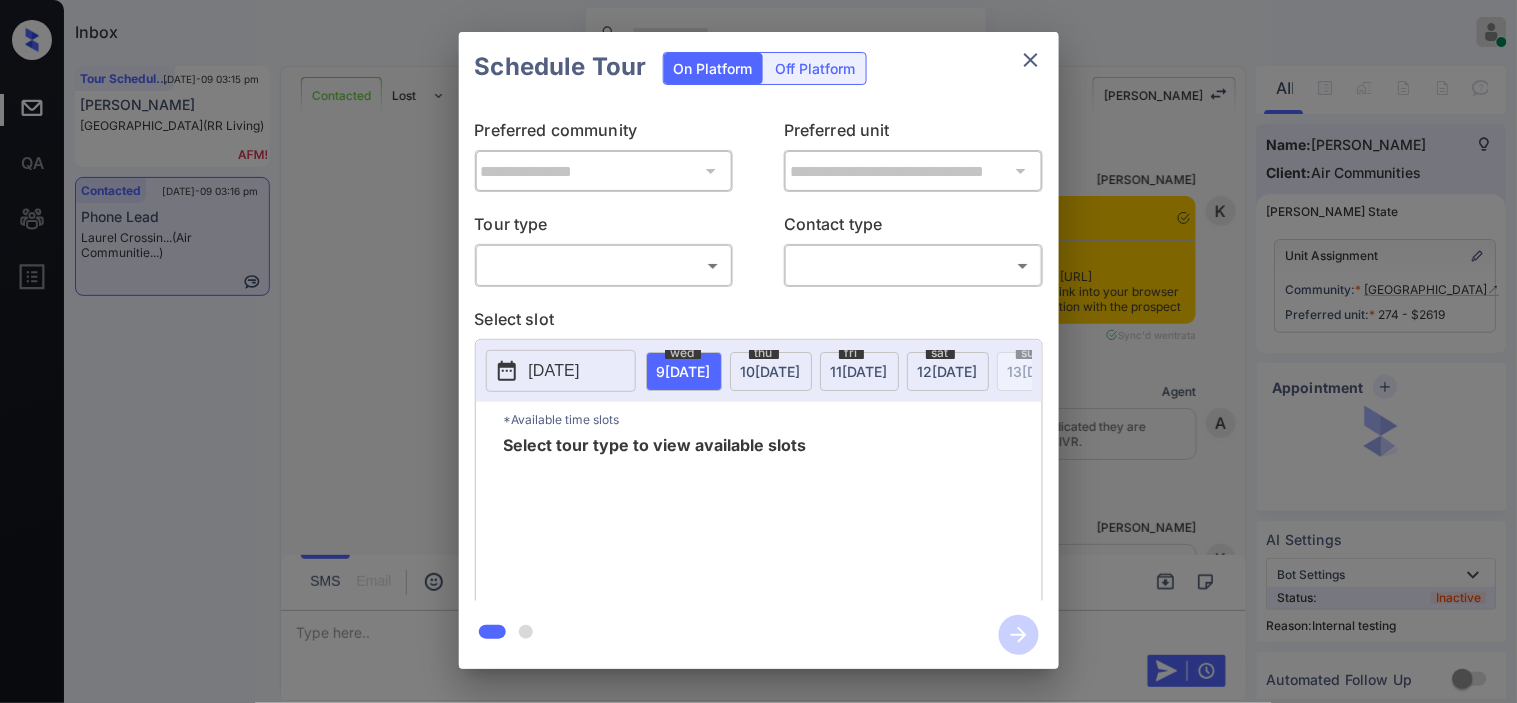 click on "Inbox [PERSON_NAME] Online Set yourself   offline Set yourself   on break Profile Switch to  dark  mode Sign out Tour Scheduled [DATE]-09 03:15 pm   [PERSON_NAME] [GEOGRAPHIC_DATA]  (RR Living) Contacted [DATE]-09 03:16 pm   Phone Lead [PERSON_NAME]...  (Air Communitie...) Contacted Lost Lead Sentiment: Angry Upon sliding the acknowledgement:  Lead will move to lost stage. * ​ SMS and call option will be set to opt out. AFM will be turned off for the lead. Kelsey New Message Kelsey Notes Note: <a href="[URL][DOMAIN_NAME]">[URL][DOMAIN_NAME]</a> - Paste this link into your browser to view [PERSON_NAME] conversation with the prospect [DATE] 03:03 pm  Sync'd w  entrata K New Message Agent Lead created because they indicated they are interested in leasing via Zuma IVR. [DATE] 03:03 pm A New Message [PERSON_NAME] Due to the activation of disableLeadTransfer feature flag, [PERSON_NAME] will no longer transfer ownership of this CRM guest card K Z A" at bounding box center [758, 351] 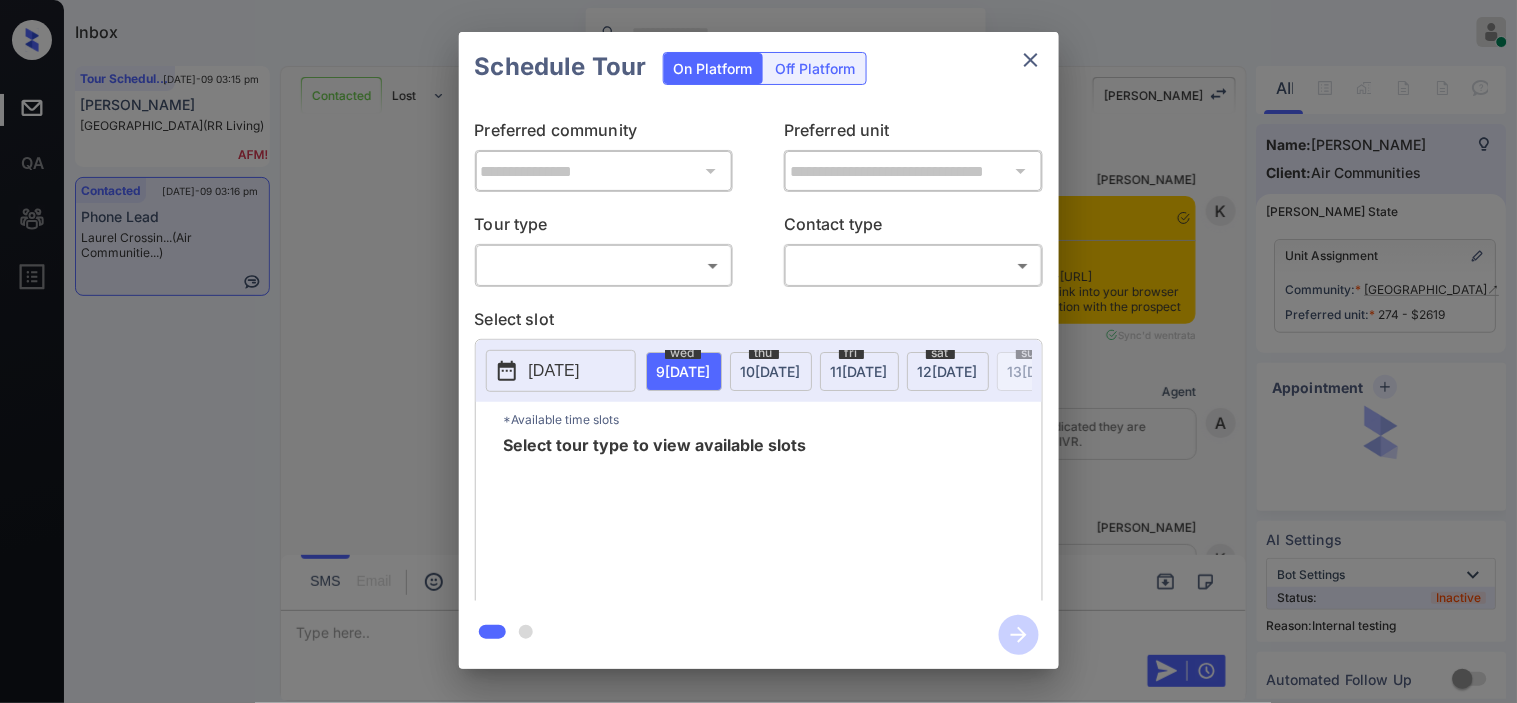 scroll, scrollTop: 2307, scrollLeft: 0, axis: vertical 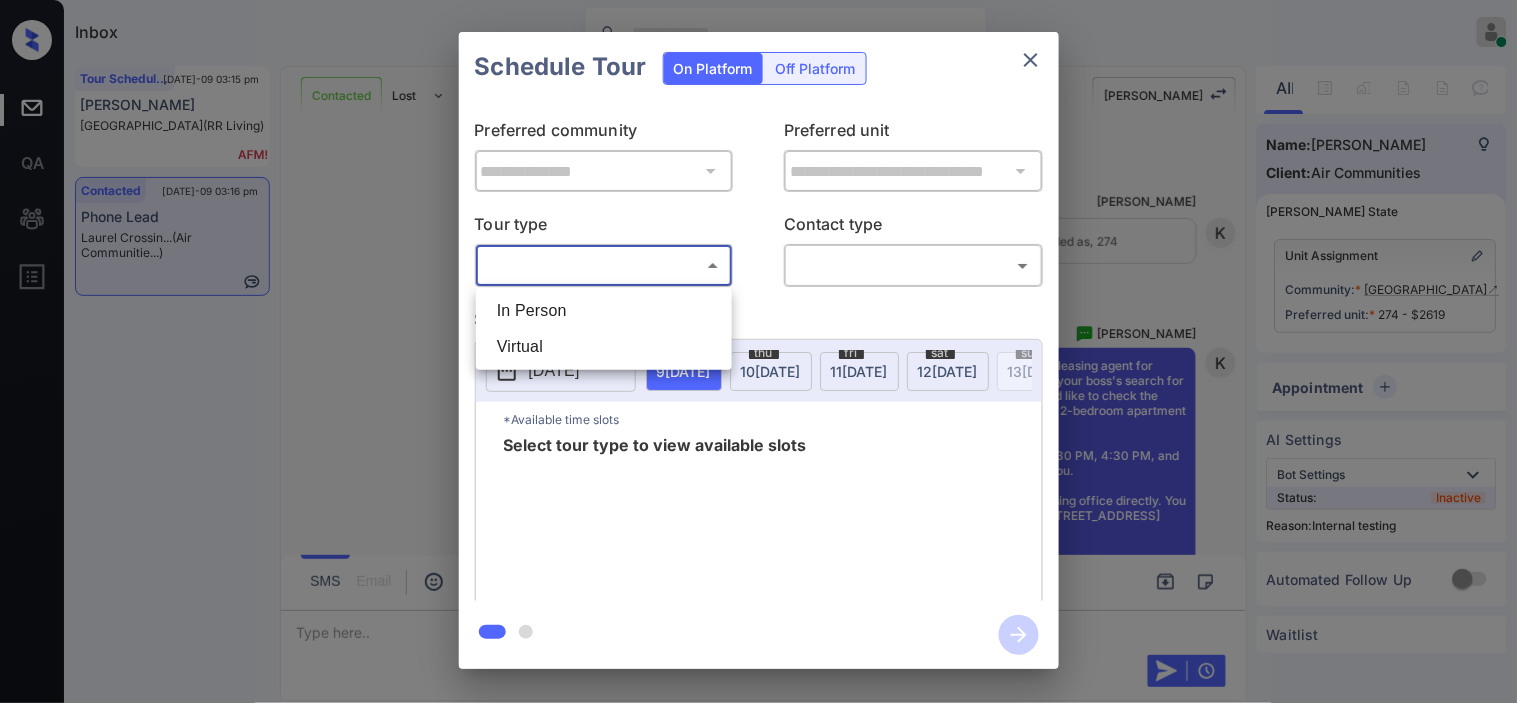 drag, startPoint x: 613, startPoint y: 307, endPoint x: 783, endPoint y: 306, distance: 170.00294 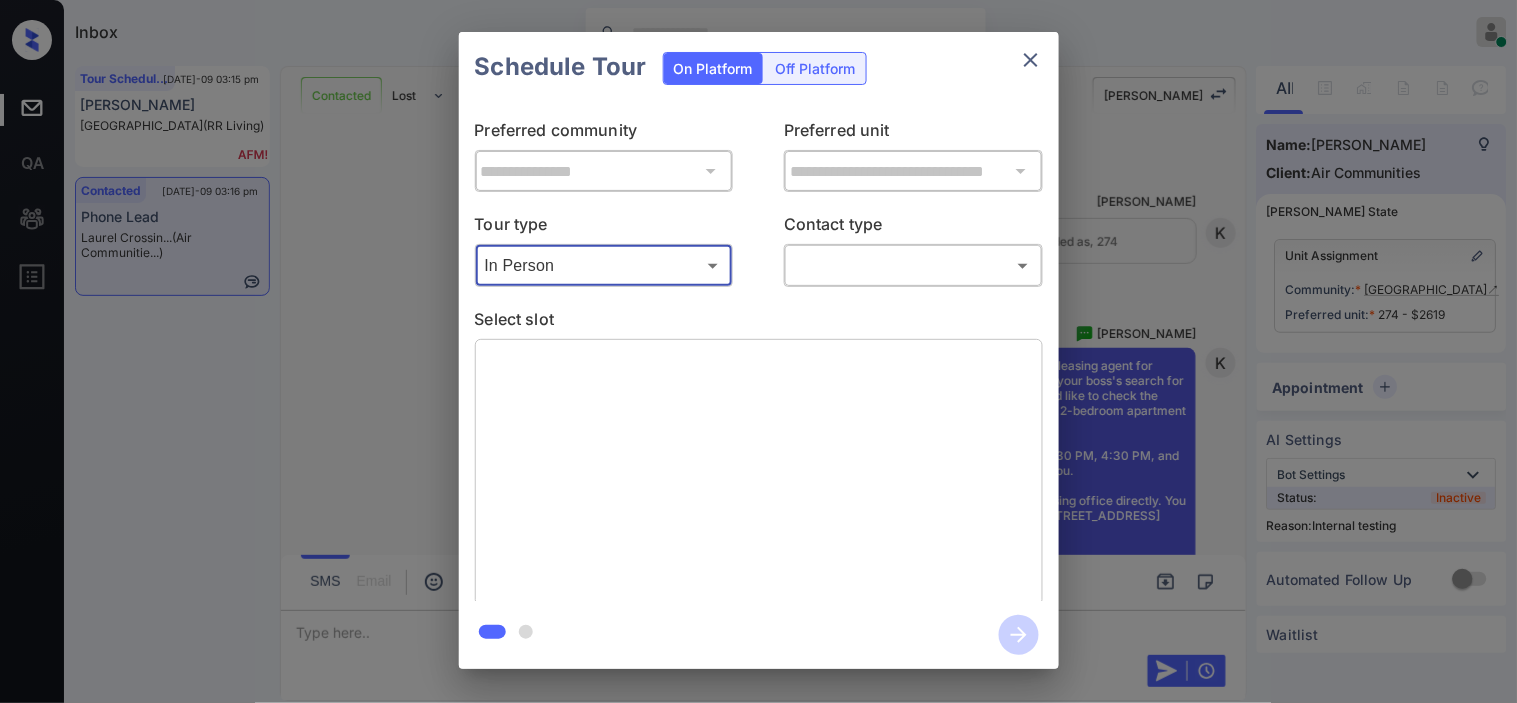 click on "Inbox [PERSON_NAME] Online Set yourself   offline Set yourself   on break Profile Switch to  dark  mode Sign out Tour Scheduled [DATE]-09 03:15 pm   [PERSON_NAME] [GEOGRAPHIC_DATA]  (RR Living) Contacted [DATE]-09 03:16 pm   Phone Lead [PERSON_NAME]...  (Air Communitie...) Contacted Lost Lead Sentiment: Angry Upon sliding the acknowledgement:  Lead will move to lost stage. * ​ SMS and call option will be set to opt out. AFM will be turned off for the lead. Kelsey New Message Kelsey Notes Note: <a href="[URL][DOMAIN_NAME]">[URL][DOMAIN_NAME]</a> - Paste this link into your browser to view [PERSON_NAME] conversation with the prospect [DATE] 03:03 pm  Sync'd w  entrata K New Message Agent Lead created because they indicated they are interested in leasing via Zuma IVR. [DATE] 03:03 pm A New Message [PERSON_NAME] Due to the activation of disableLeadTransfer feature flag, [PERSON_NAME] will no longer transfer ownership of this CRM guest card K Z A" at bounding box center (758, 351) 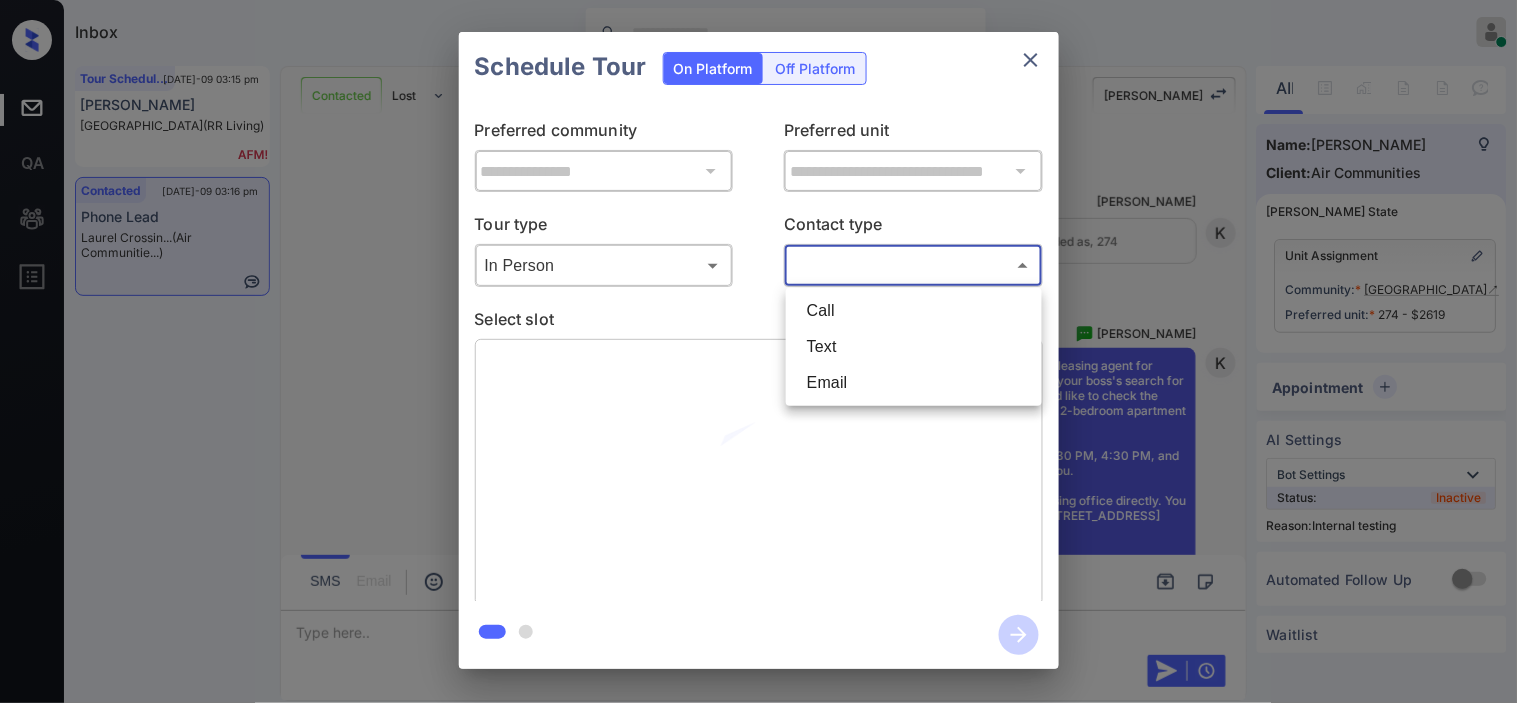 click on "Text" at bounding box center [914, 347] 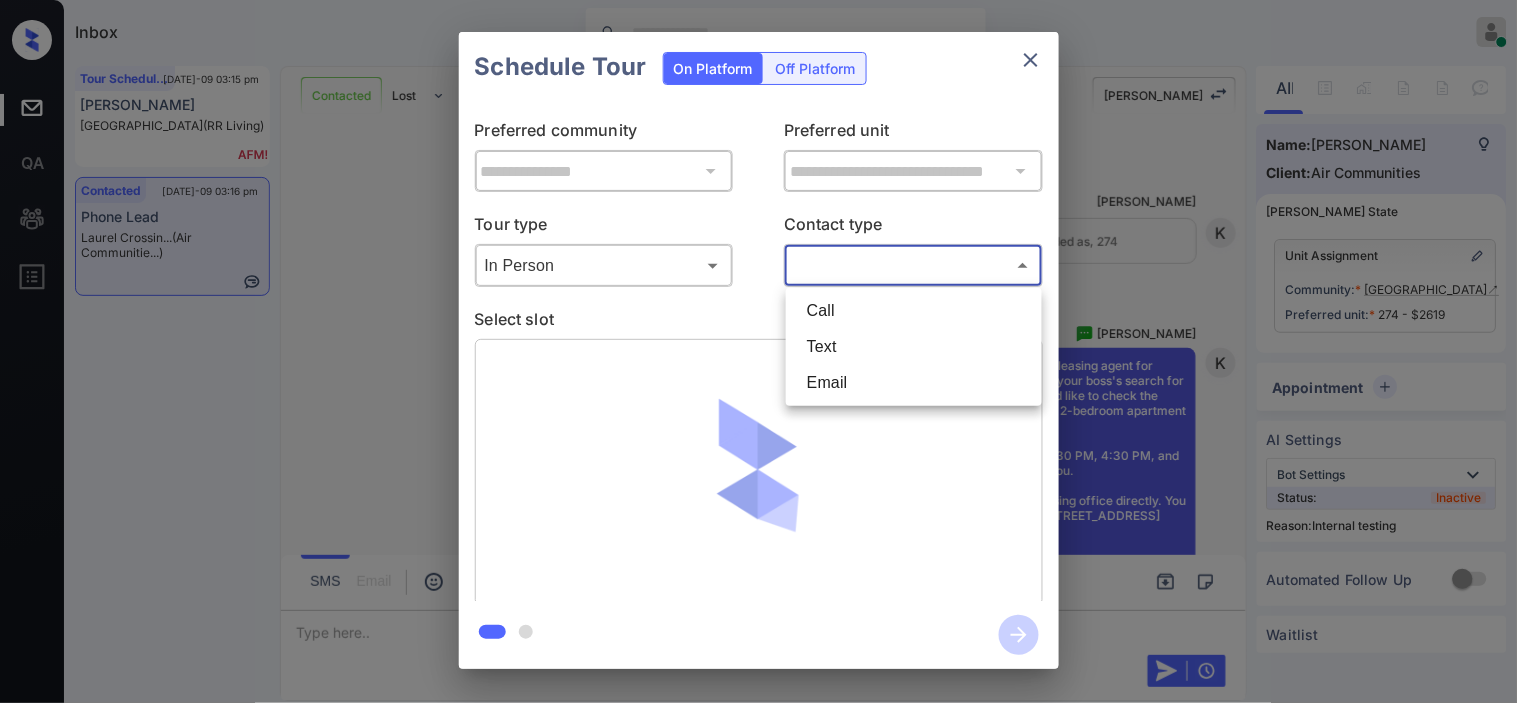 type on "****" 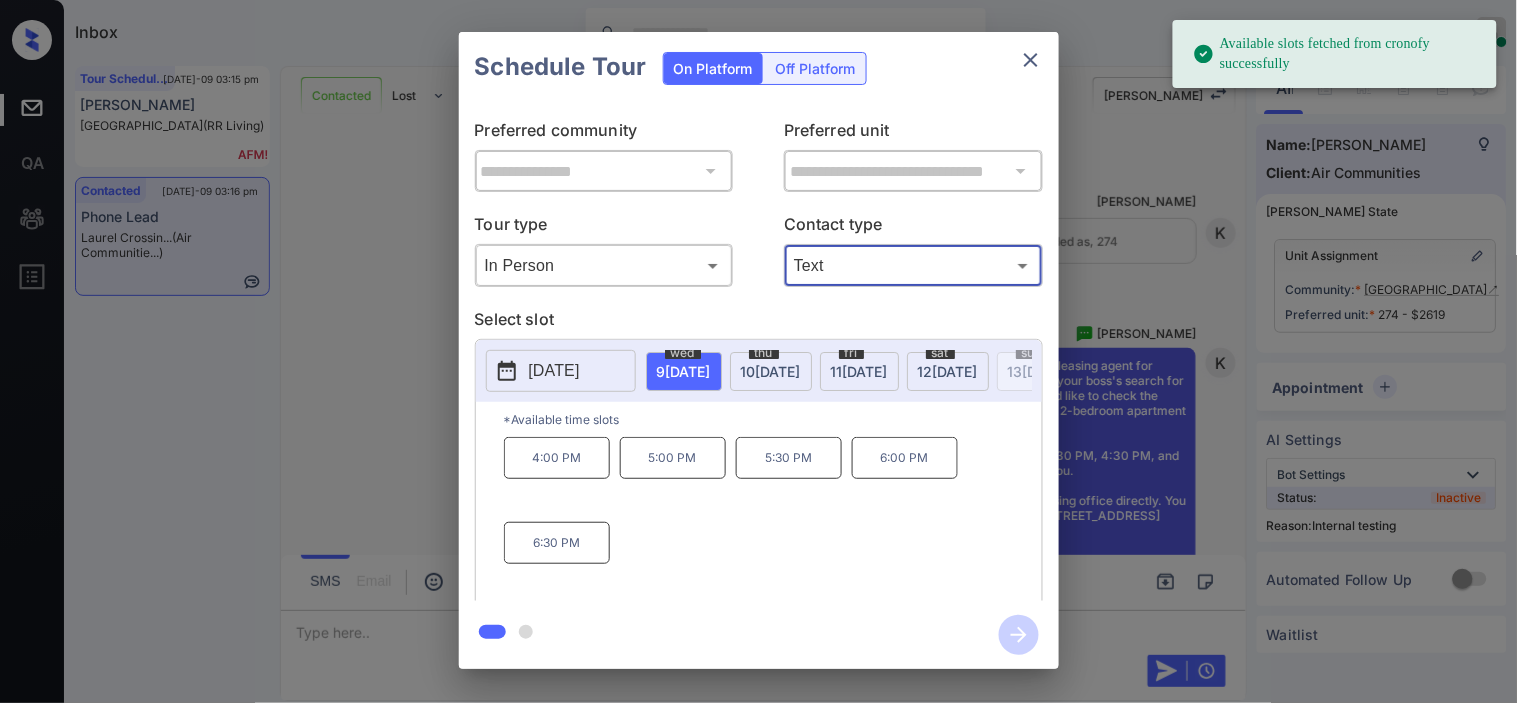 click on "[DATE]" at bounding box center [554, 371] 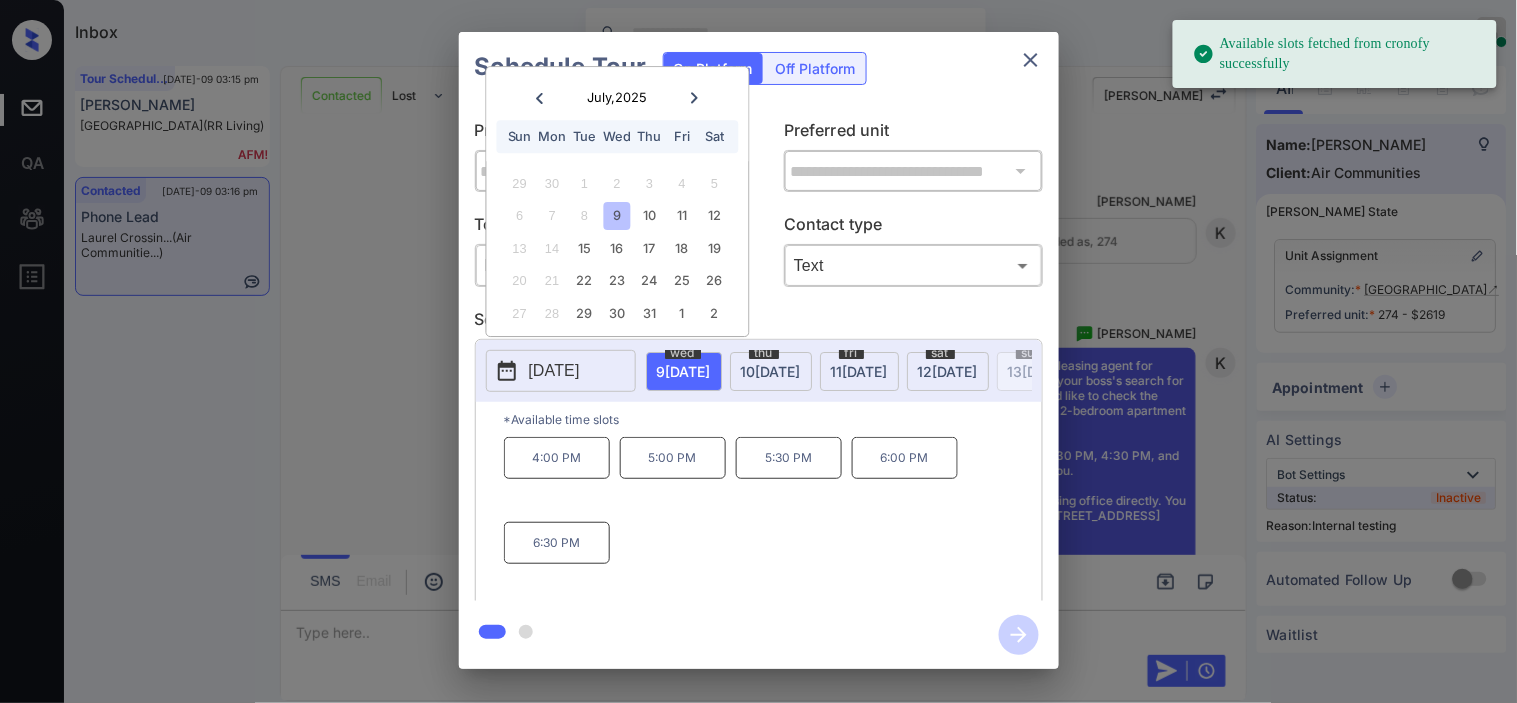 drag, startPoint x: 672, startPoint y: 214, endPoint x: 683, endPoint y: 230, distance: 19.416489 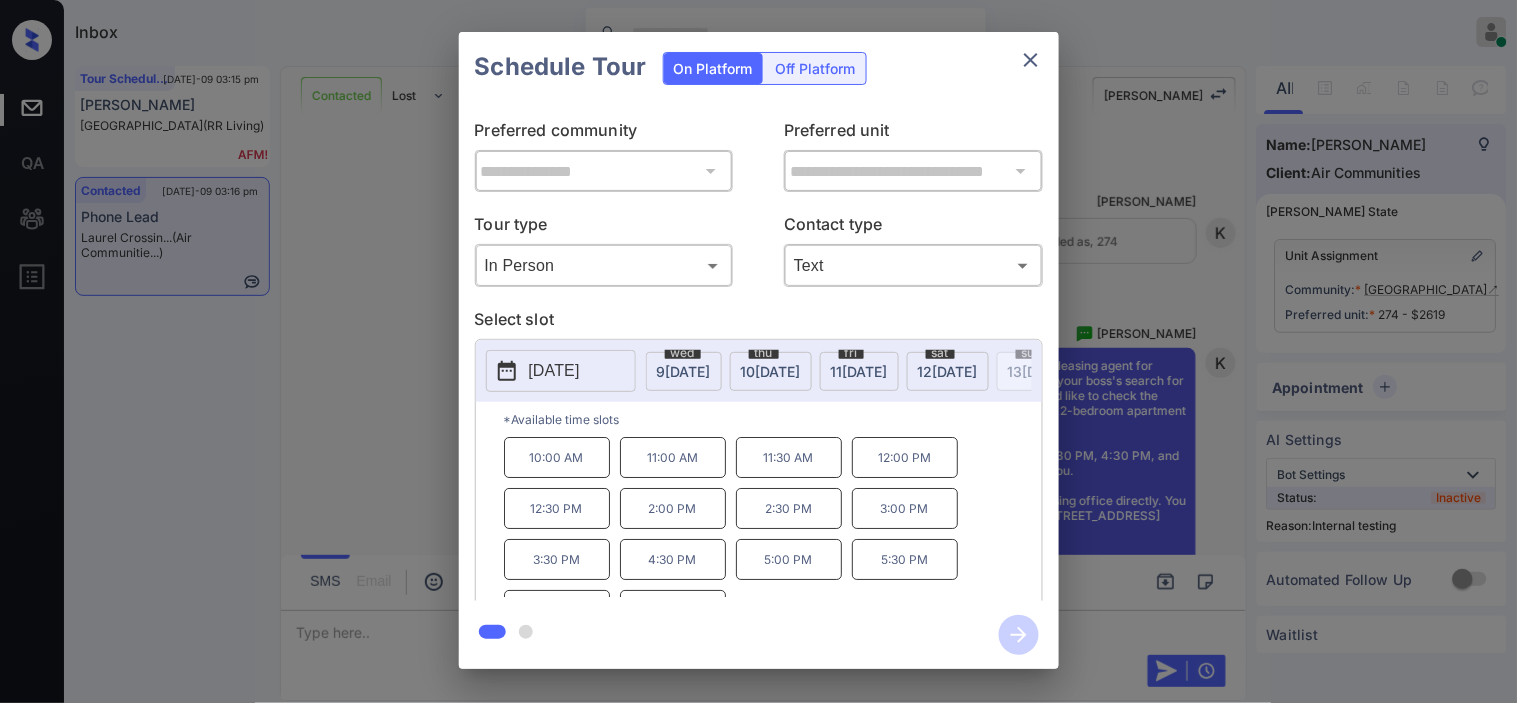drag, startPoint x: 547, startPoint y: 583, endPoint x: 851, endPoint y: 591, distance: 304.10526 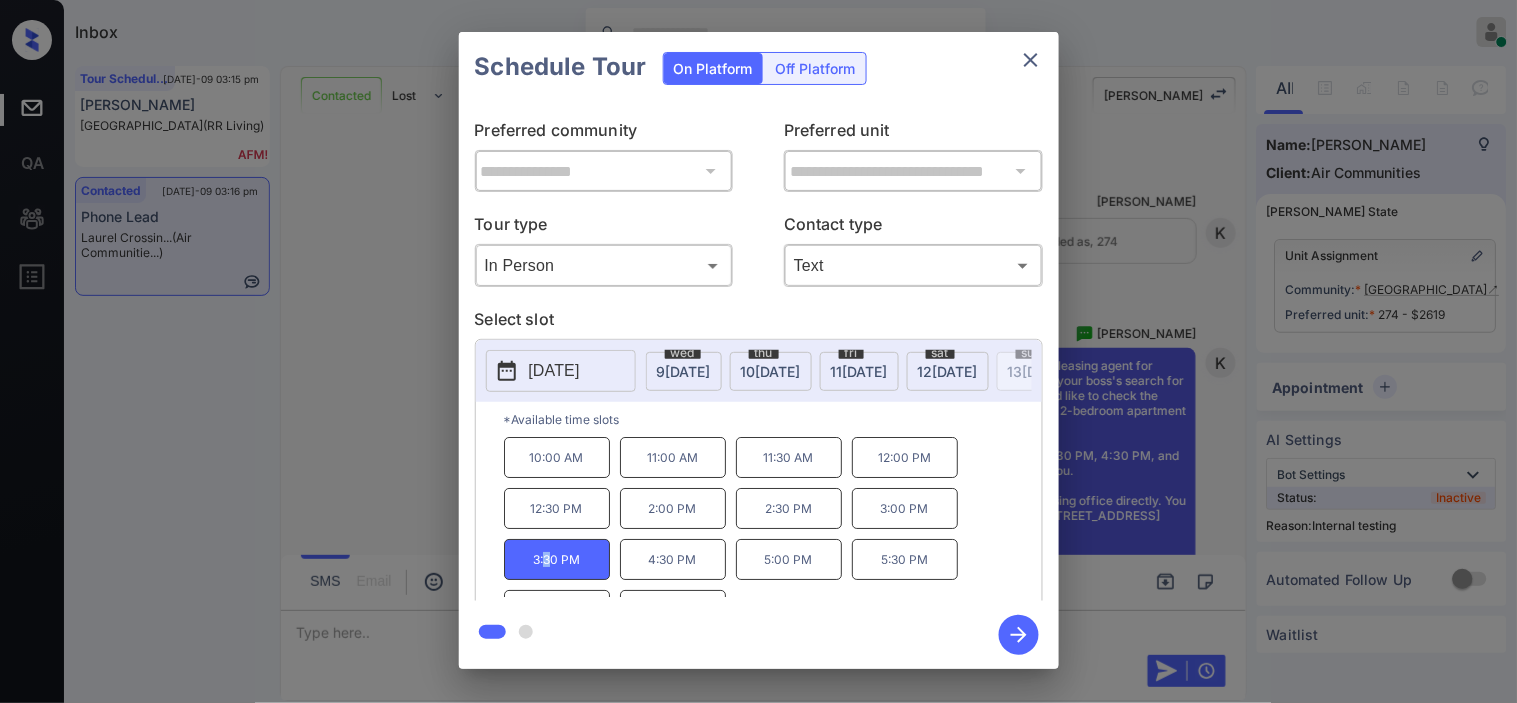 click 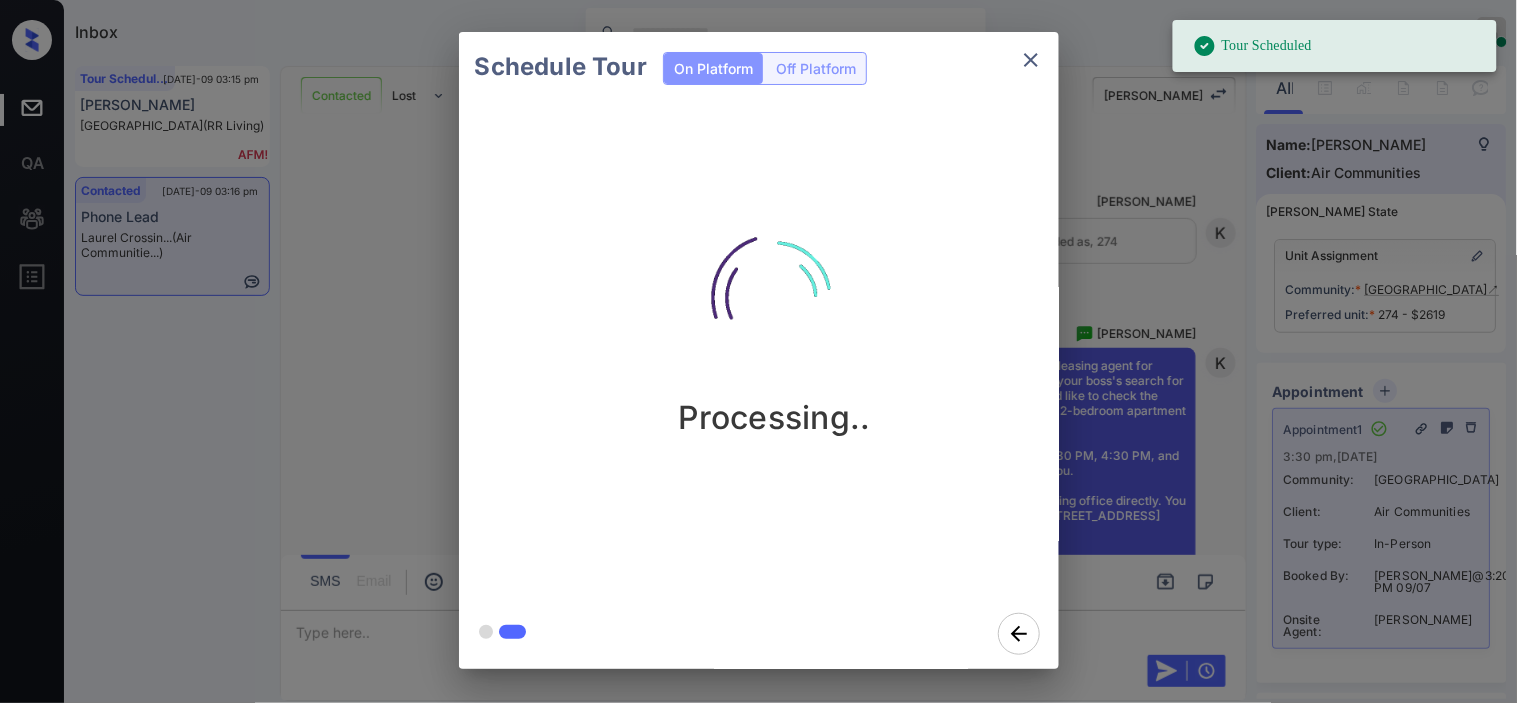 click on "Schedule Tour On Platform Off Platform Processing.." at bounding box center (758, 350) 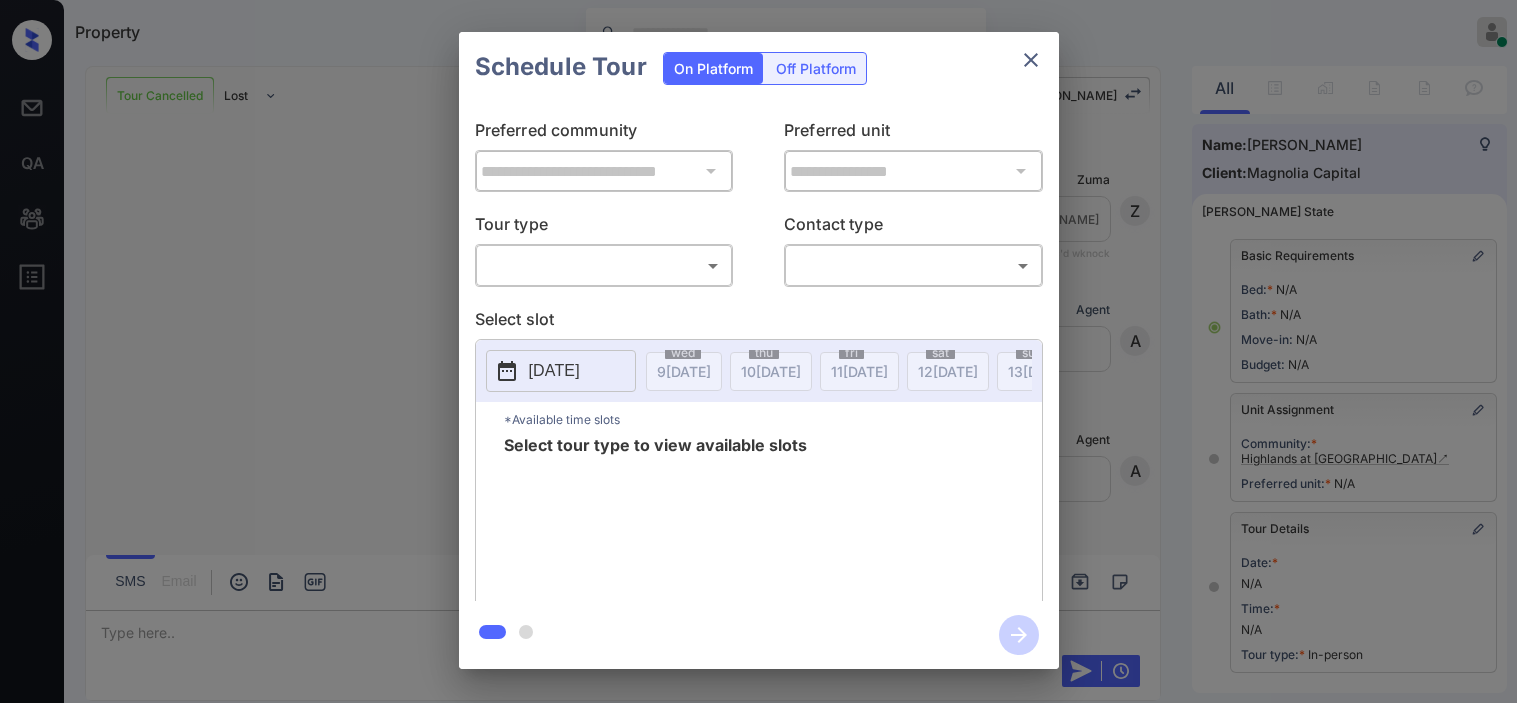 click on "Property Kristine Capara Online Set yourself   offline Set yourself   on break Profile Switch to  dark  mode Sign out Tour Cancelled Lost Lead Sentiment: Angry Upon sliding the acknowledgement:  Lead will move to lost stage. * ​ SMS and call option will be set to opt out. AFM will be turned off for the lead. Kelsey New Message Zuma Lead transferred to leasing agent: kelsey Jul 04, 2025 01:49 pm  Sync'd w  knock Z New Message Agent Lead created via webhook in Inbound stage. Jul 04, 2025 01:49 pm A New Message Agent AFM Request sent to Kelsey. Jul 04, 2025 01:49 pm A New Message Agent Notes Note: Structured Note:
Move In Date: 2025-08-01
Jul 04, 2025 01:49 pm A New Message Kelsey Lead Details Updated
Move In Date:  1-8-2025
Jul 04, 2025 01:49 pm K New Message Kelsey Jul 04, 2025 01:49 pm   | SmarterAFMV2Sms  Sync'd w  knock K New Message Kelsey Lead archived by Kelsey! Jul 04, 2025 01:49 pm K New Message Rontavius Moore My preference is 1 or 2 bedrooms & Saturday is fine for me Jul 04, 2025 01:53 pm" at bounding box center (758, 351) 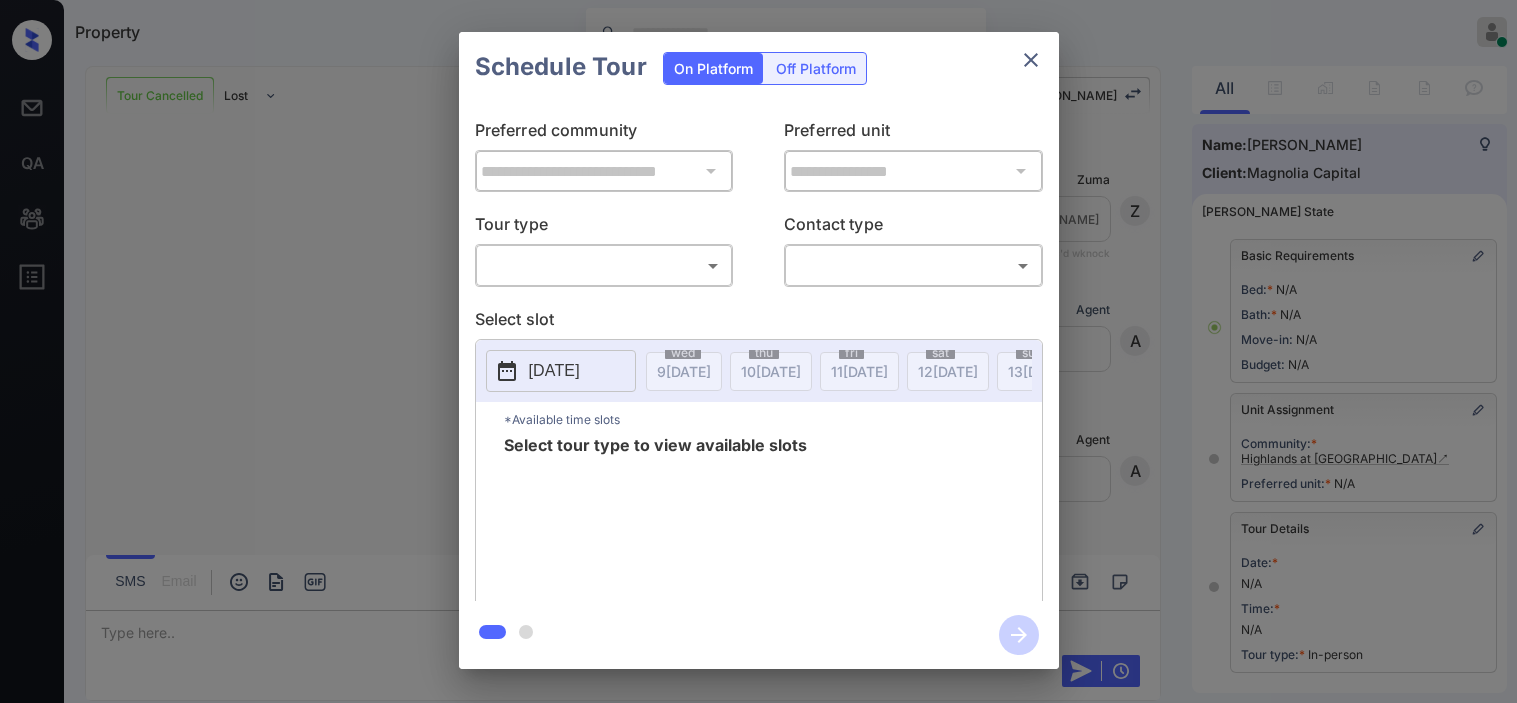 scroll, scrollTop: 0, scrollLeft: 0, axis: both 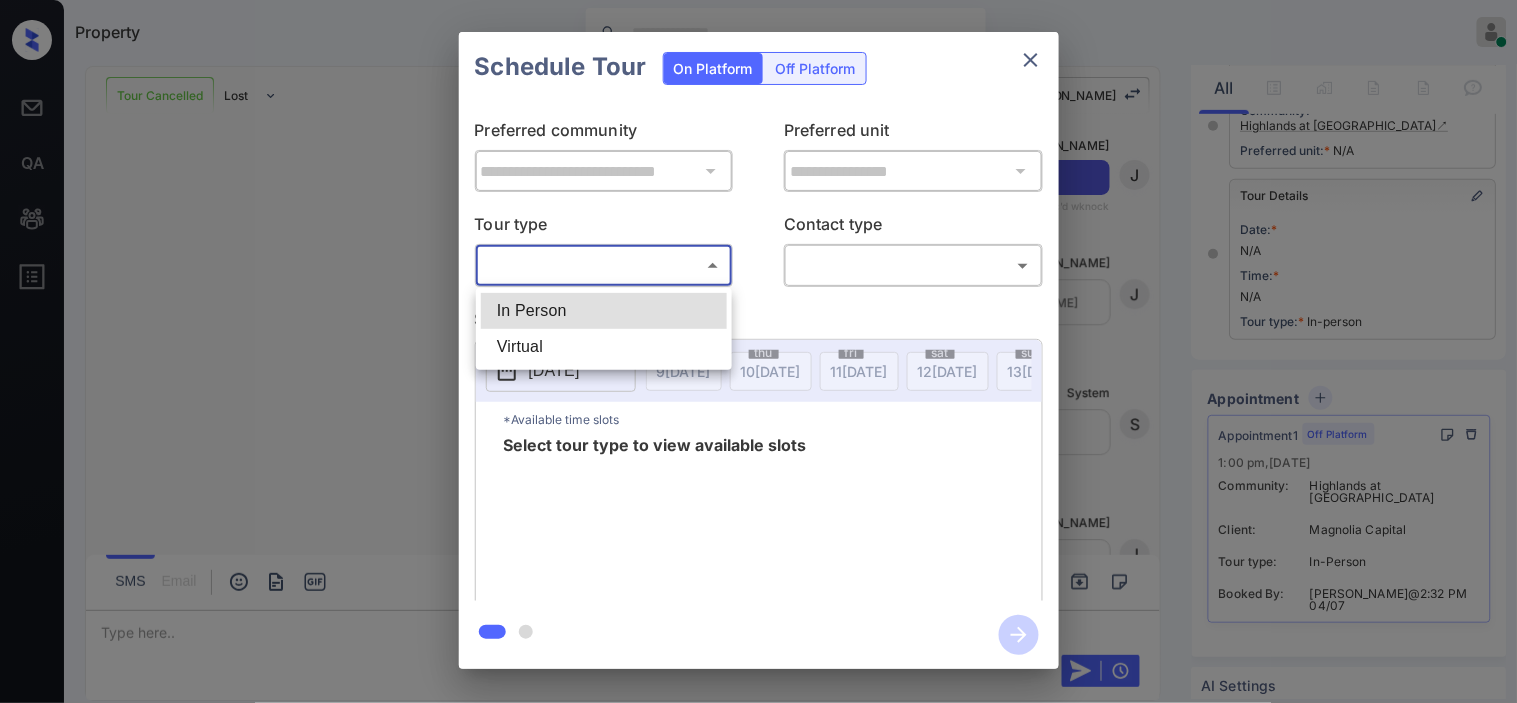 click on "In Person" at bounding box center (604, 311) 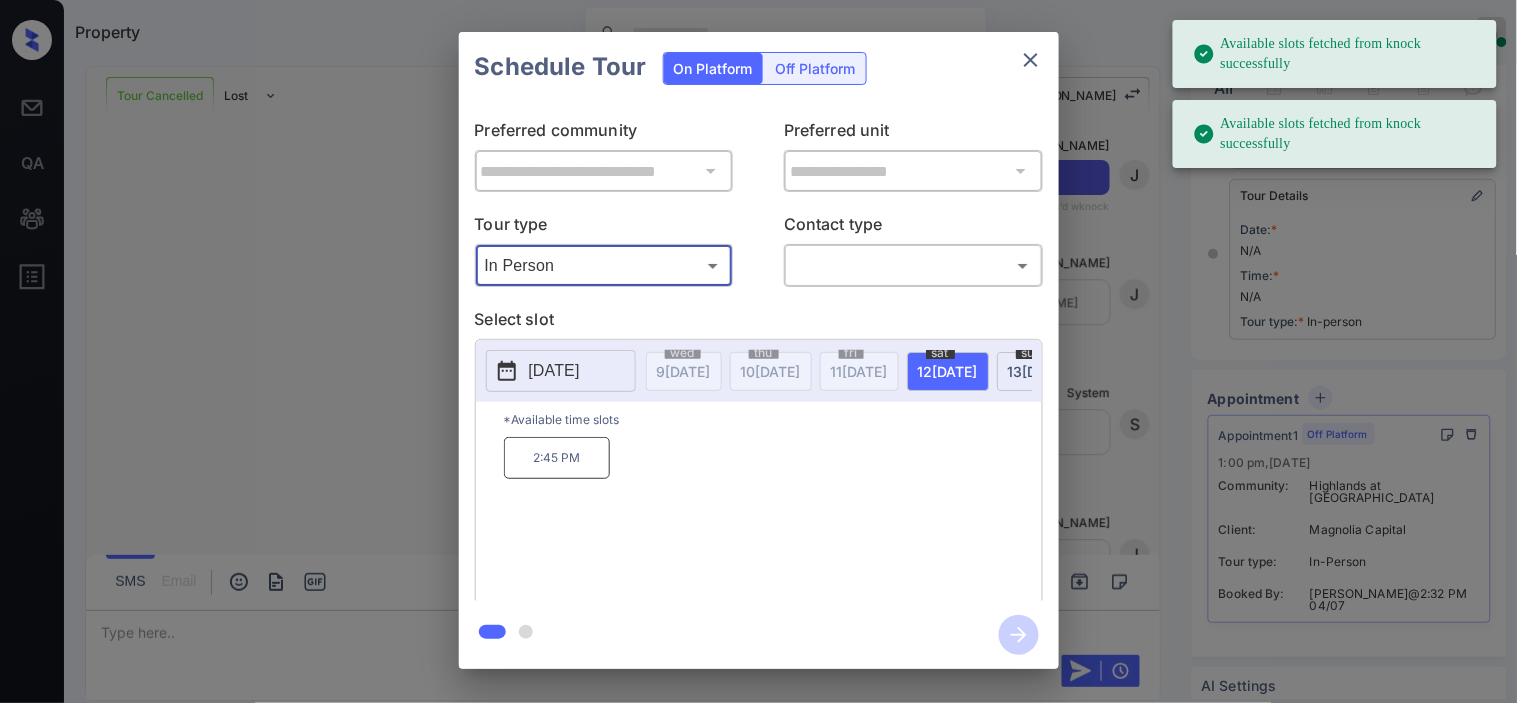 click on "**********" at bounding box center (758, 350) 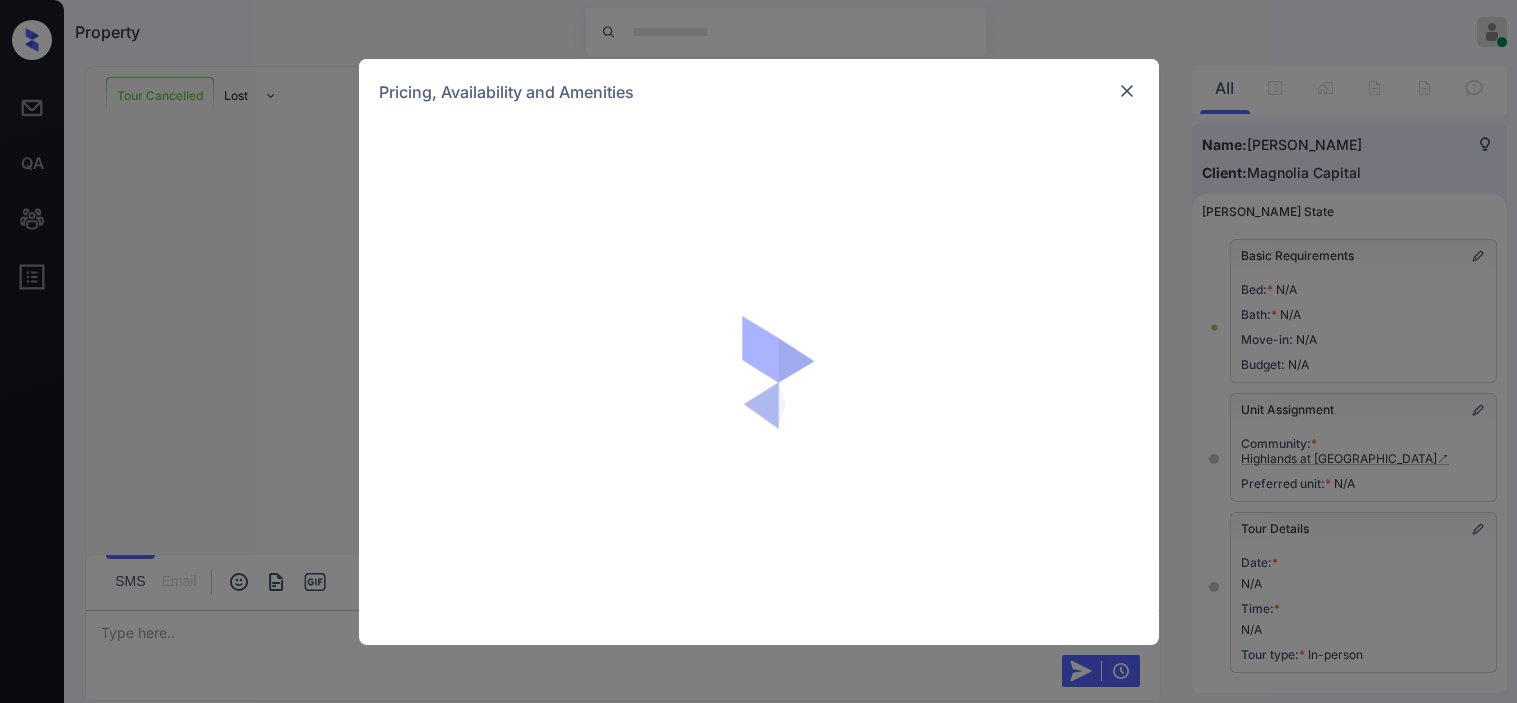 scroll, scrollTop: 0, scrollLeft: 0, axis: both 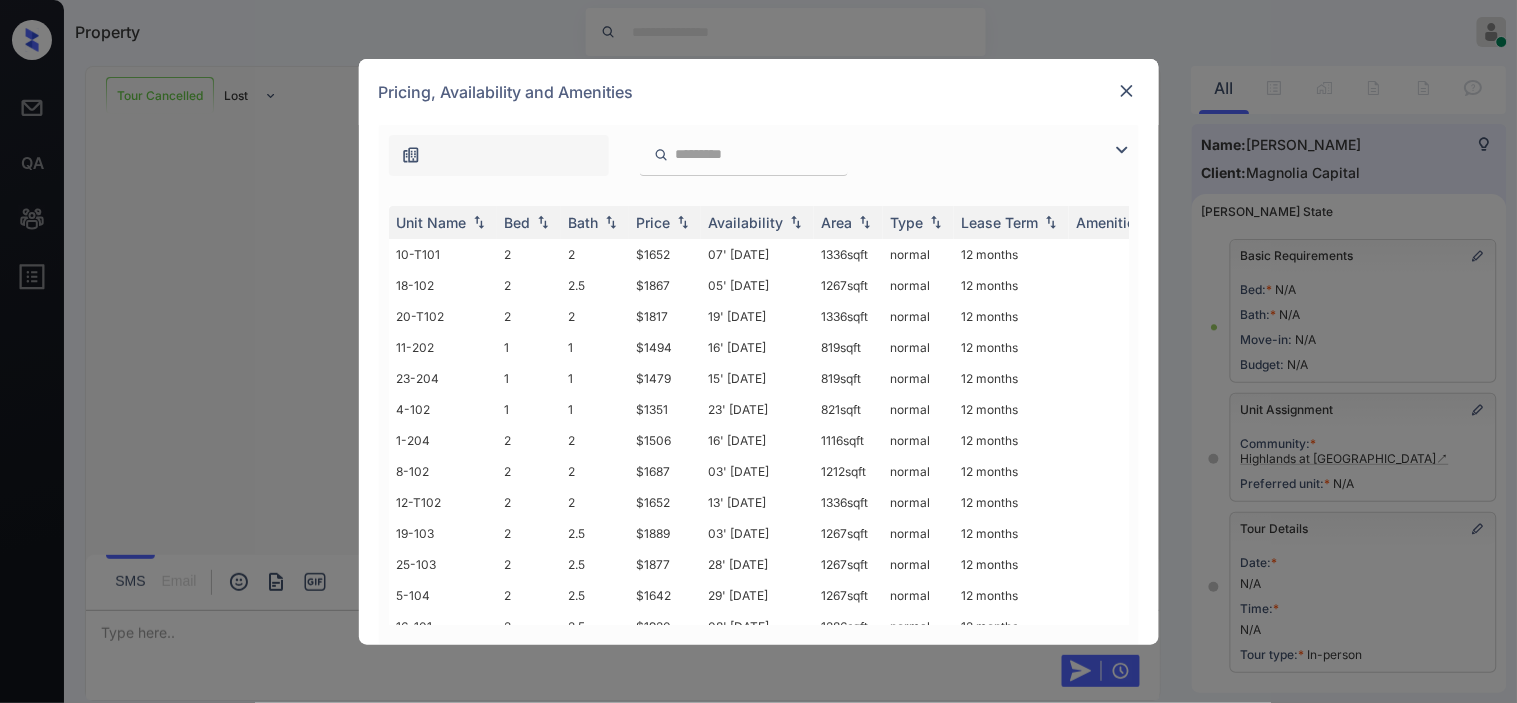 click at bounding box center (1122, 150) 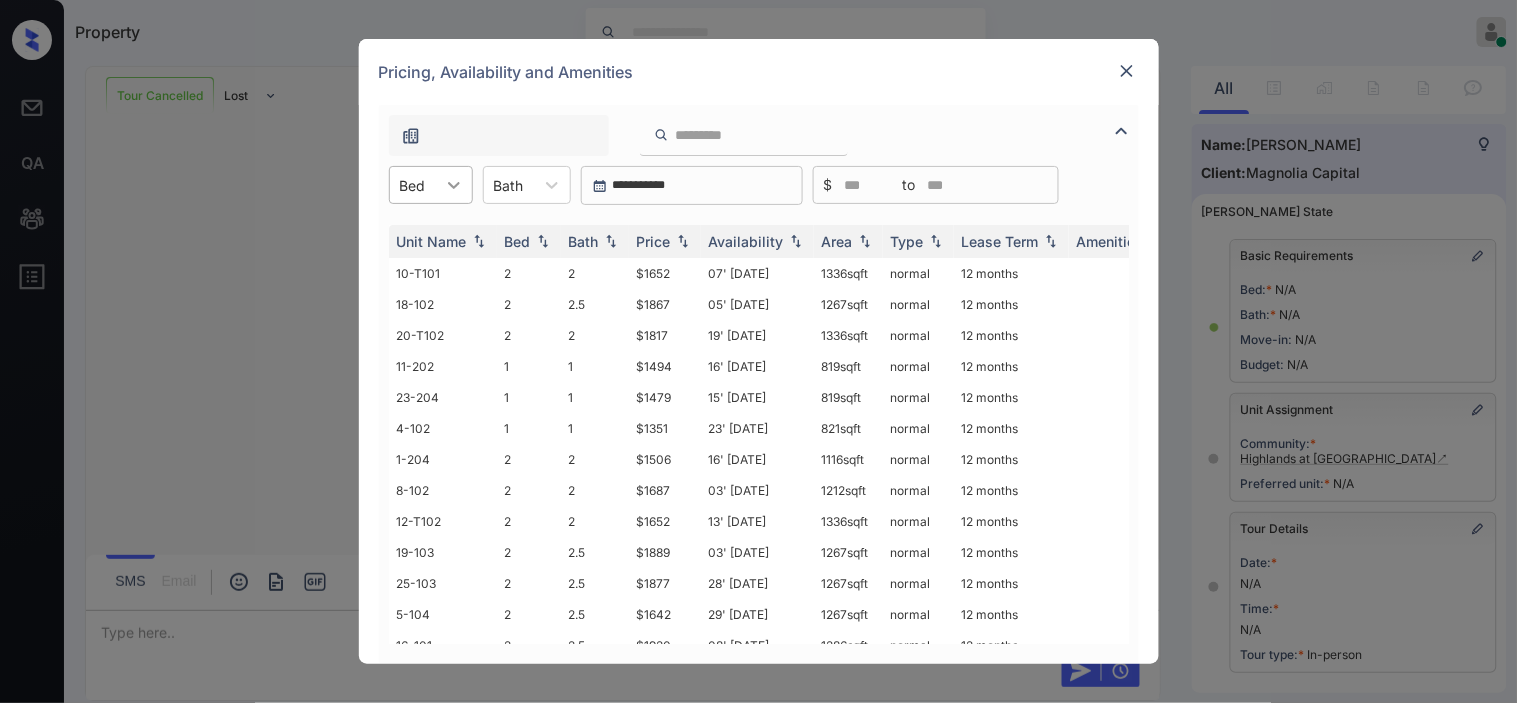 click 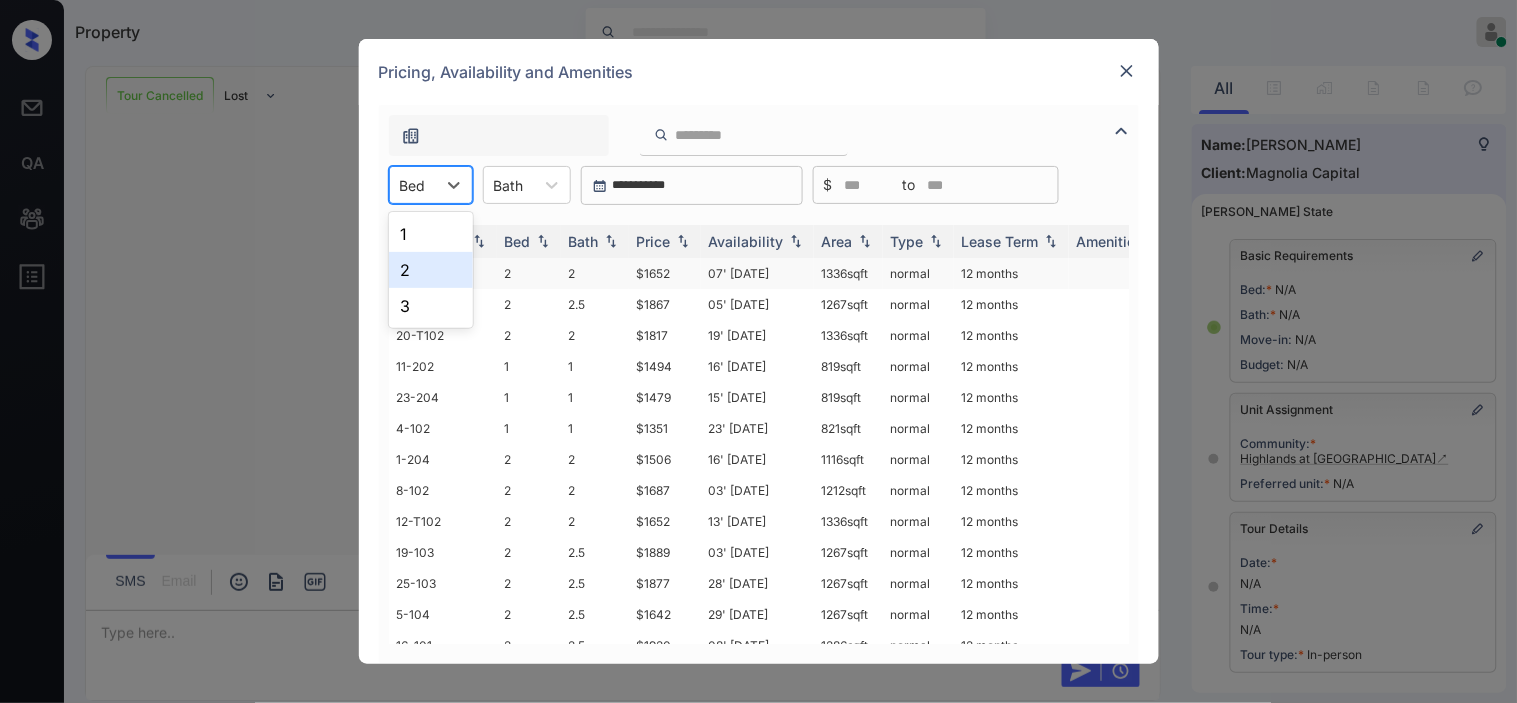 drag, startPoint x: 421, startPoint y: 267, endPoint x: 460, endPoint y: 268, distance: 39.012817 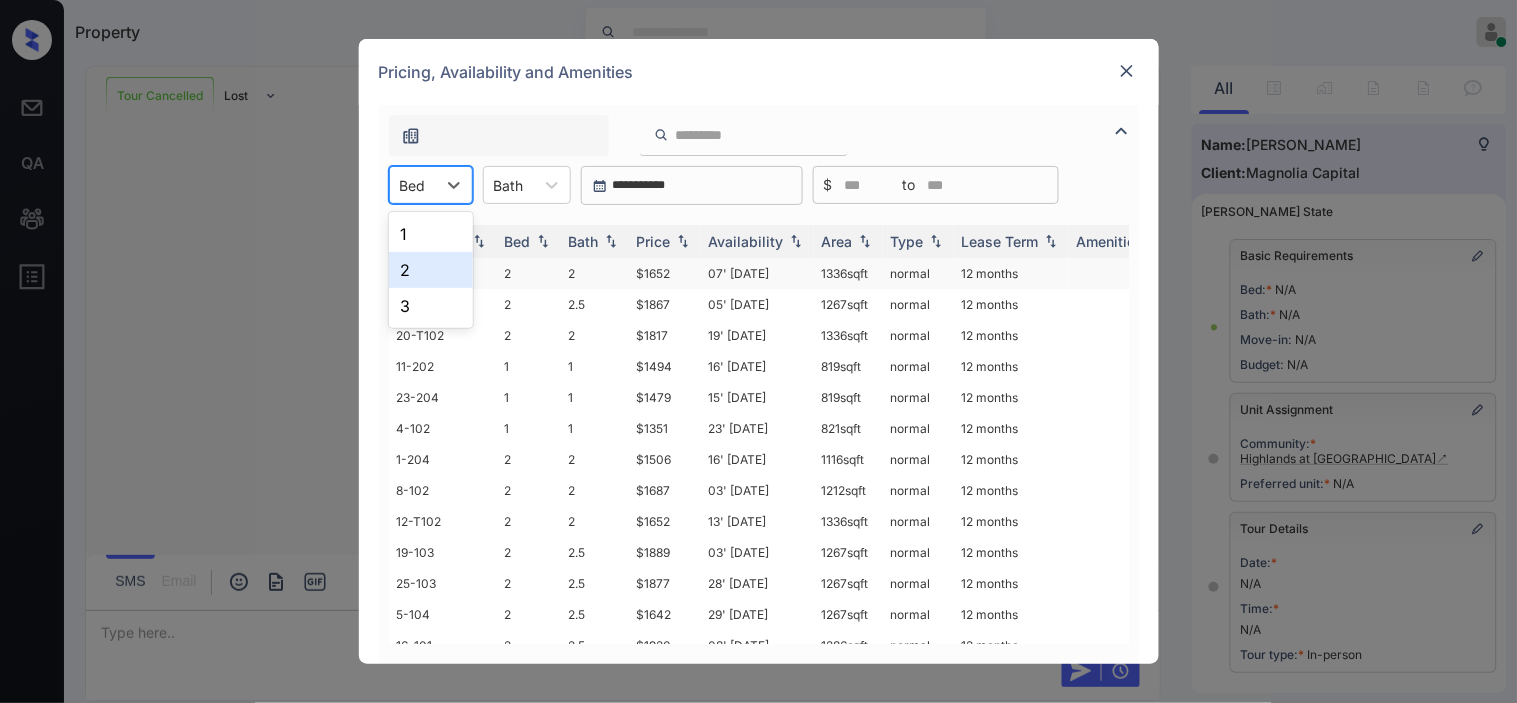 click on "2" at bounding box center (431, 270) 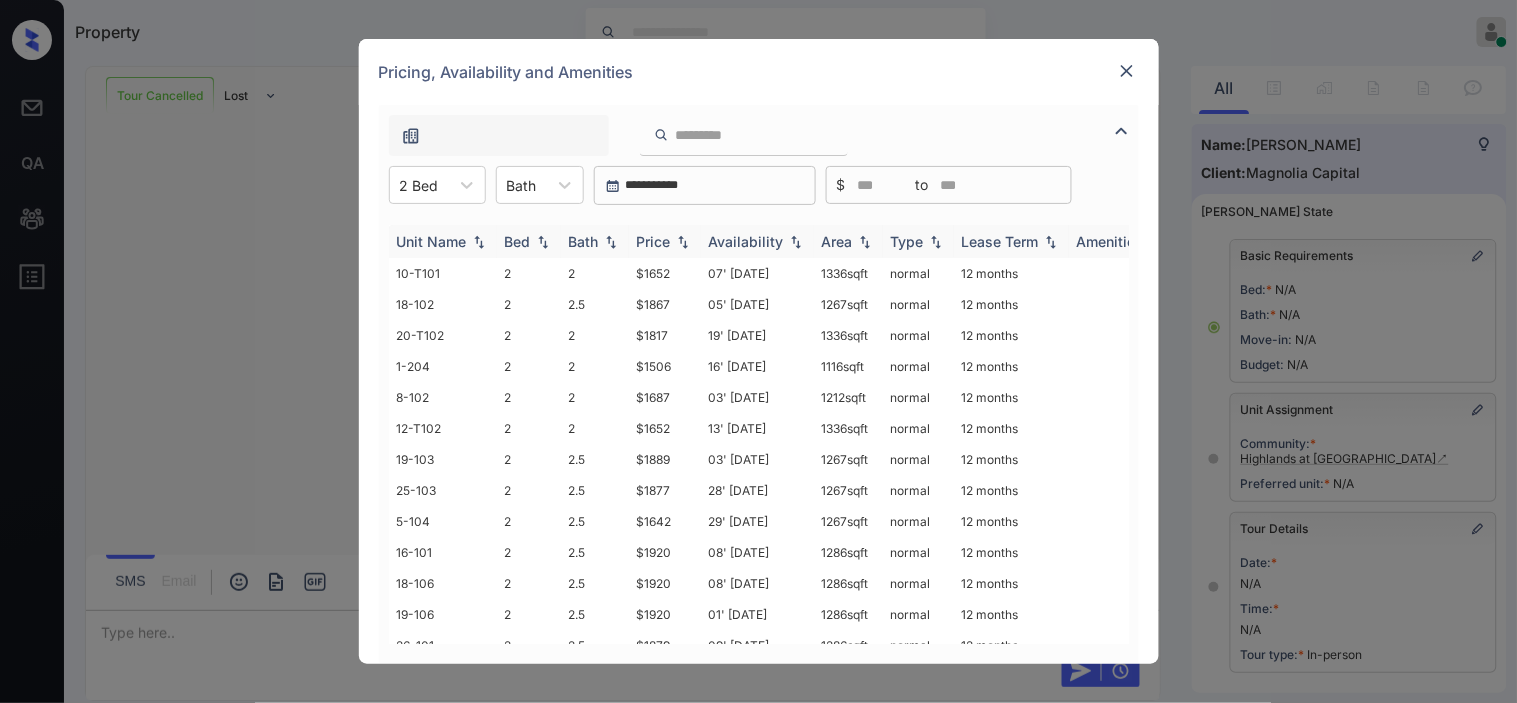 click at bounding box center [683, 242] 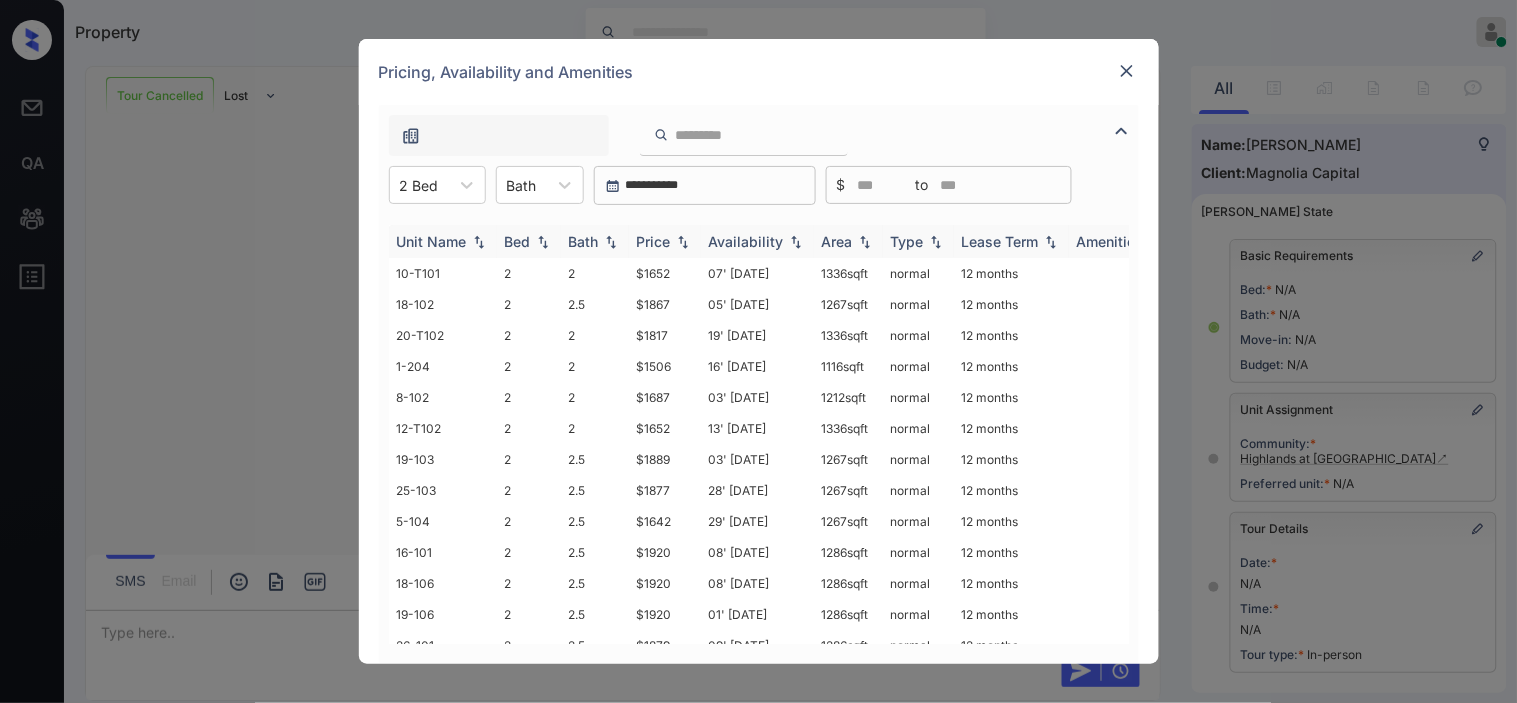 click at bounding box center [683, 242] 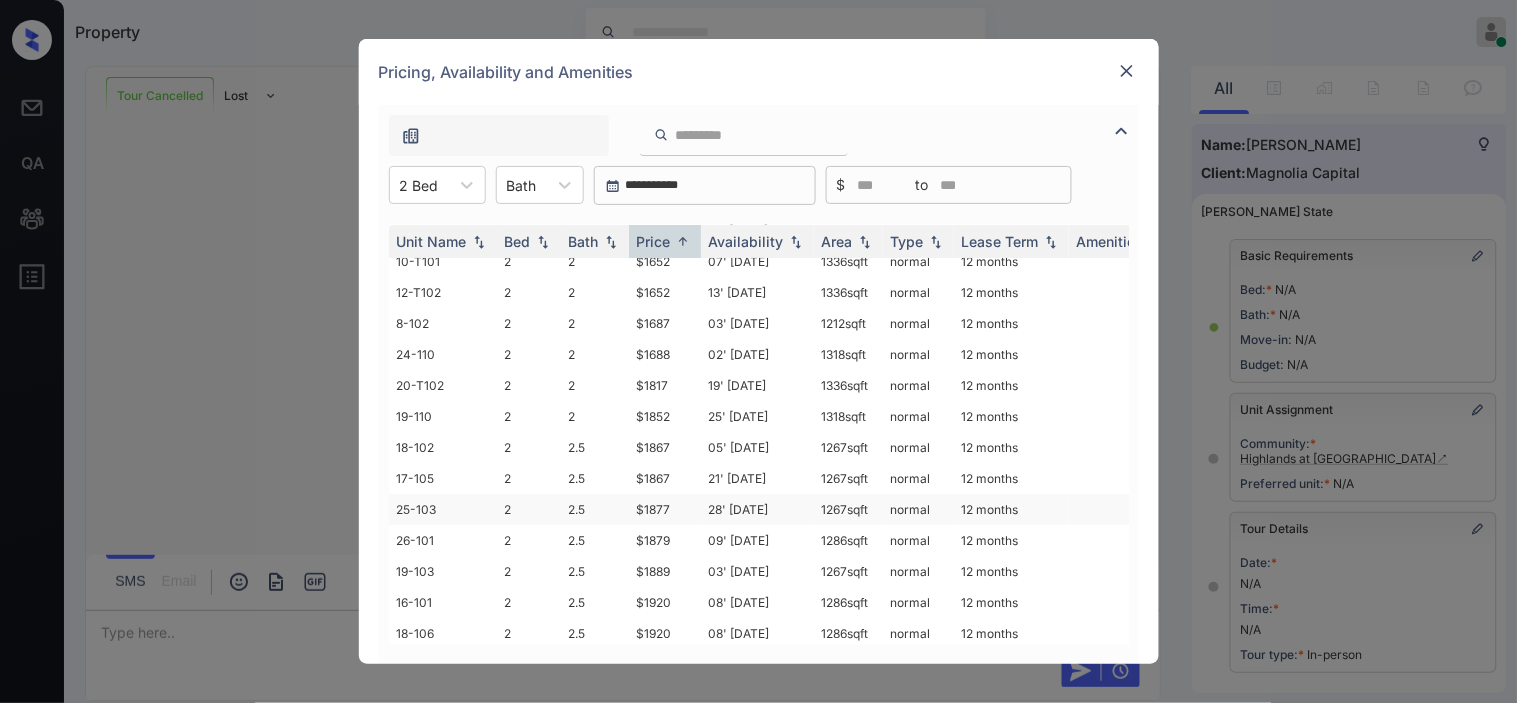 scroll, scrollTop: 111, scrollLeft: 0, axis: vertical 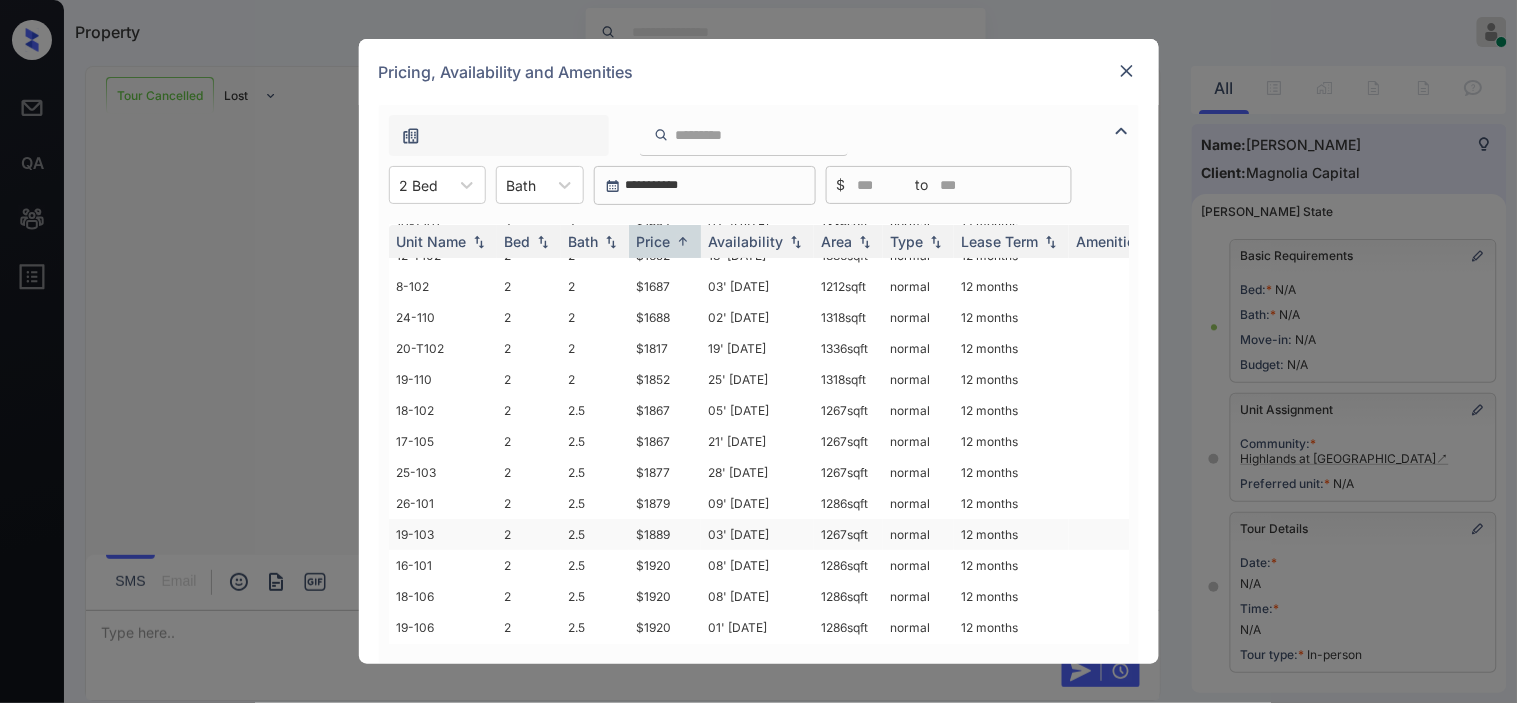click on "03' Jul 25" at bounding box center [757, 534] 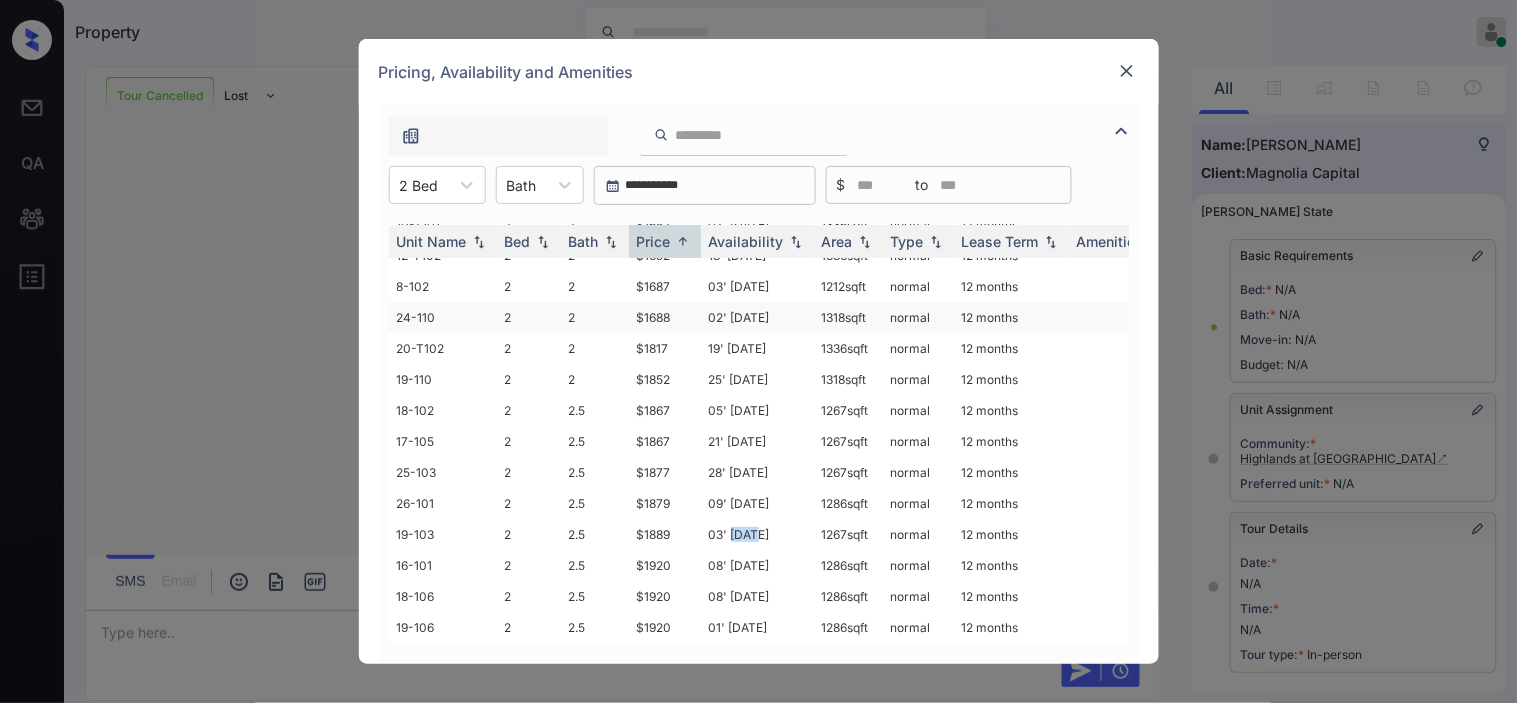 drag, startPoint x: 744, startPoint y: 524, endPoint x: 1090, endPoint y: 304, distance: 410.0195 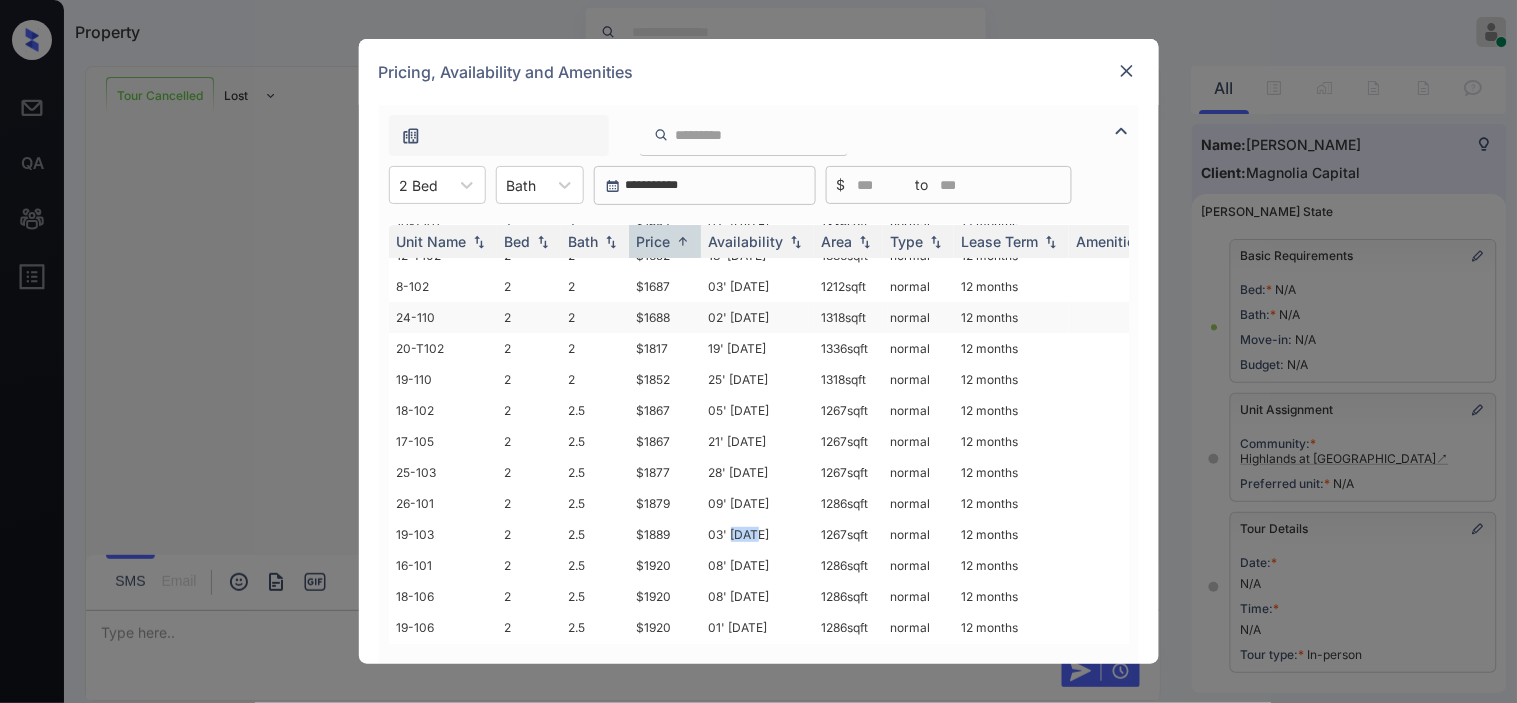 click on "03' Jul 25" at bounding box center (757, 534) 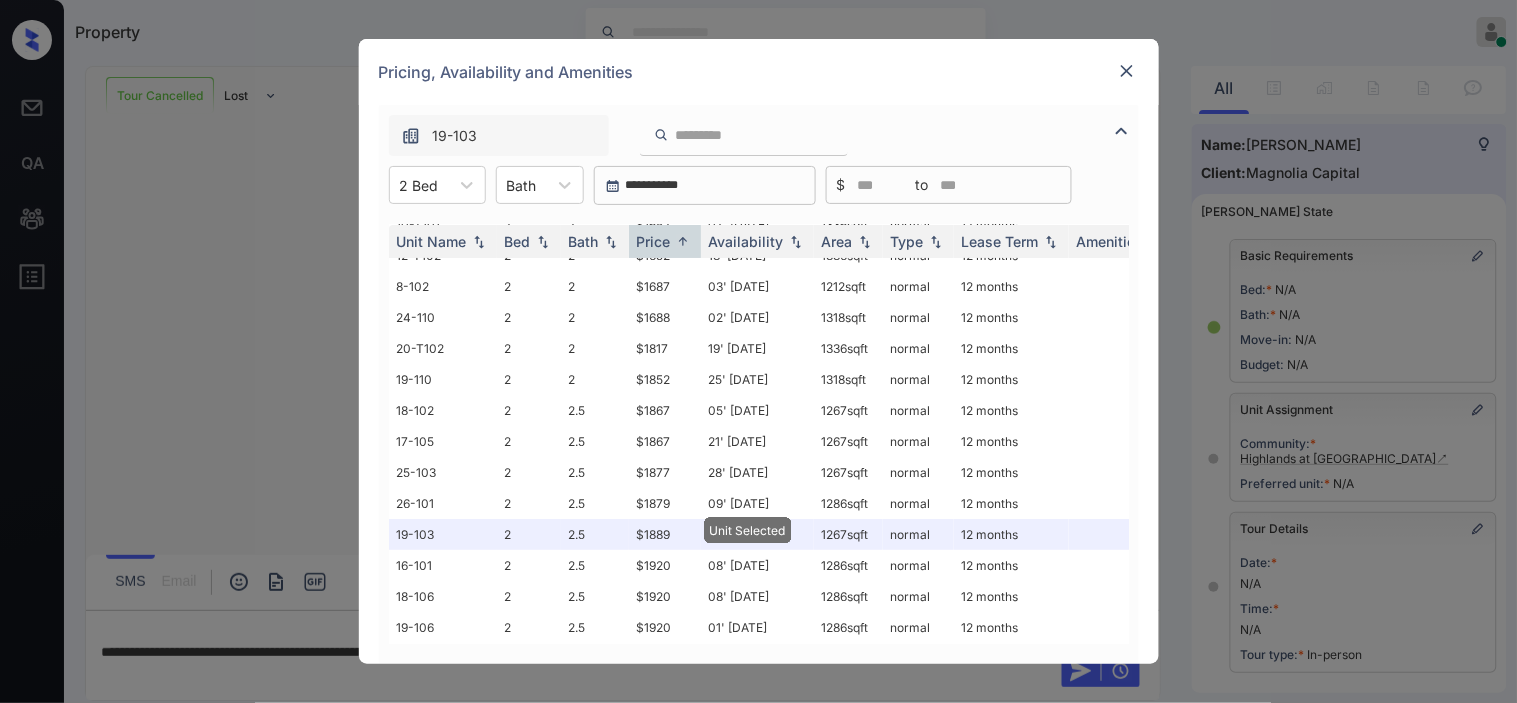 click at bounding box center (1127, 71) 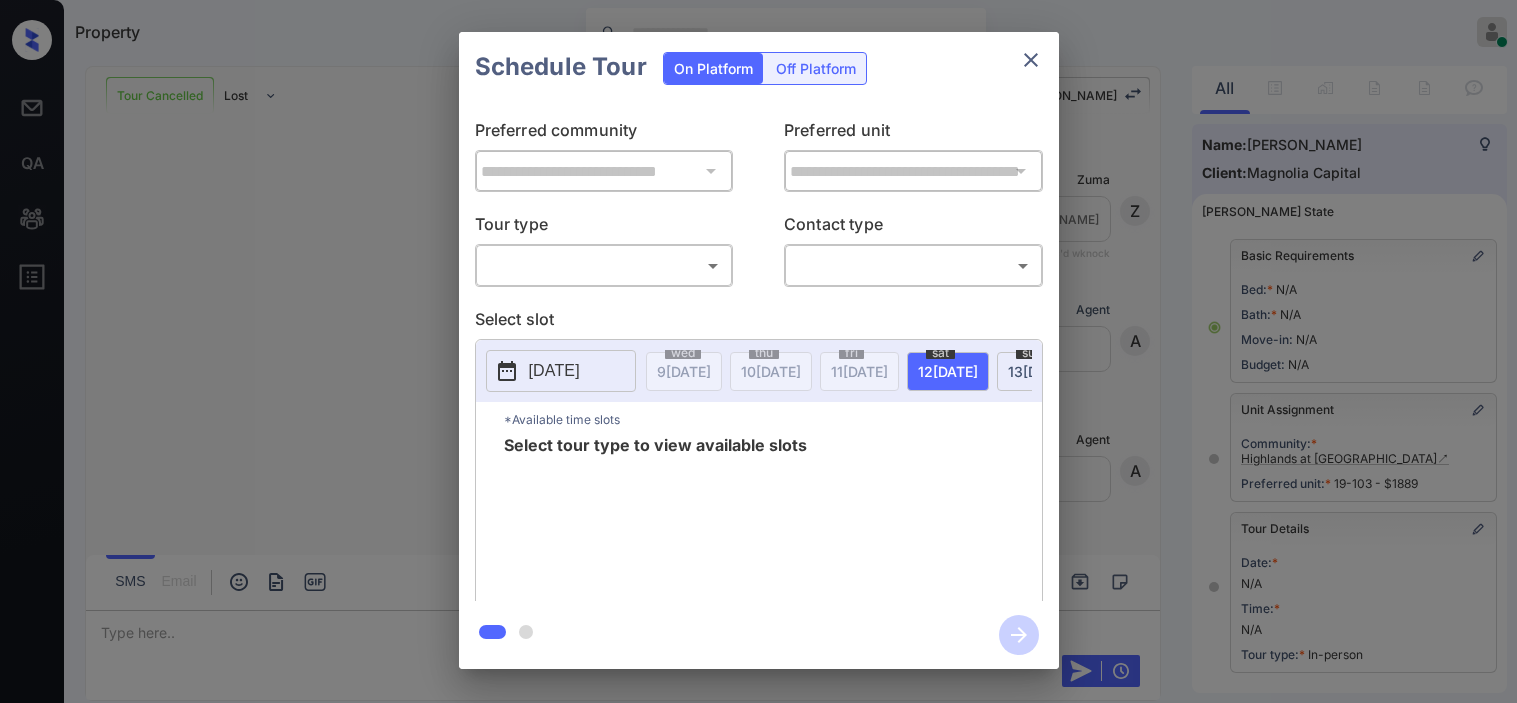 scroll, scrollTop: 0, scrollLeft: 0, axis: both 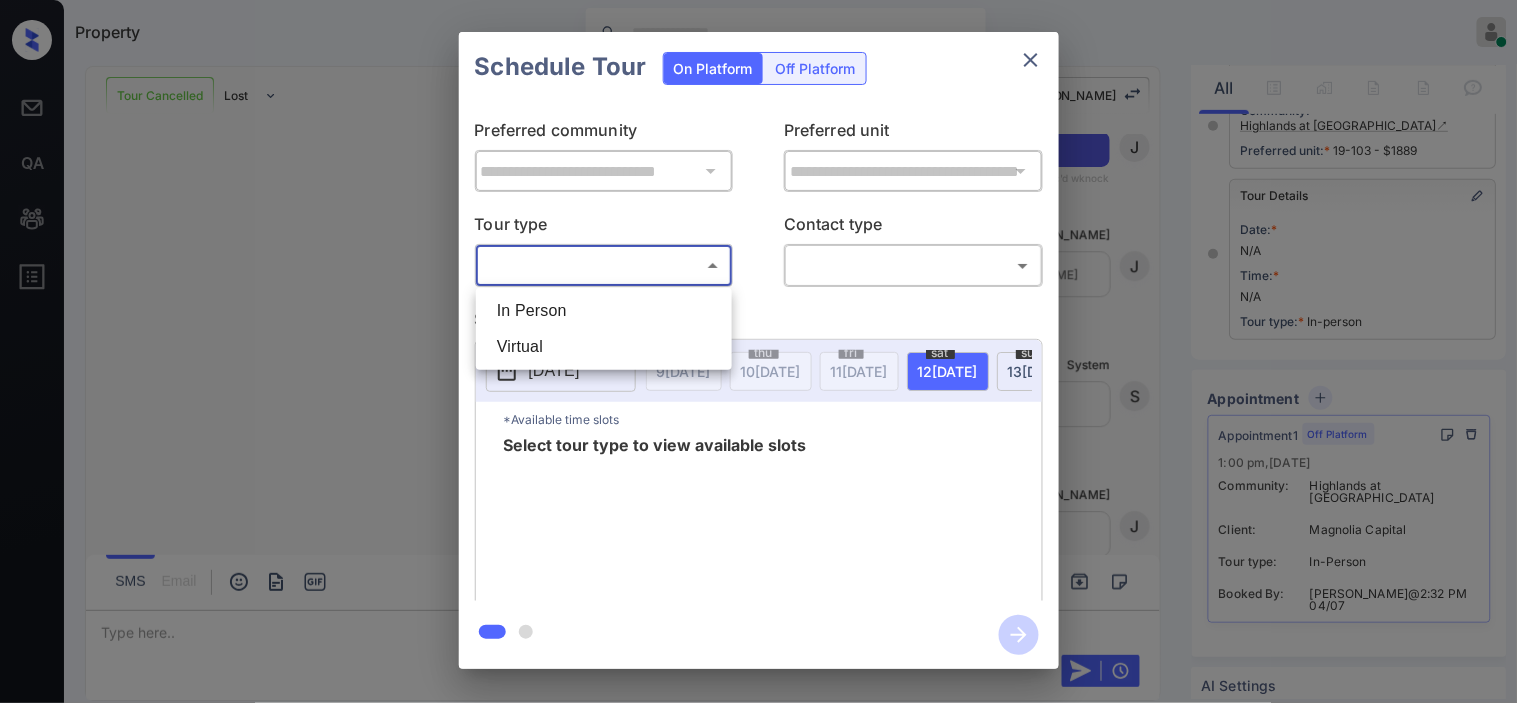click on "Property Kristine Capara Online Set yourself   offline Set yourself   on break Profile Switch to  dark  mode Sign out Tour Cancelled Lost Lead Sentiment: Angry Upon sliding the acknowledgement:  Lead will move to lost stage. * ​ SMS and call option will be set to opt out. AFM will be turned off for the lead. Kelsey New Message Zuma Lead transferred to leasing agent: kelsey Jul 04, 2025 01:49 pm  Sync'd w  knock Z New Message Agent Lead created via webhook in Inbound stage. Jul 04, 2025 01:49 pm A New Message Agent AFM Request sent to Kelsey. Jul 04, 2025 01:49 pm A New Message Agent Notes Note: Structured Note:
Move In Date: 2025-08-01
Jul 04, 2025 01:49 pm A New Message Kelsey Lead Details Updated
Move In Date:  1-8-2025
Jul 04, 2025 01:49 pm K New Message Kelsey Jul 04, 2025 01:49 pm   | SmarterAFMV2Sms  Sync'd w  knock K New Message Kelsey Lead archived by Kelsey! Jul 04, 2025 01:49 pm K New Message Rontavius Moore My preference is 1 or 2 bedrooms & Saturday is fine for me Jul 04, 2025 01:53 pm" at bounding box center [758, 351] 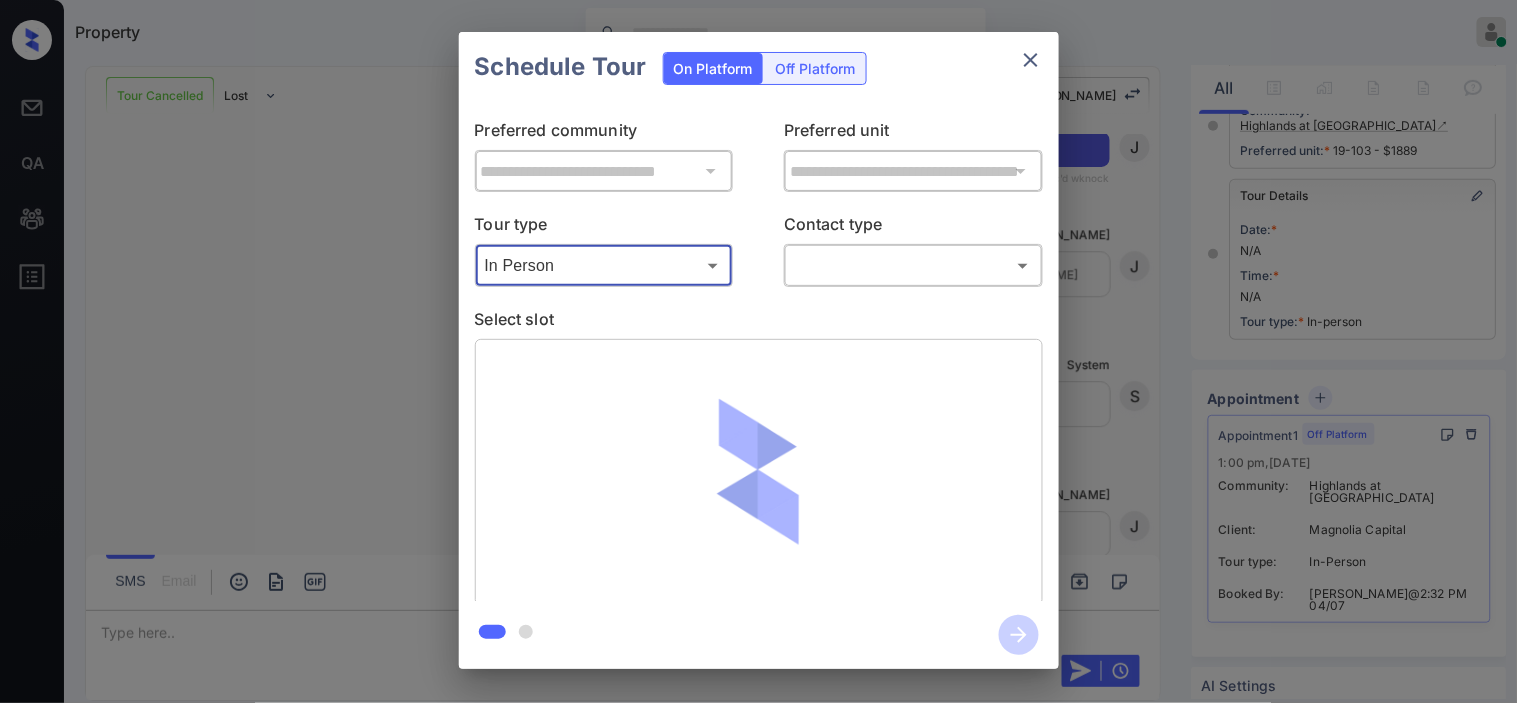 click on "​ ​" at bounding box center (913, 265) 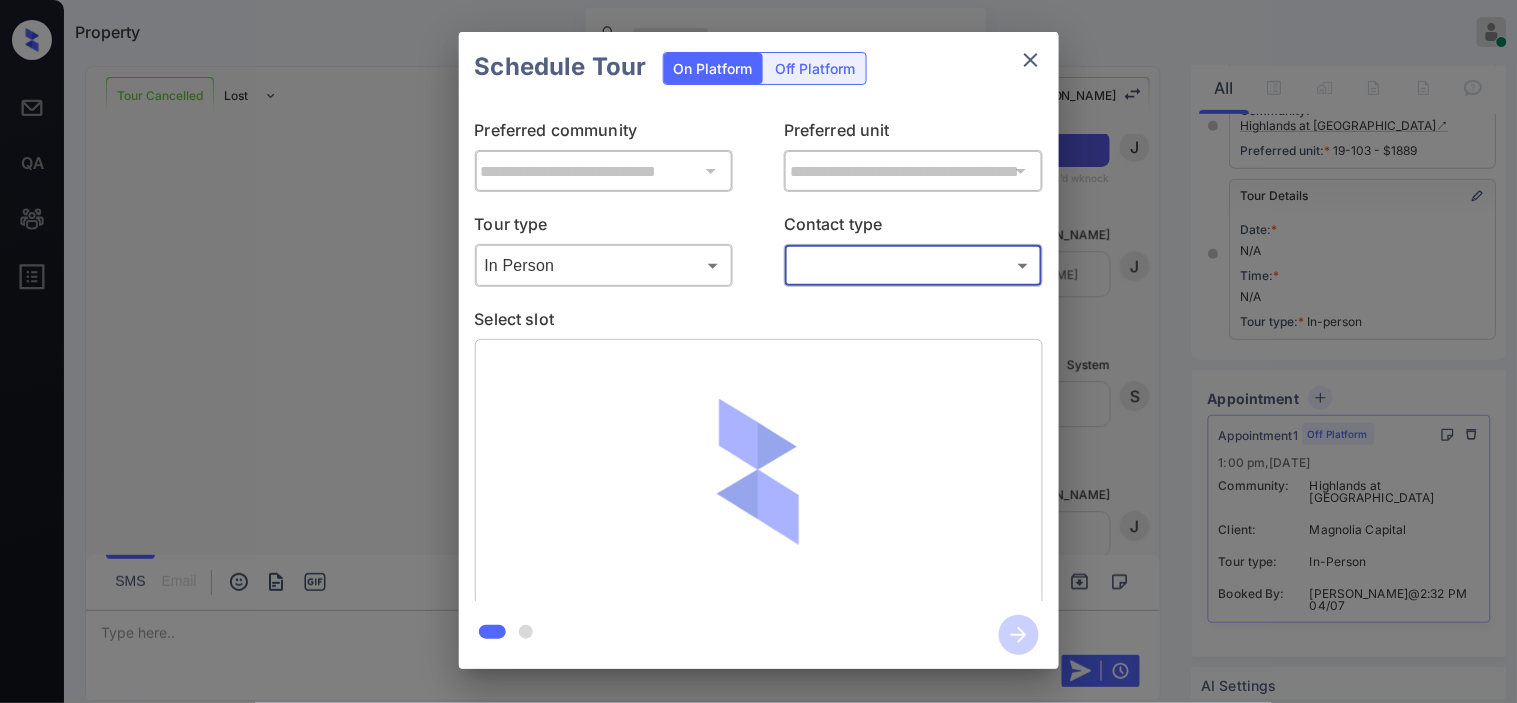 click on "Property Kristine Capara Online Set yourself   offline Set yourself   on break Profile Switch to  dark  mode Sign out Tour Cancelled Lost Lead Sentiment: Angry Upon sliding the acknowledgement:  Lead will move to lost stage. * ​ SMS and call option will be set to opt out. AFM will be turned off for the lead. Kelsey New Message Zuma Lead transferred to leasing agent: kelsey Jul 04, 2025 01:49 pm  Sync'd w  knock Z New Message Agent Lead created via webhook in Inbound stage. Jul 04, 2025 01:49 pm A New Message Agent AFM Request sent to Kelsey. Jul 04, 2025 01:49 pm A New Message Agent Notes Note: Structured Note:
Move In Date: 2025-08-01
Jul 04, 2025 01:49 pm A New Message Kelsey Lead Details Updated
Move In Date:  1-8-2025
Jul 04, 2025 01:49 pm K New Message Kelsey Jul 04, 2025 01:49 pm   | SmarterAFMV2Sms  Sync'd w  knock K New Message Kelsey Lead archived by Kelsey! Jul 04, 2025 01:49 pm K New Message Rontavius Moore My preference is 1 or 2 bedrooms & Saturday is fine for me Jul 04, 2025 01:53 pm" at bounding box center (758, 351) 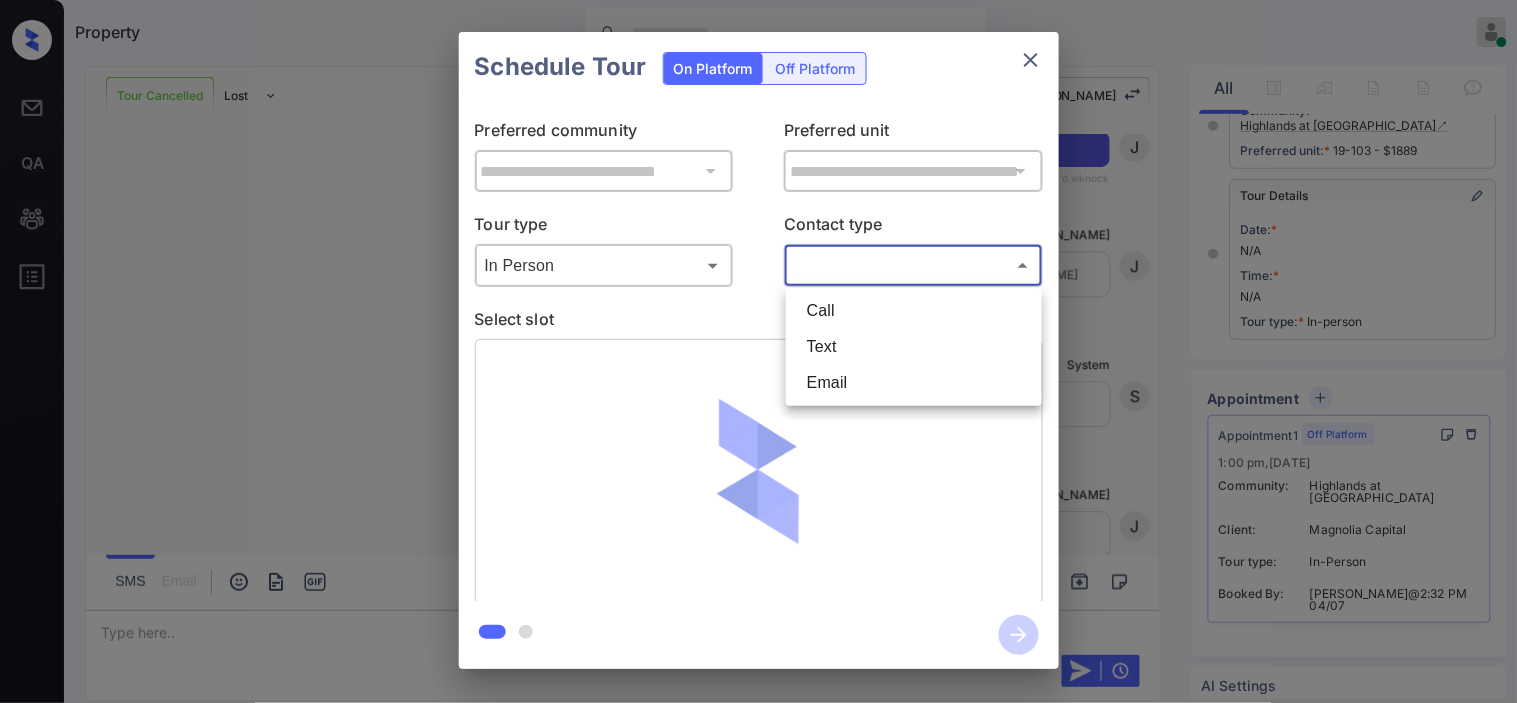 click on "Text" at bounding box center [914, 347] 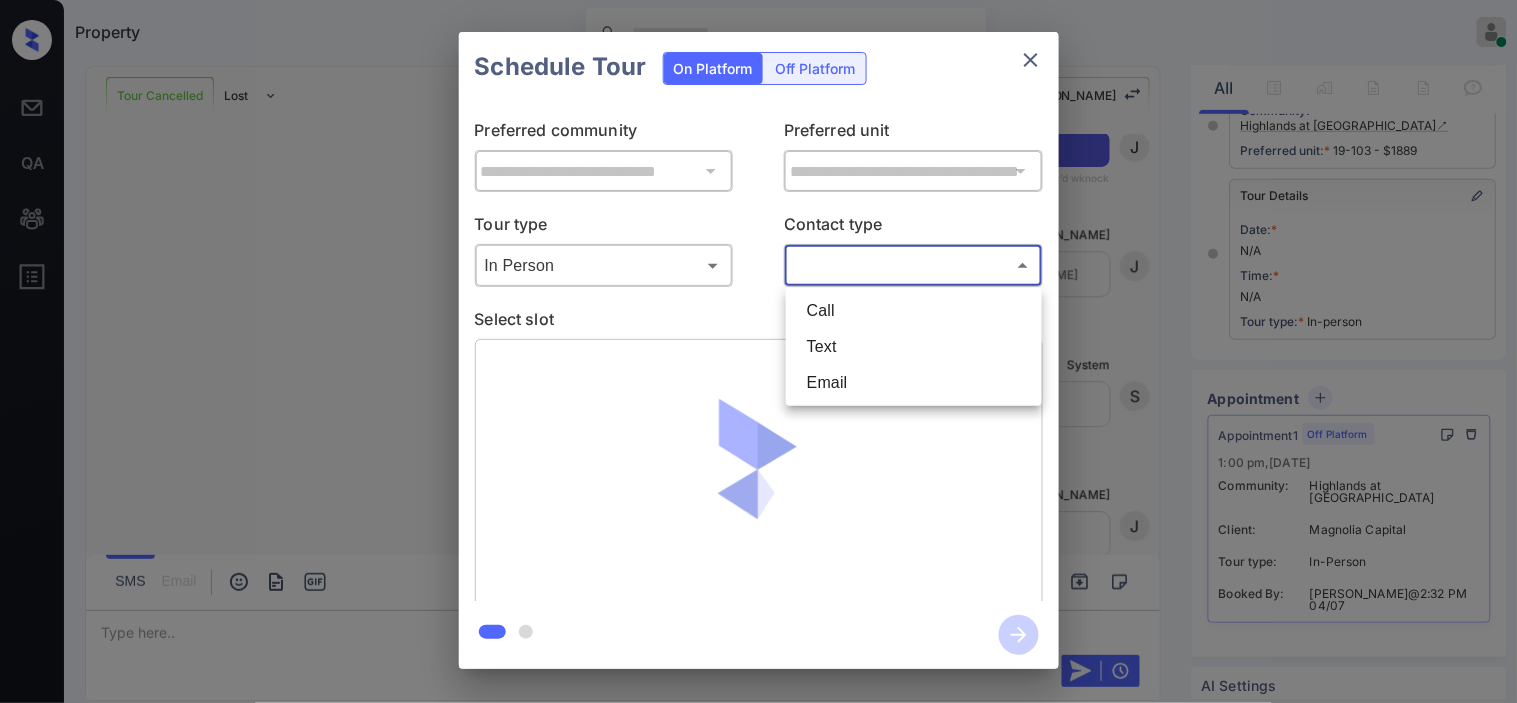 type on "****" 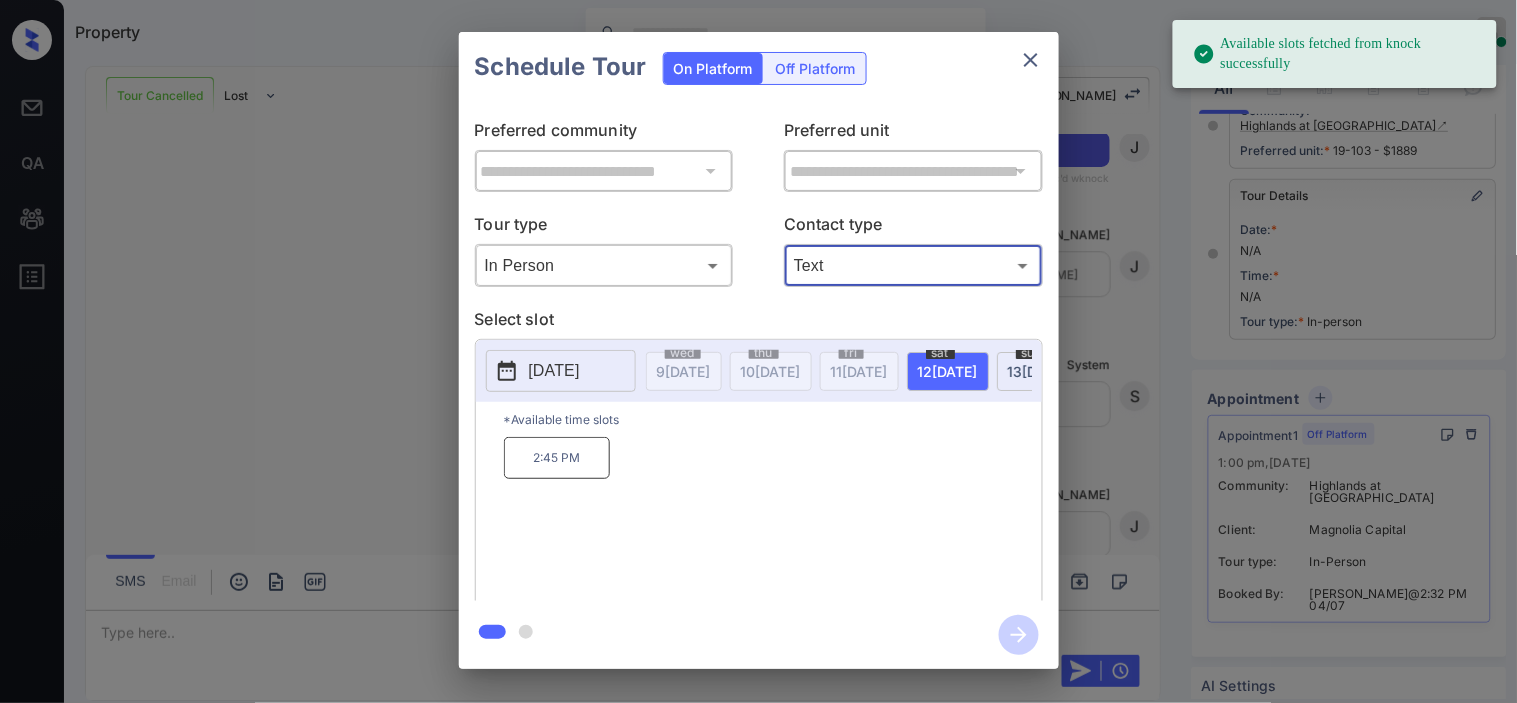 click on "2:45 PM" at bounding box center (557, 458) 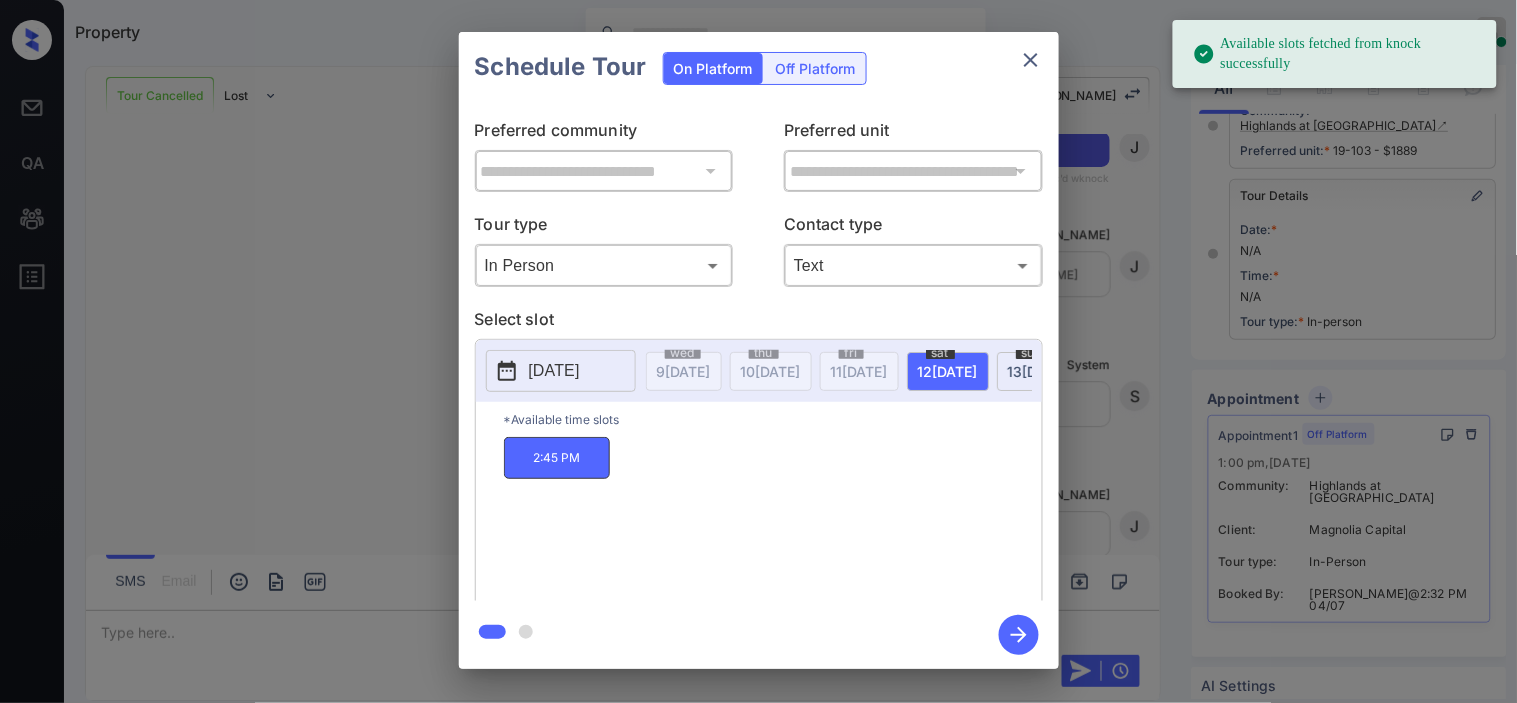 click on "Available slots fetched from knock successfully Property Kristine Capara Online Set yourself   offline Set yourself   on break Profile Switch to  dark  mode Sign out Tour Cancelled Lost Lead Sentiment: Angry Upon sliding the acknowledgement:  Lead will move to lost stage. * ​ SMS and call option will be set to opt out. AFM will be turned off for the lead. Kelsey New Message Zuma Lead transferred to leasing agent: kelsey Jul 04, 2025 01:49 pm  Sync'd w  knock Z New Message Agent Lead created via webhook in Inbound stage. Jul 04, 2025 01:49 pm A New Message Agent AFM Request sent to Kelsey. Jul 04, 2025 01:49 pm A New Message Agent Notes Note: Structured Note:
Move In Date: 2025-08-01
Jul 04, 2025 01:49 pm A New Message Kelsey Lead Details Updated
Move In Date:  1-8-2025
Jul 04, 2025 01:49 pm K New Message Kelsey Jul 04, 2025 01:49 pm   | SmarterAFMV2Sms  Sync'd w  knock K New Message Kelsey Lead archived by Kelsey! Jul 04, 2025 01:49 pm K New Message Rontavius Moore Jul 04, 2025 01:53 pm    Sync'd w" at bounding box center (758, 351) 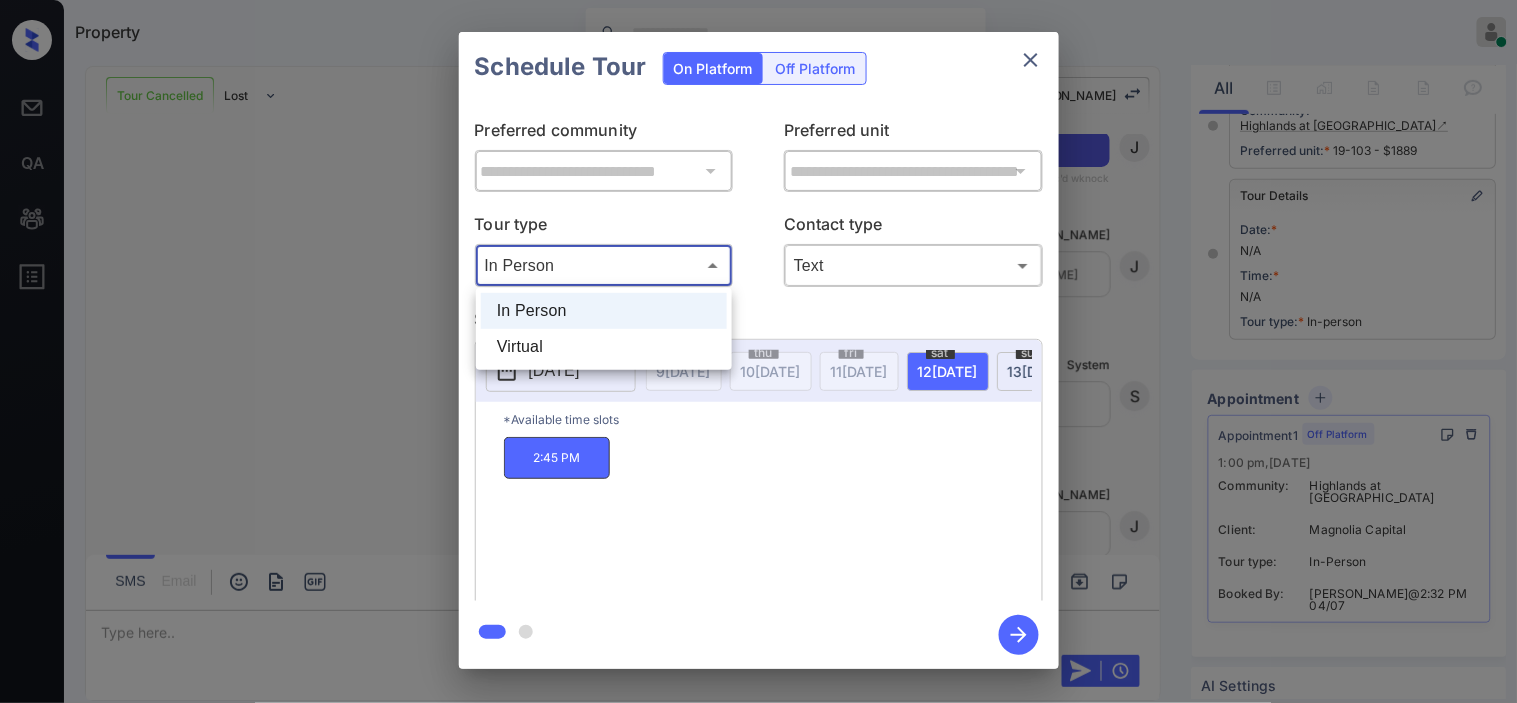 click on "In Person" at bounding box center (604, 311) 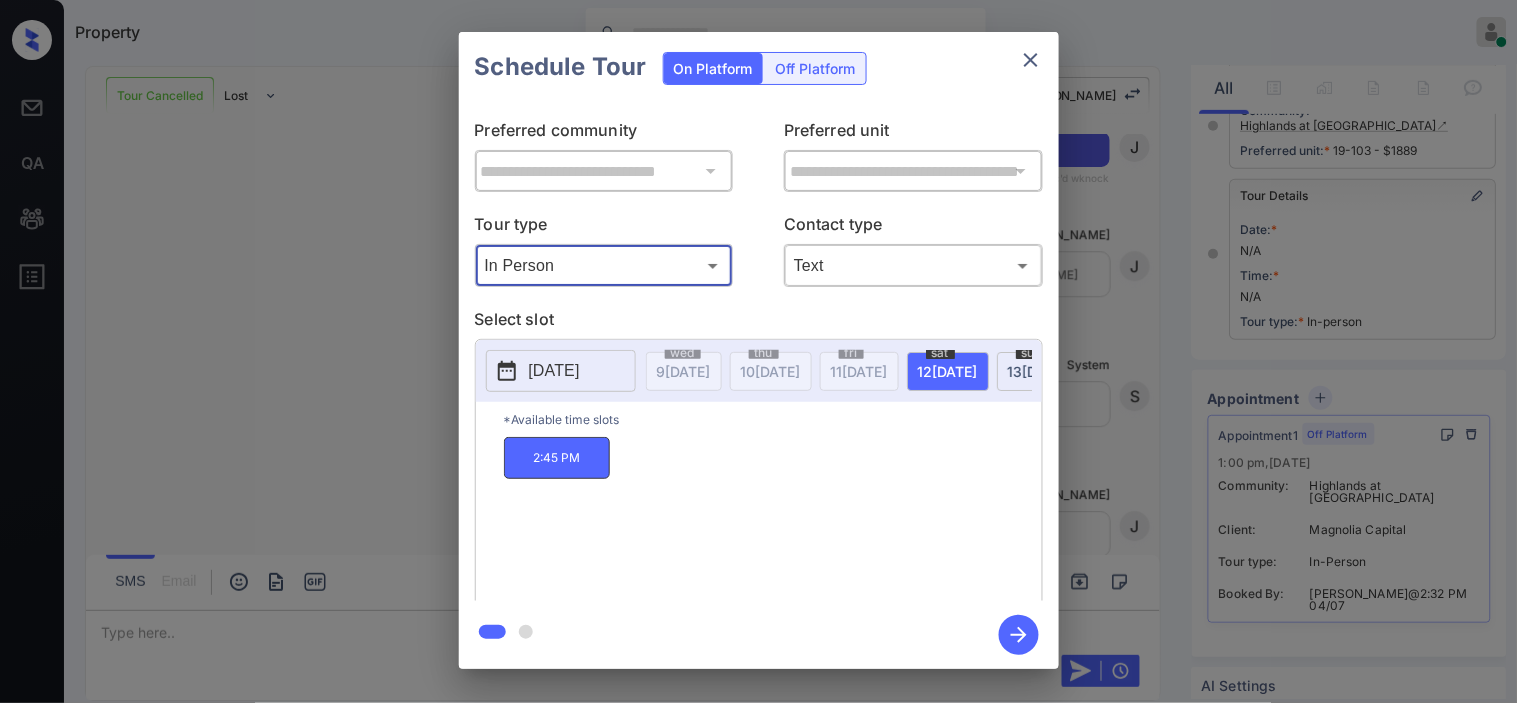 click 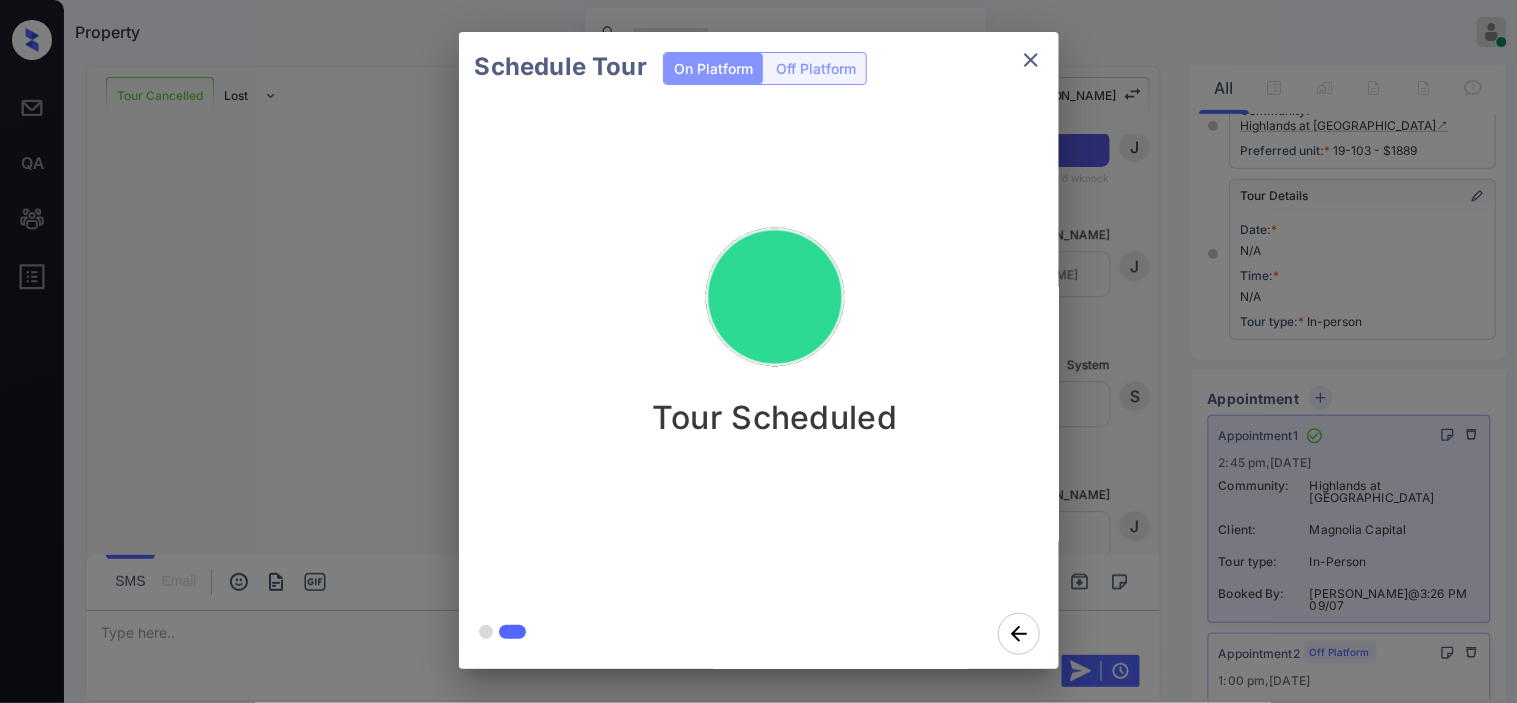 click on "Schedule Tour On Platform Off Platform Tour Scheduled" at bounding box center [758, 350] 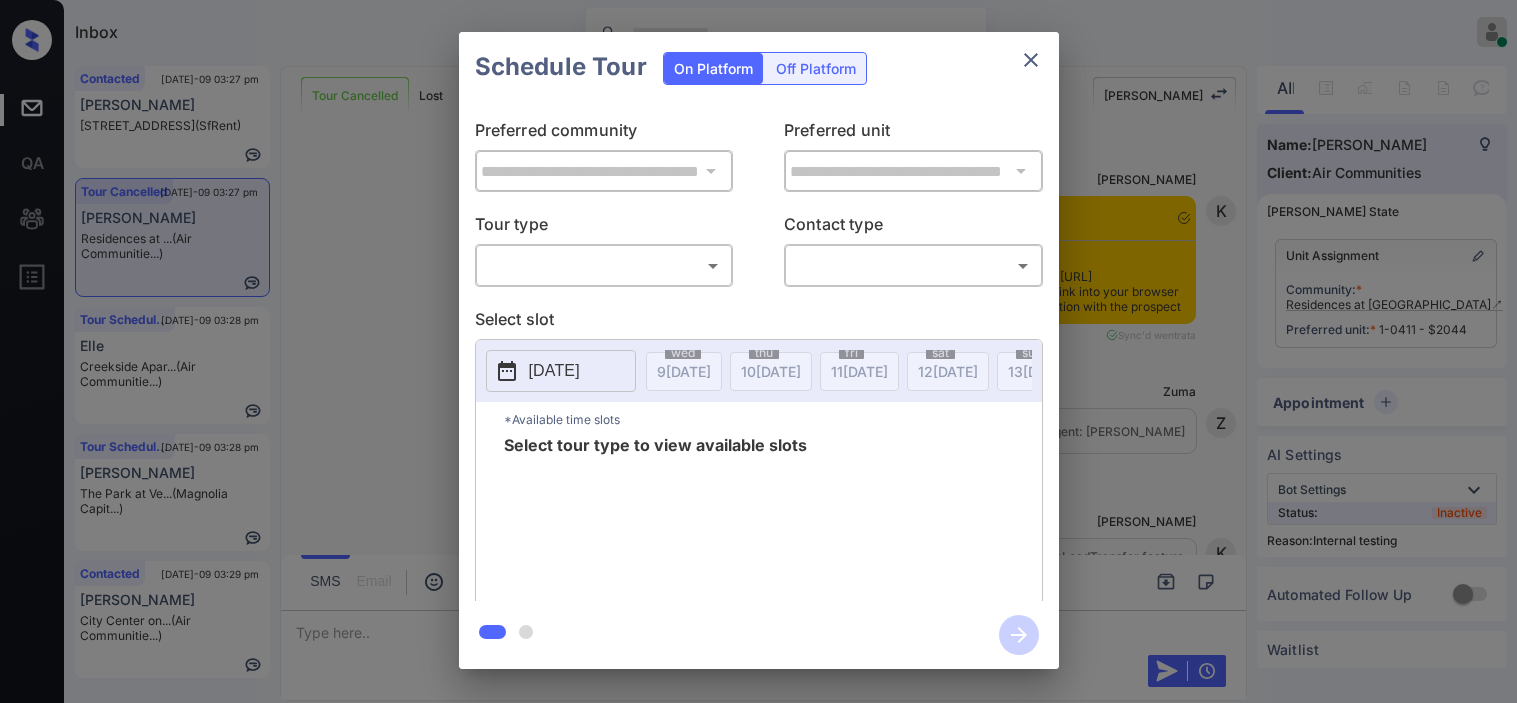 scroll, scrollTop: 0, scrollLeft: 0, axis: both 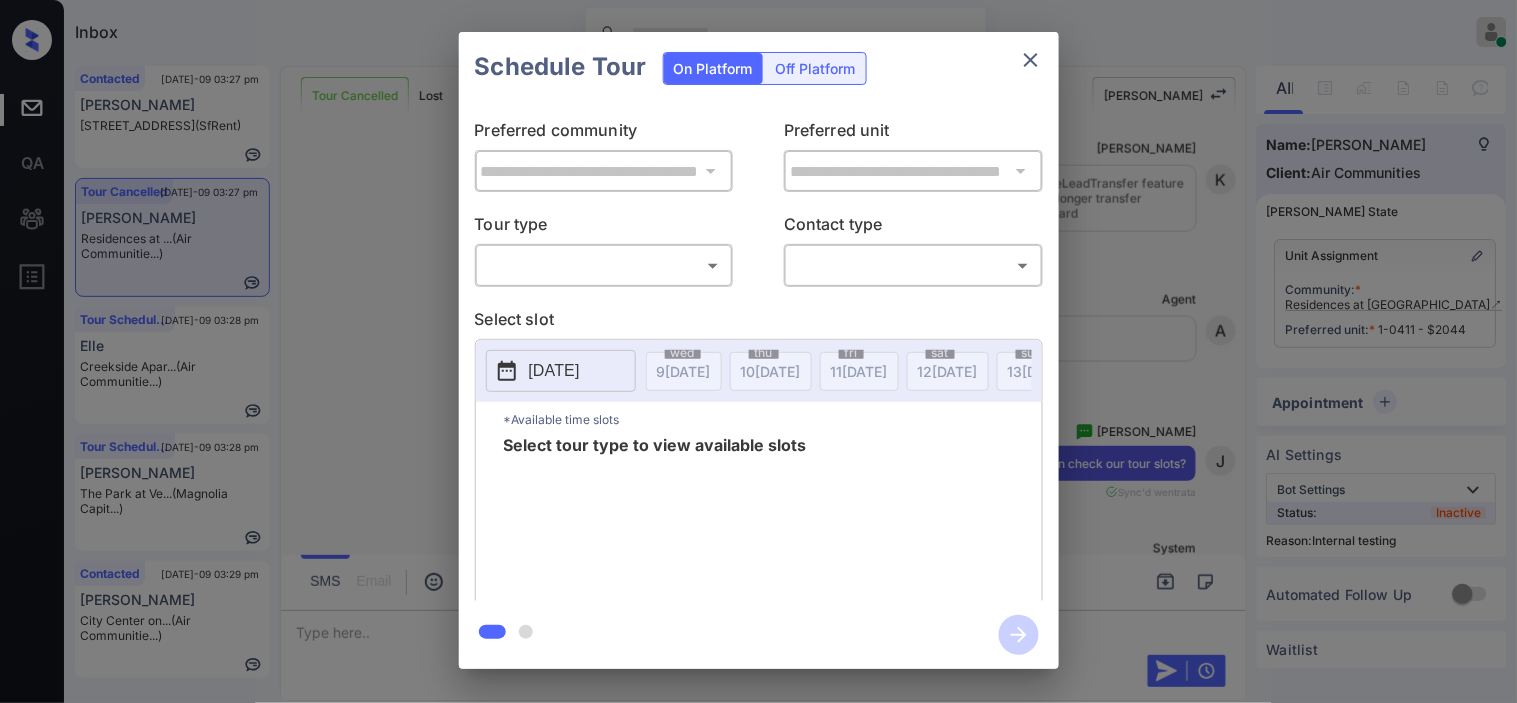click on "Inbox [PERSON_NAME] Online Set yourself   offline Set yourself   on break Profile Switch to  dark  mode Sign out Contacted [DATE]-09 03:27 pm   [PERSON_NAME] [STREET_ADDRESS][PERSON_NAME]  (SfRent) Tour Cancelled [DATE]-09 03:27 pm   [PERSON_NAME] Residences at ...  (Air Communitie...) Tour Scheduled [DATE]-09 03:28 pm   Elle Creekside Apar...  (Air Communitie...) Tour Scheduled [DATE]-09 03:28 pm   [PERSON_NAME] The Park at [GEOGRAPHIC_DATA]...  (Magnolia Capit...) Contacted [DATE]-09 03:29 pm   [PERSON_NAME][GEOGRAPHIC_DATA] on...  (Air Communitie...) Tour Cancelled Lost Lead Sentiment: Angry Upon sliding the acknowledgement:  Lead will move to lost stage. * ​ SMS and call option will be set to opt out. AFM will be turned off for the lead. Kelsey New Message Kelsey Notes Note: <a href="[URL][DOMAIN_NAME]">[URL][DOMAIN_NAME]</a> - Paste this link into your browser to view [PERSON_NAME] conversation with the prospect [DATE] 12:15 pm  Sync'd w  entrata K New Message Zuma Z [PERSON_NAME]" at bounding box center (758, 351) 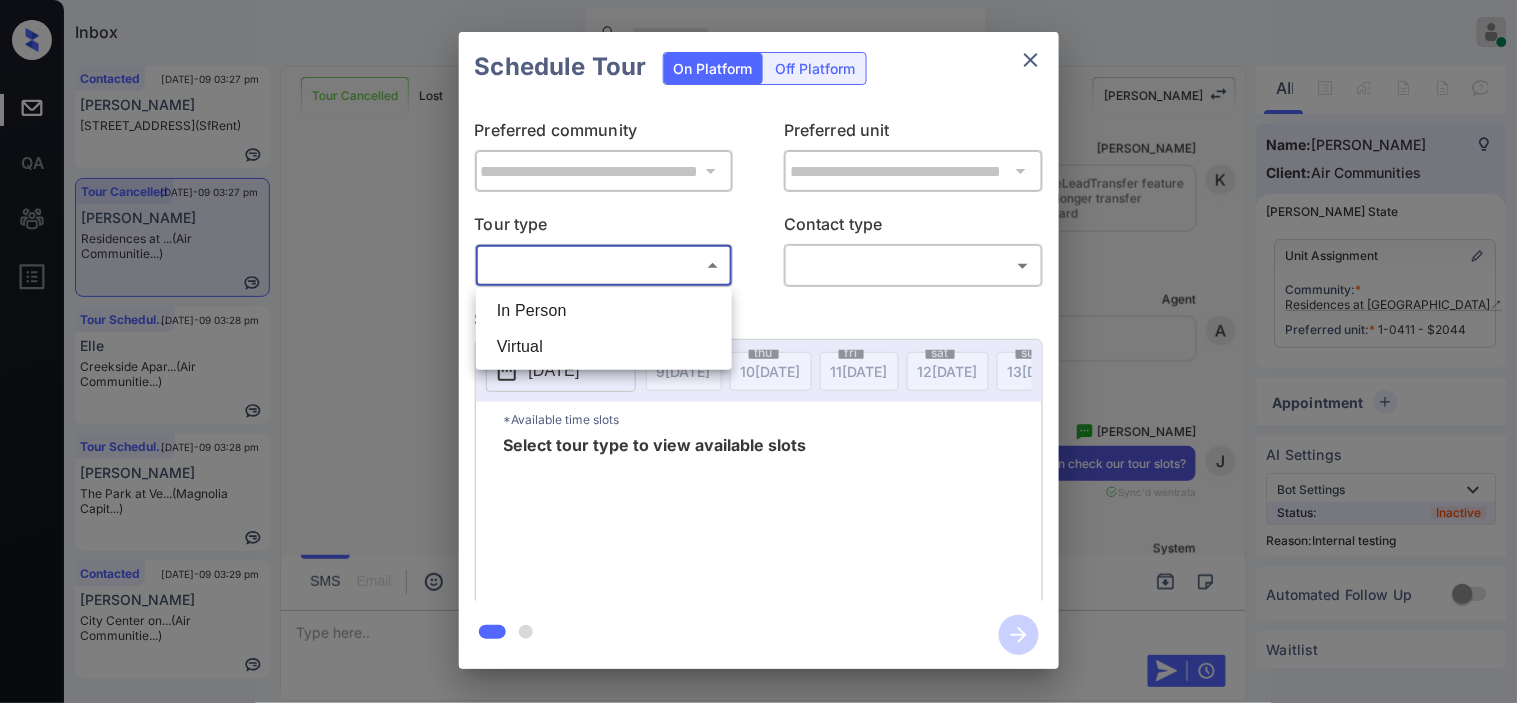 click on "In Person" at bounding box center [604, 311] 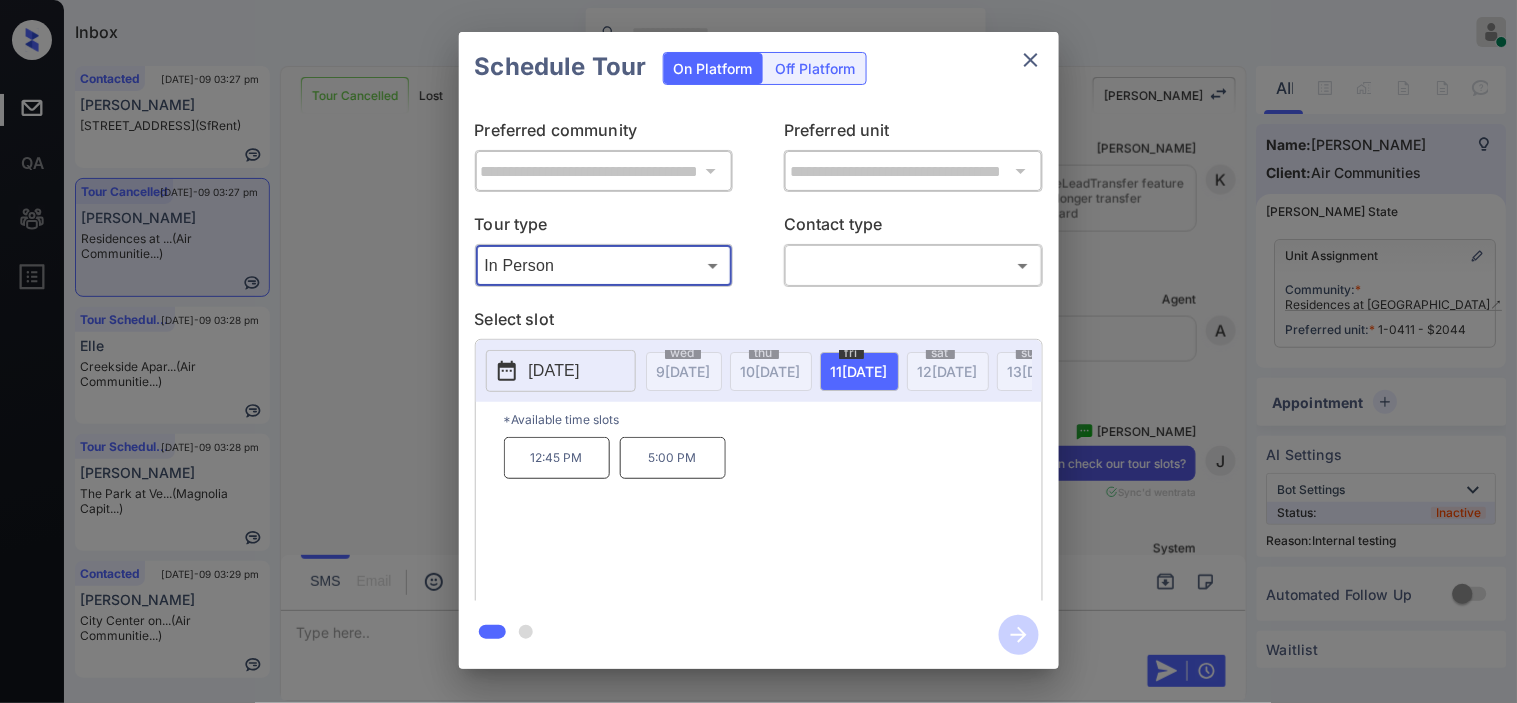 click on "**********" at bounding box center (758, 350) 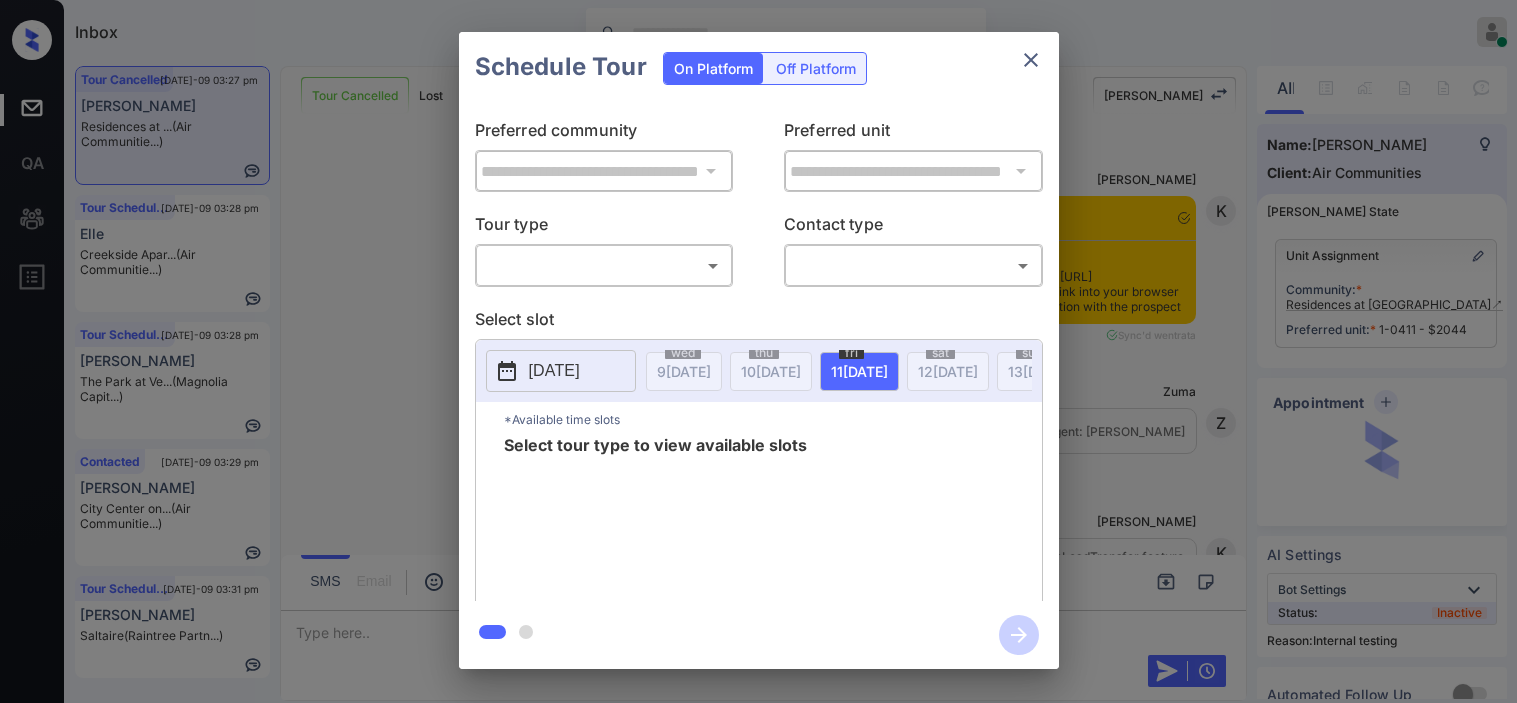 scroll, scrollTop: 0, scrollLeft: 0, axis: both 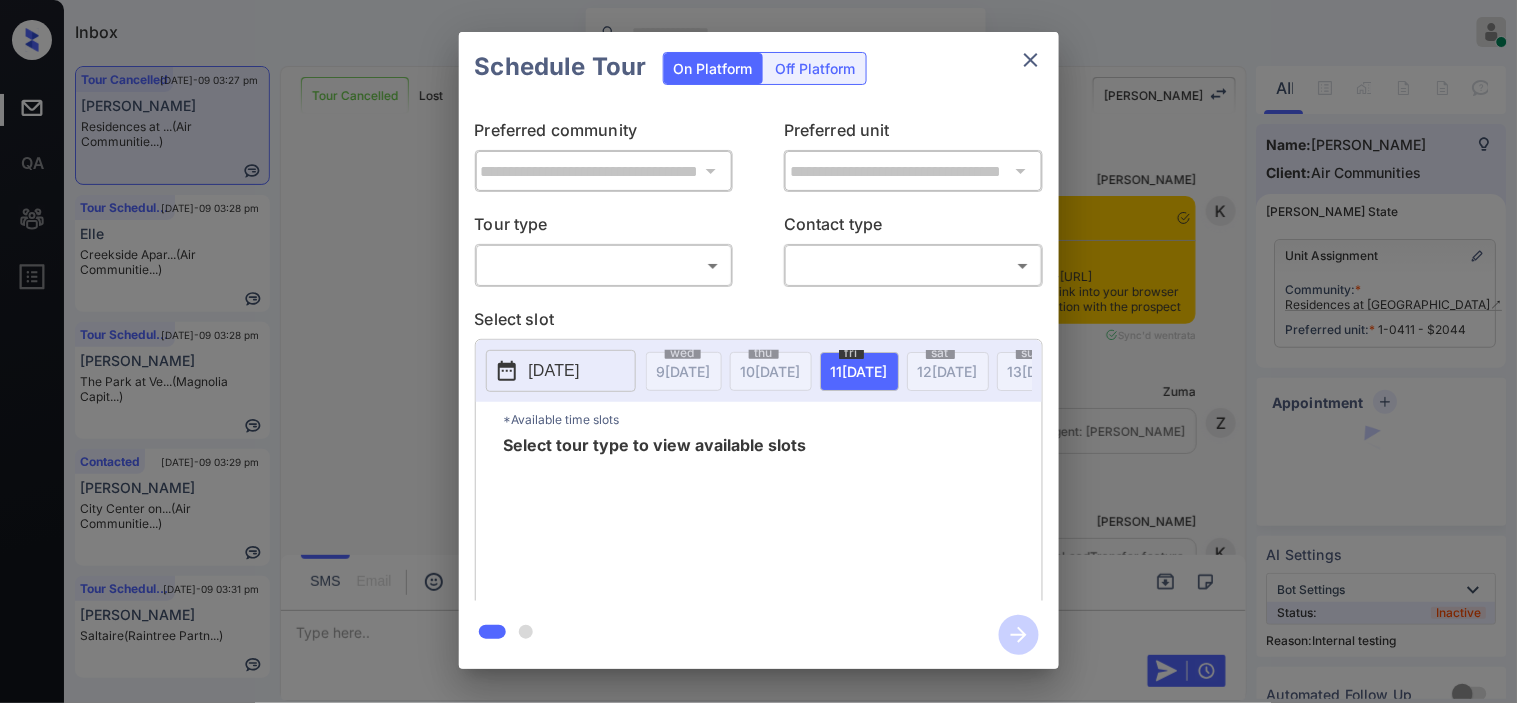 click on "Inbox Kristine Capara Online Set yourself   offline Set yourself   on break Profile Switch to  dark  mode Sign out Tour Cancelled Jul-09 03:27 pm   Kayla Brown Residences at ...  (Air Communitie...) Tour Scheduled Jul-09 03:28 pm   Elle Creekside Apar...  (Air Communitie...) Tour Scheduled Jul-09 03:28 pm   Darrius The Park at Ve...  (Magnolia Capit...) Contacted Jul-09 03:29 pm   Donna Pierre City Center on...  (Air Communitie...) Tour Scheduled Jul-09 03:31 pm   Mayra Oliva Saltaire  (Raintree Partn...) Tour Cancelled Lost Lead Sentiment: Angry Upon sliding the acknowledgement:  Lead will move to lost stage. * ​ SMS and call option will be set to opt out. AFM will be turned off for the lead. Kelsey New Message Kelsey Notes Note: <a href="https://conversation.getzuma.com/685af936196b70b1a1b6d5e8">https://conversation.getzuma.com/685af936196b70b1a1b6d5e8</a> - Paste this link into your browser to view Kelsey’s conversation with the prospect Jun 24, 2025 12:15 pm  Sync'd w  entrata K New Message Zuma Z K A" at bounding box center (758, 351) 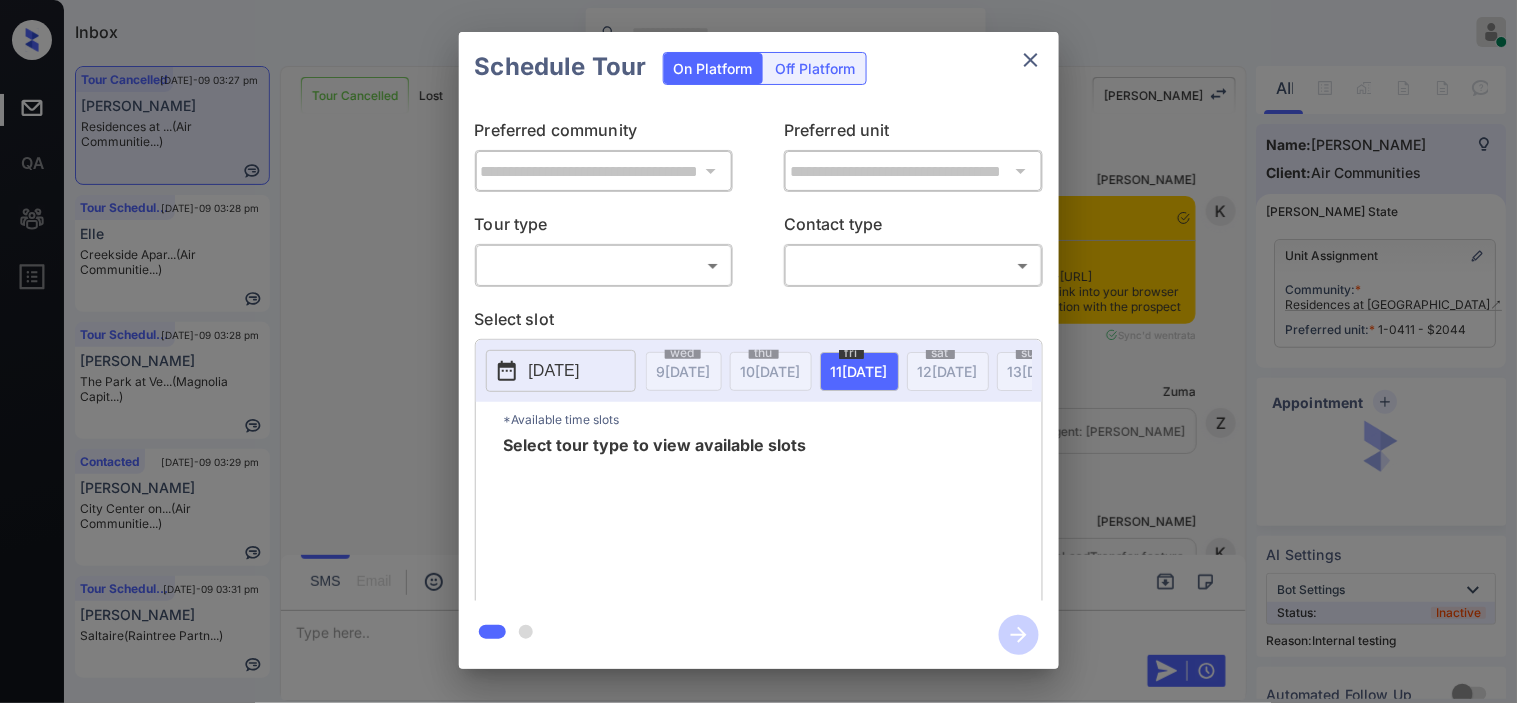 scroll, scrollTop: 16985, scrollLeft: 0, axis: vertical 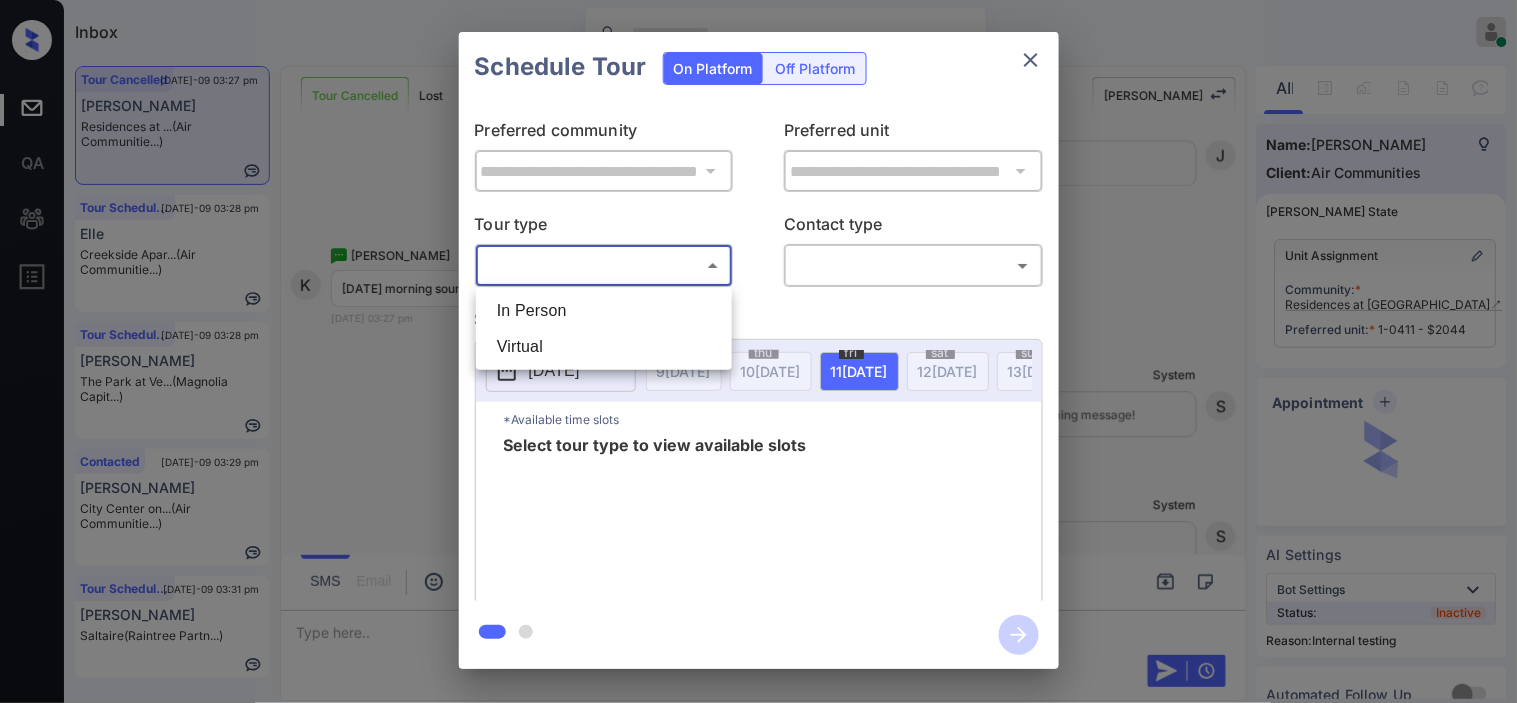 click on "In Person" at bounding box center (604, 311) 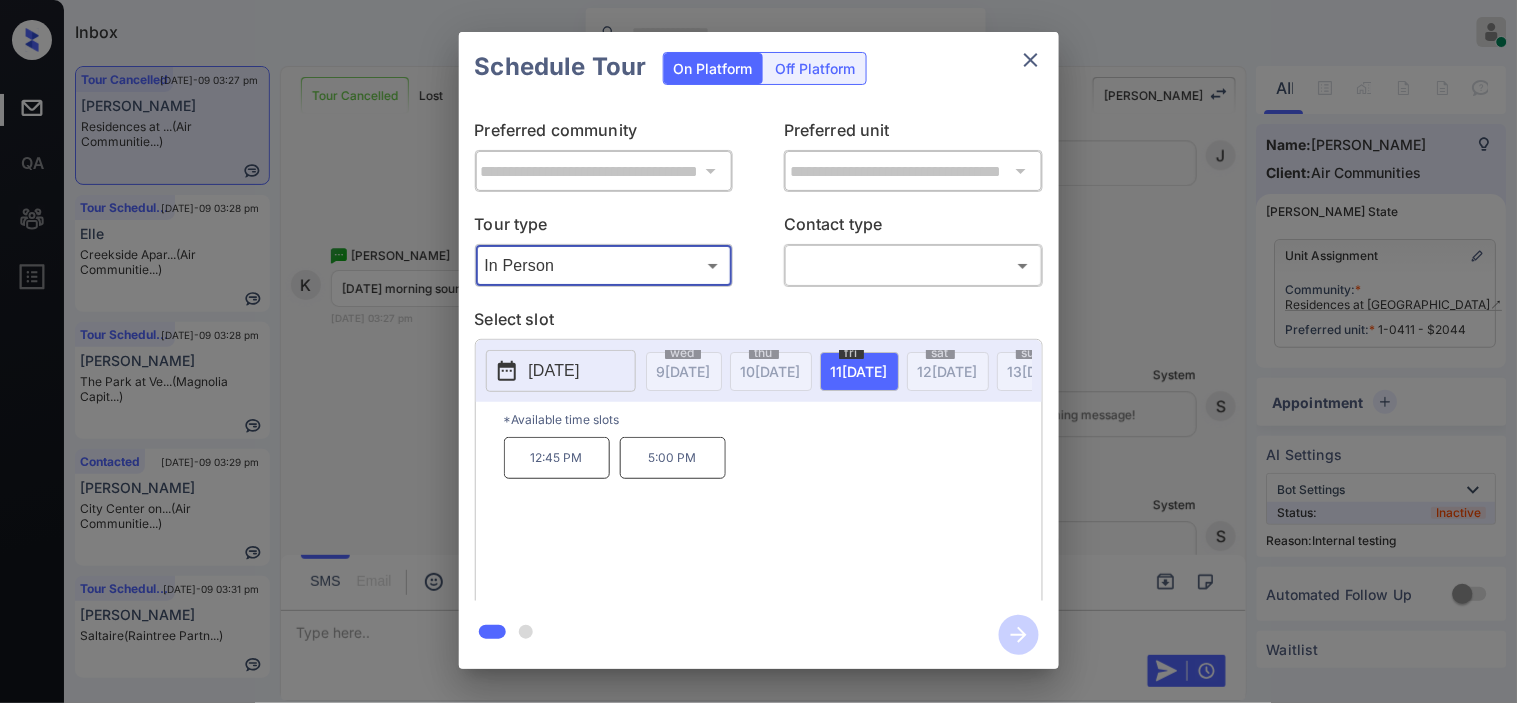 type on "********" 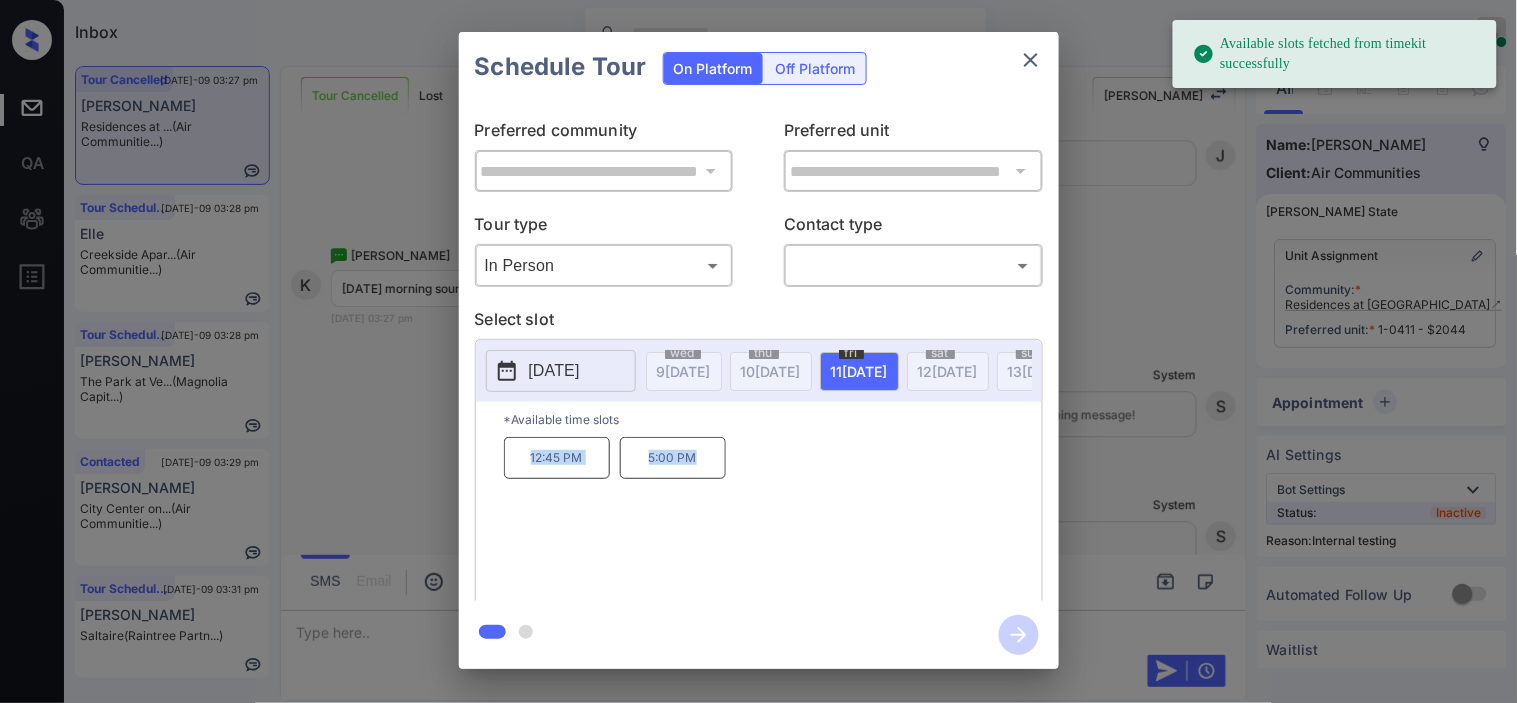 drag, startPoint x: 526, startPoint y: 473, endPoint x: 708, endPoint y: 470, distance: 182.02472 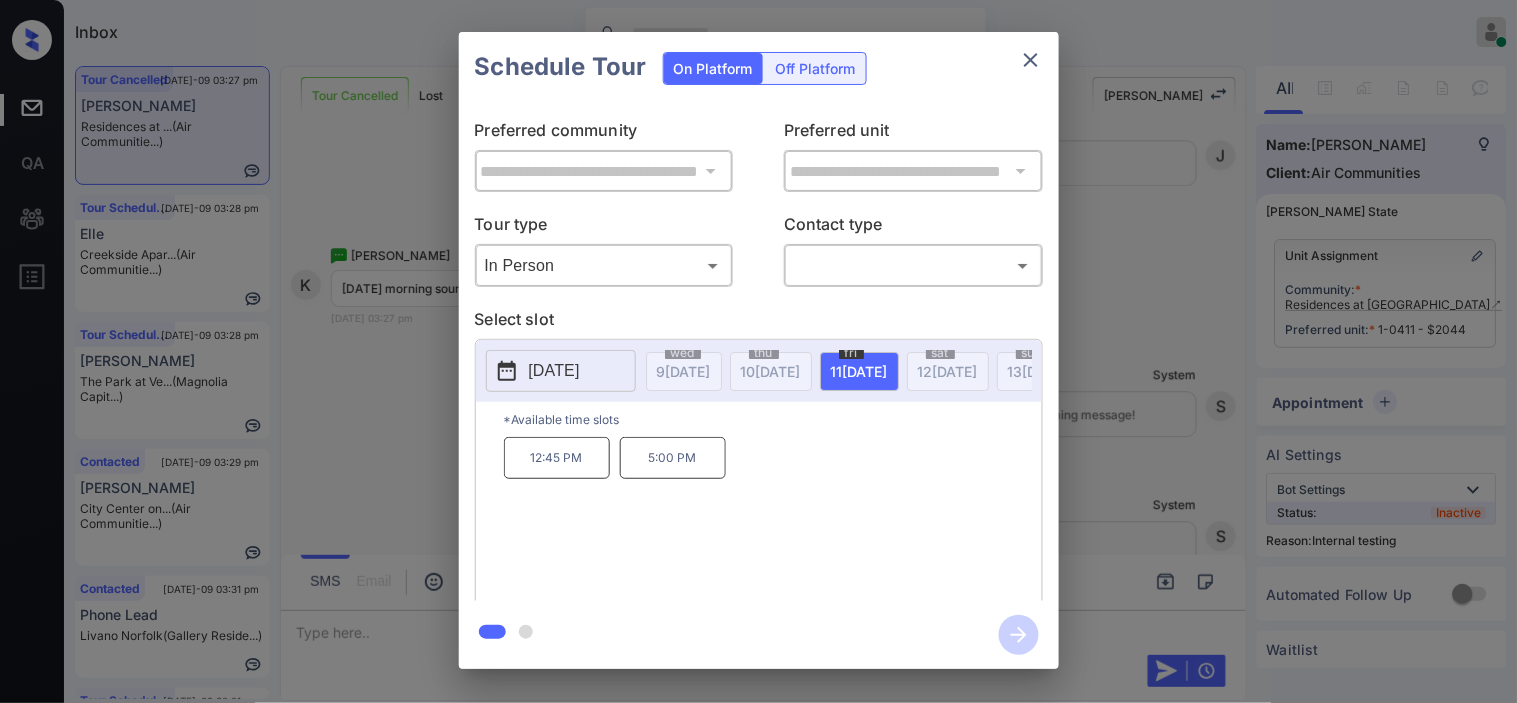 click on "**********" at bounding box center [758, 350] 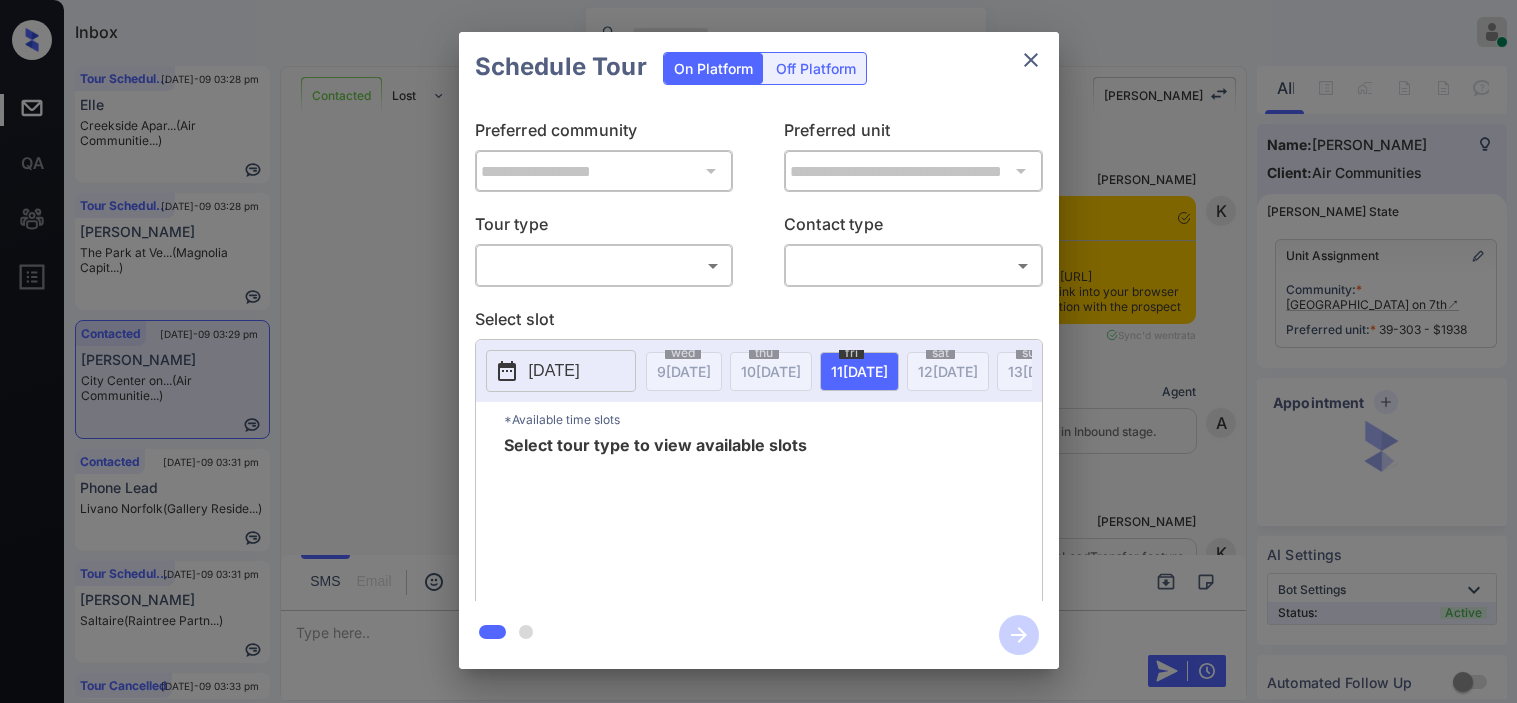 scroll, scrollTop: 0, scrollLeft: 0, axis: both 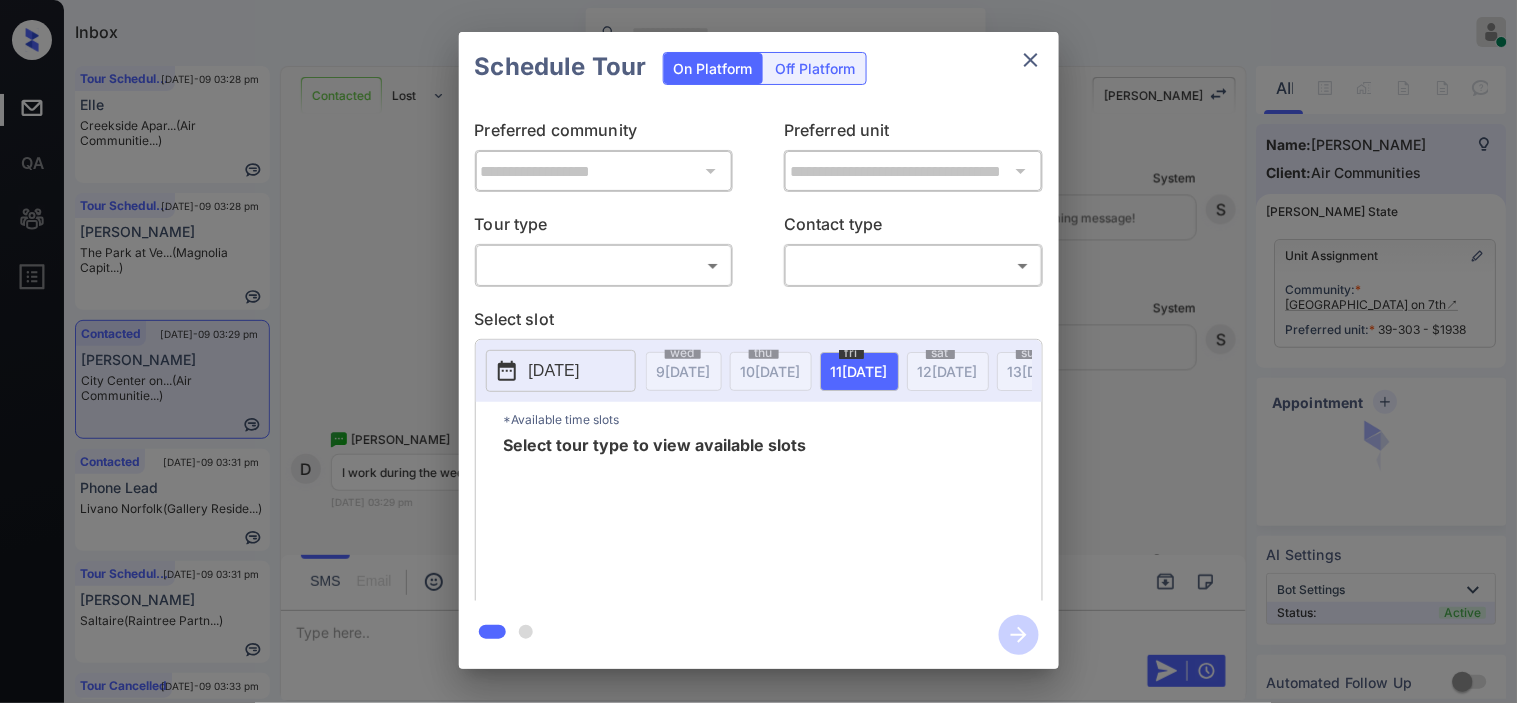 click on "Inbox Kristine Capara Online Set yourself   offline Set yourself   on break Profile Switch to  dark  mode Sign out Tour Scheduled Jul-09 03:28 pm   Elle Creekside Apar...  (Air Communitie...) Tour Scheduled Jul-09 03:28 pm   Darrius The Park at Ve...  (Magnolia Capit...) Contacted Jul-09 03:29 pm   Donna Pierre City Center on...  (Air Communitie...) Contacted Jul-09 03:31 pm   Phone Lead Livano Norfolk  (Gallery Reside...) Tour Scheduled Jul-09 03:31 pm   Mayra Oliva Saltaire  (Raintree Partn...) Tour Cancelled Jul-09 03:33 pm   Alex Beatty Luxe Logan Squ...  (Magnolia Capit...) Contacted Lost Lead Sentiment: Angry Upon sliding the acknowledgement:  Lead will move to lost stage. * ​ SMS and call option will be set to opt out. AFM will be turned off for the lead. Kelsey New Message Kelsey Notes Note: Jul 09, 2025 03:08 pm  Sync'd w  entrata K New Message Agent Lead created via emailParser in Inbound stage. Jul 09, 2025 03:08 pm A New Message Kelsey Jul 09, 2025 03:08 pm K New Message Zuma Z New Message Agent" at bounding box center [758, 351] 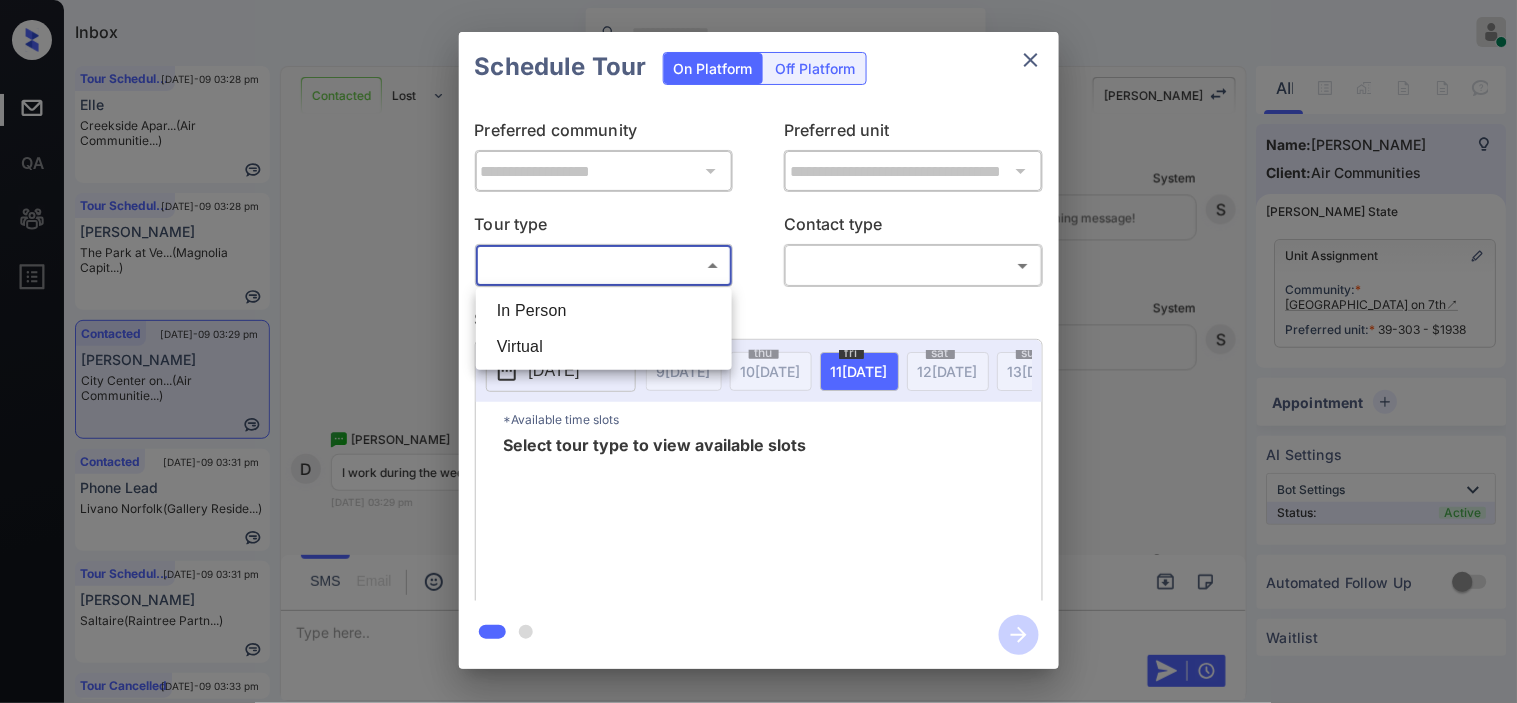 click on "In Person Virtual" at bounding box center [604, 329] 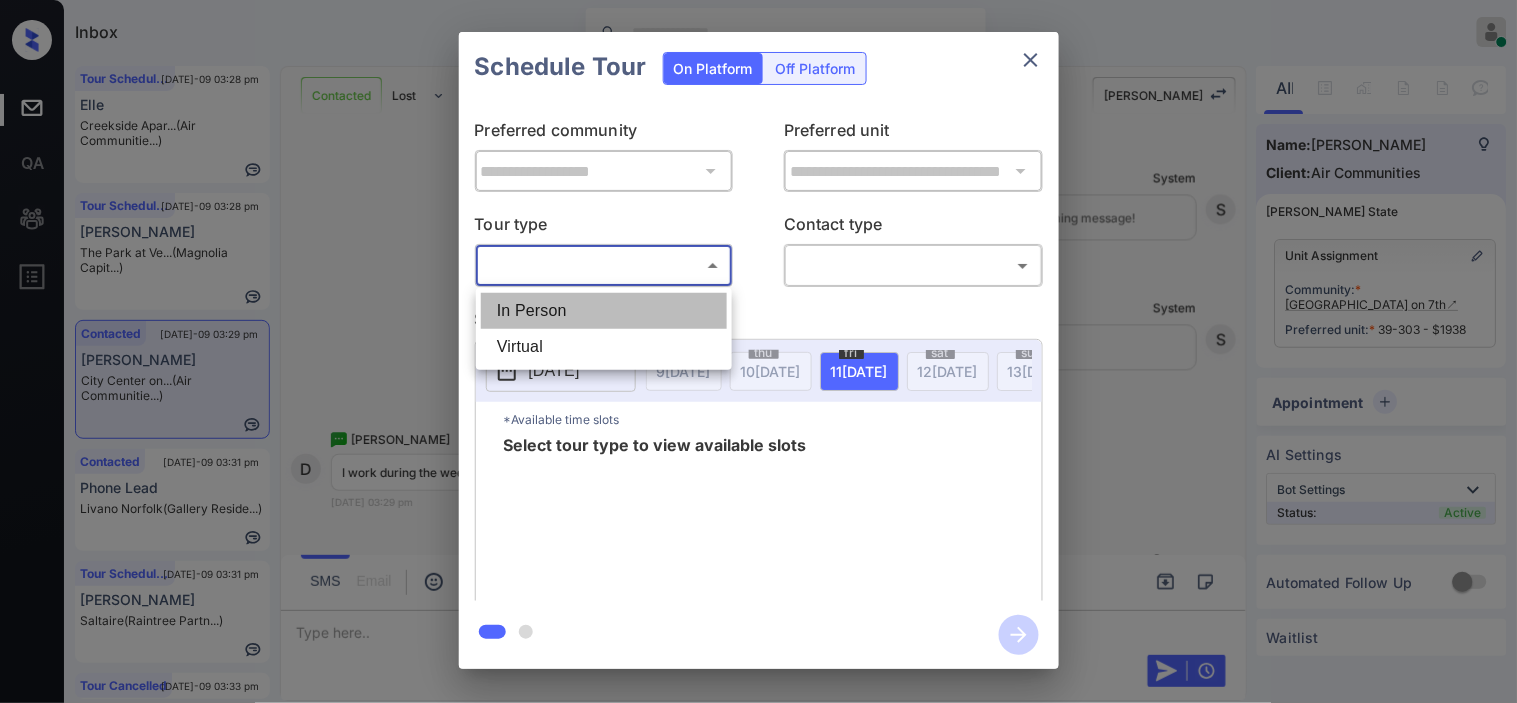 click on "In Person" at bounding box center (604, 311) 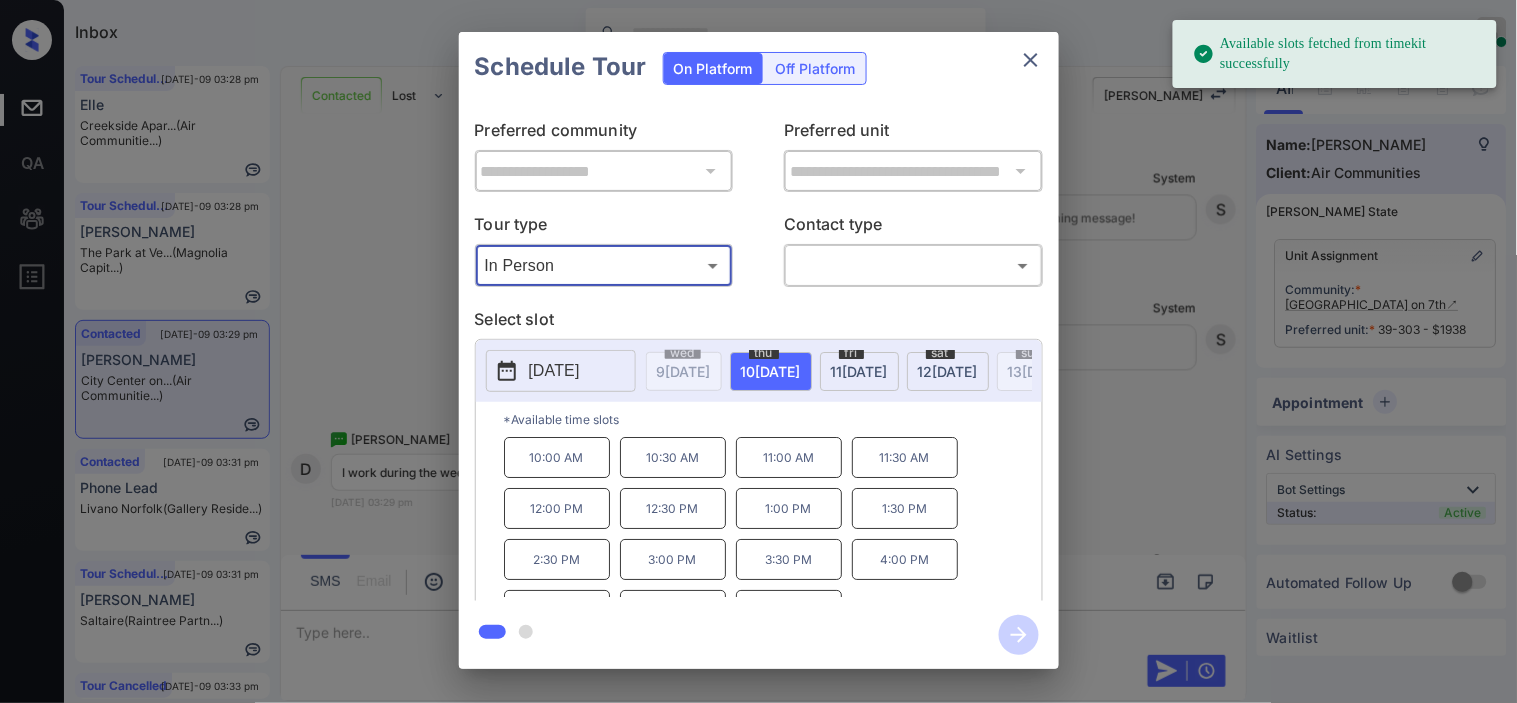 drag, startPoint x: 513, startPoint y: 362, endPoint x: 522, endPoint y: 357, distance: 10.29563 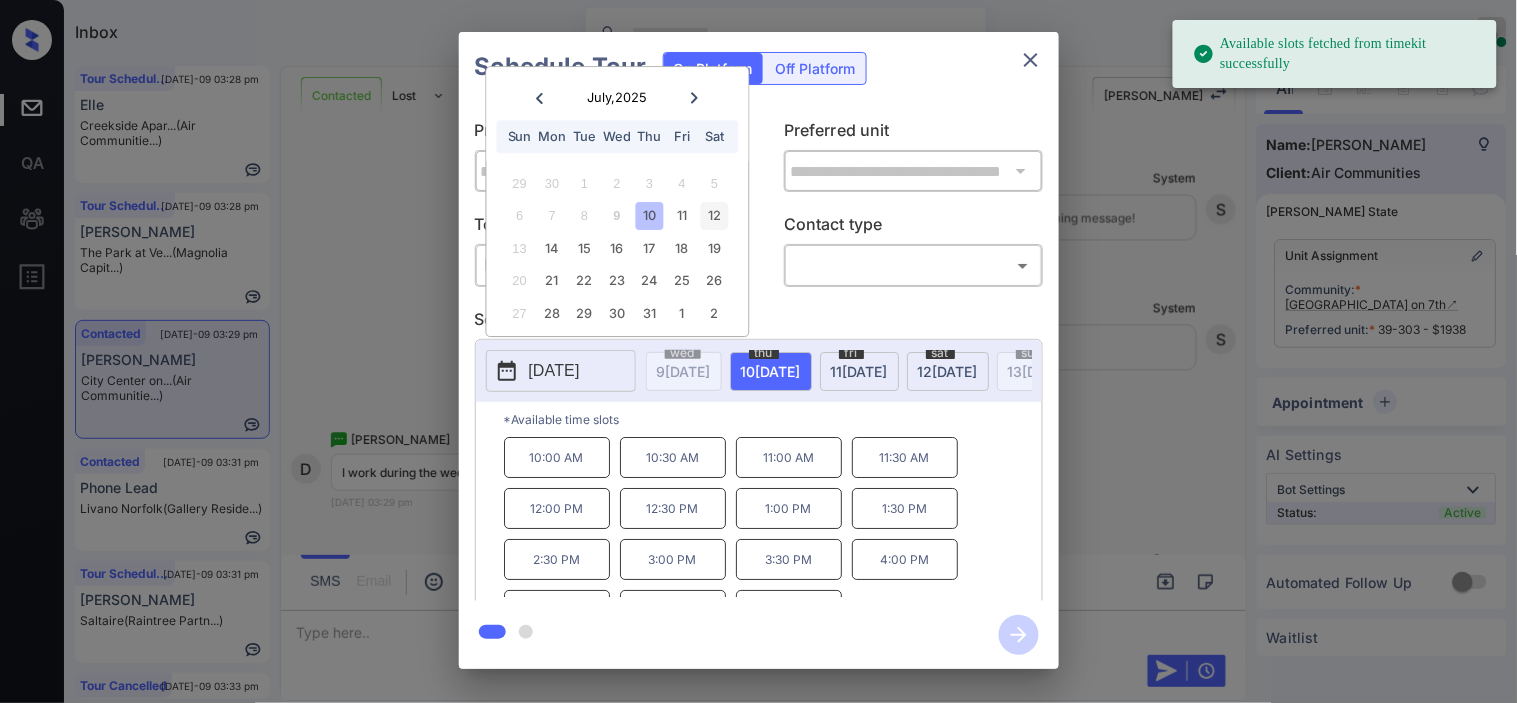drag, startPoint x: 720, startPoint y: 214, endPoint x: 707, endPoint y: 214, distance: 13 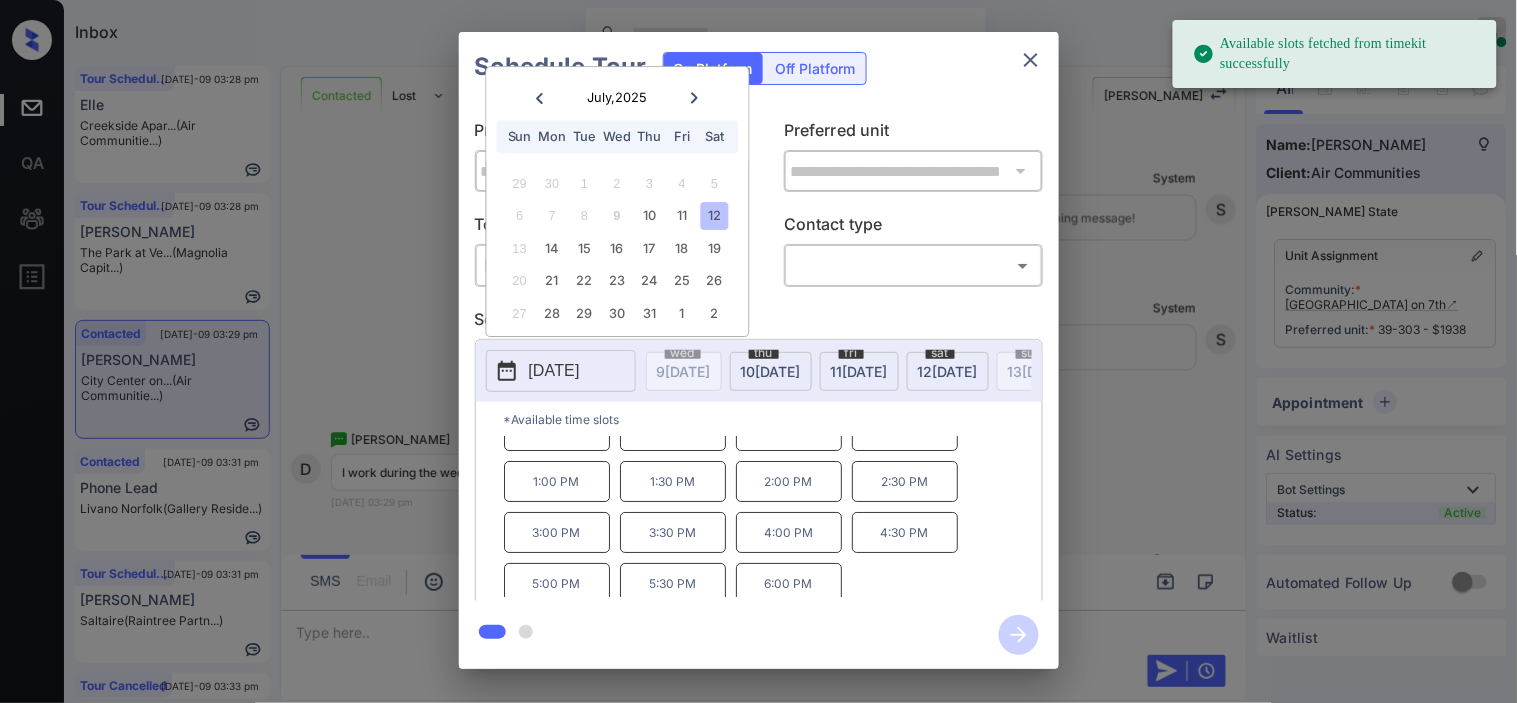 scroll, scrollTop: 34, scrollLeft: 0, axis: vertical 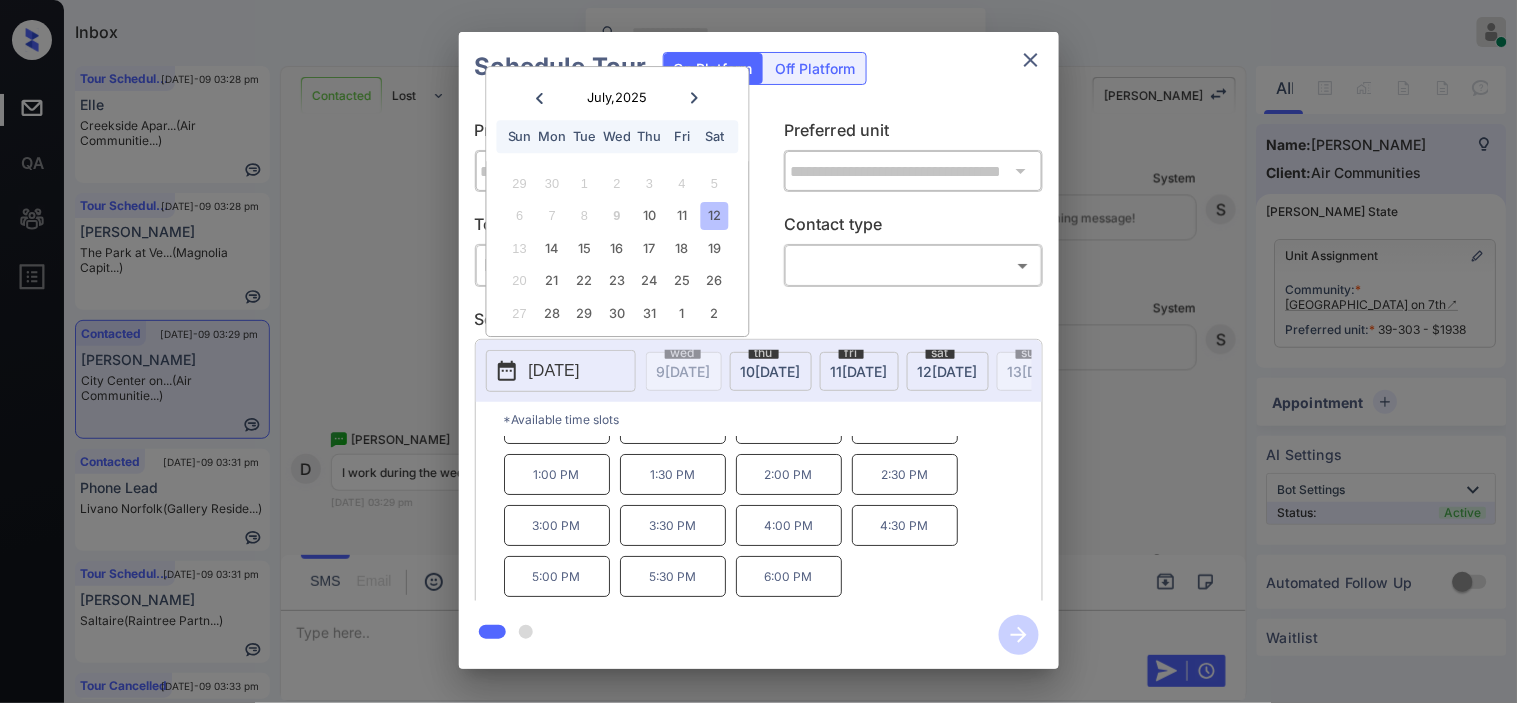 click 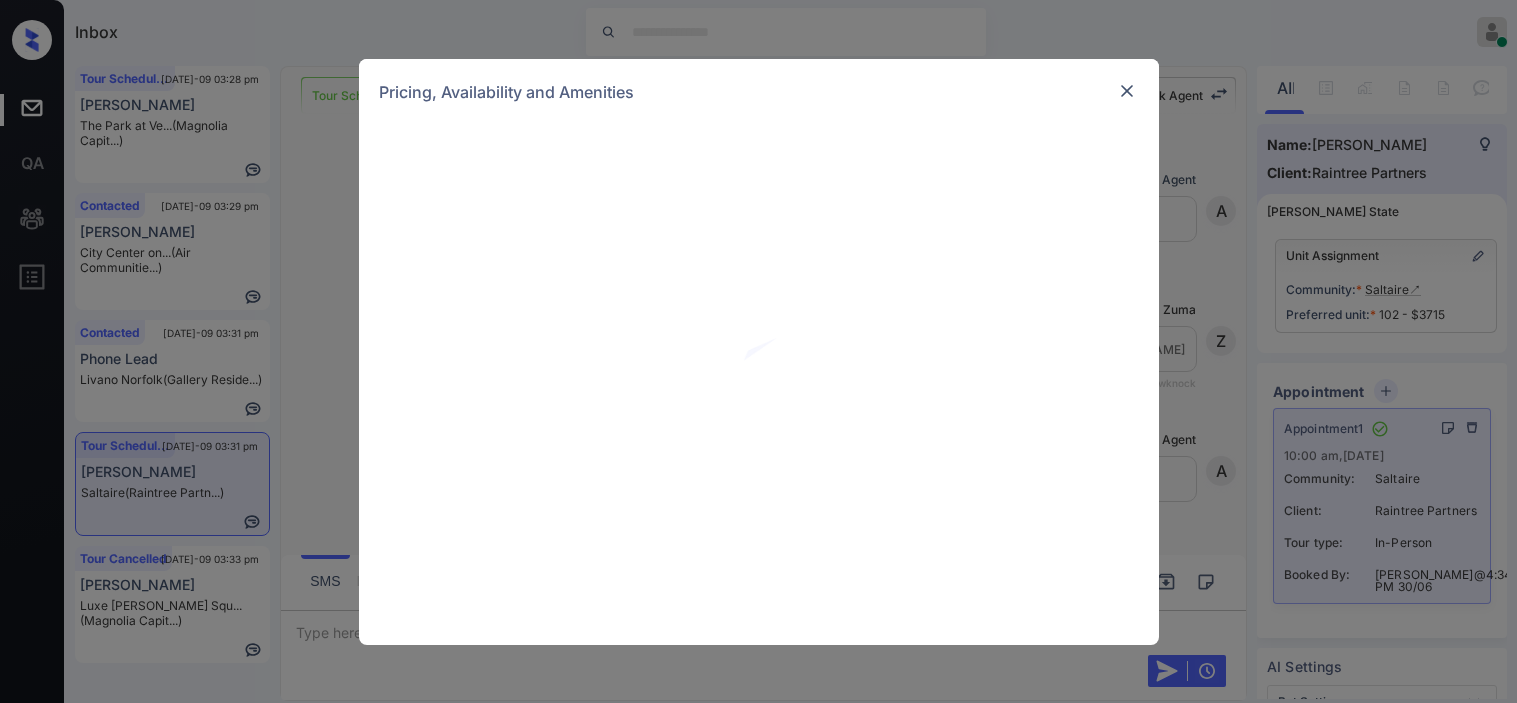 scroll, scrollTop: 0, scrollLeft: 0, axis: both 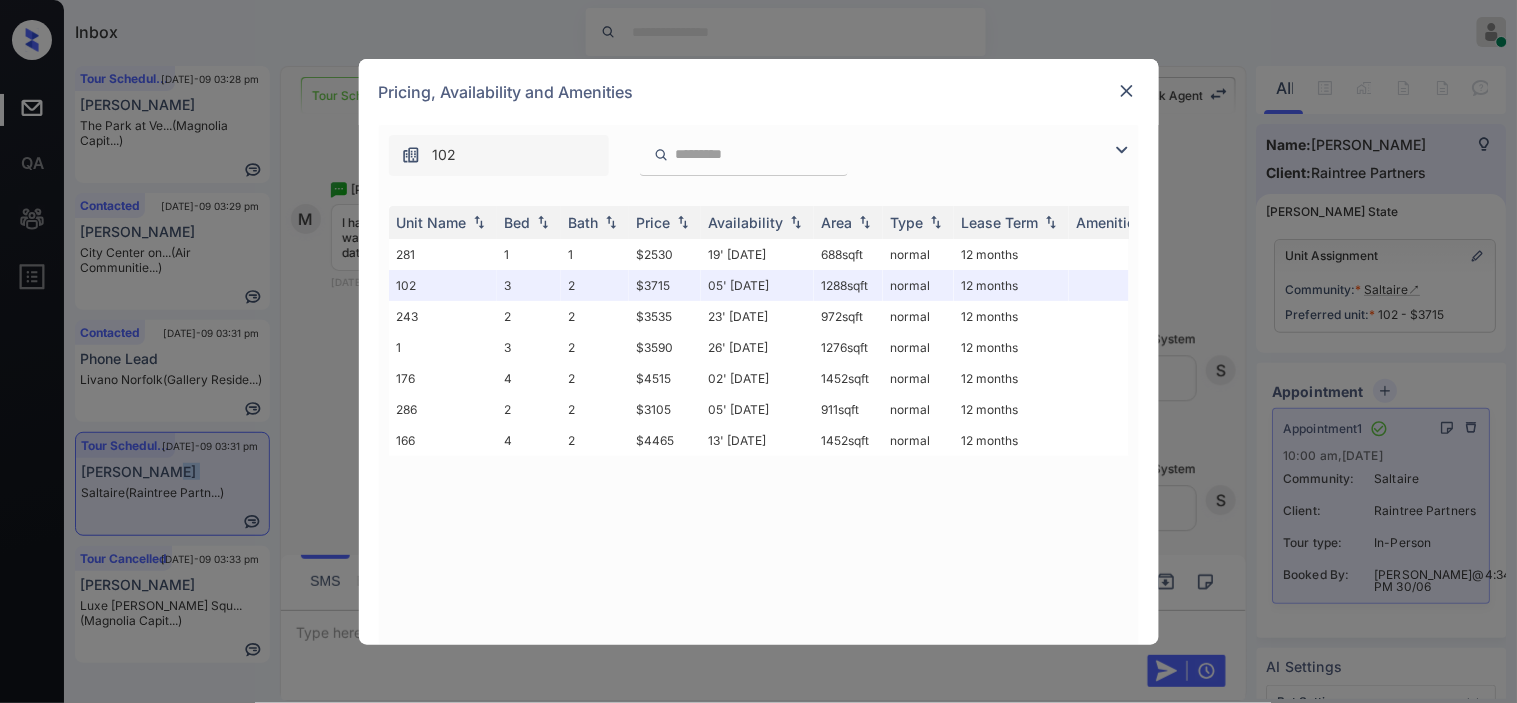 click at bounding box center [1122, 150] 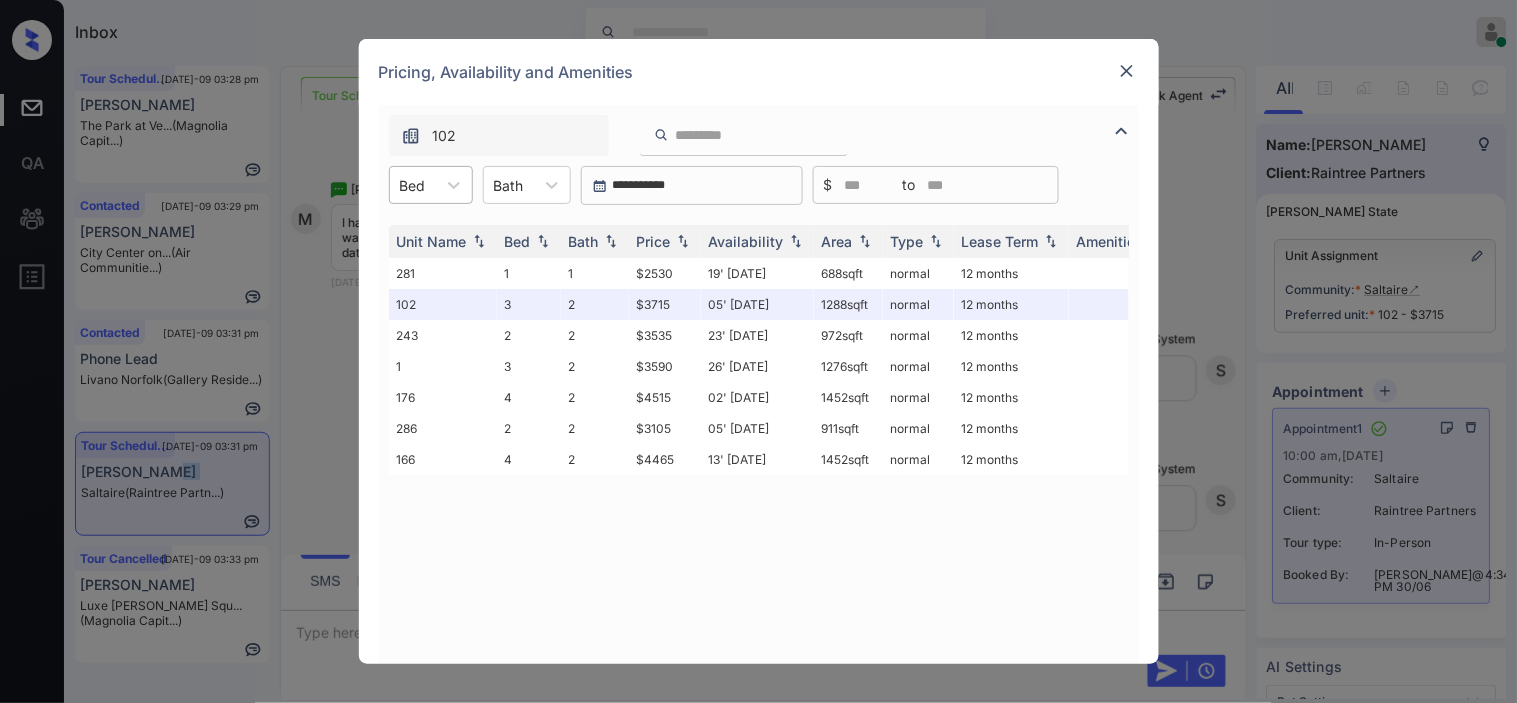 drag, startPoint x: 420, startPoint y: 182, endPoint x: 422, endPoint y: 196, distance: 14.142136 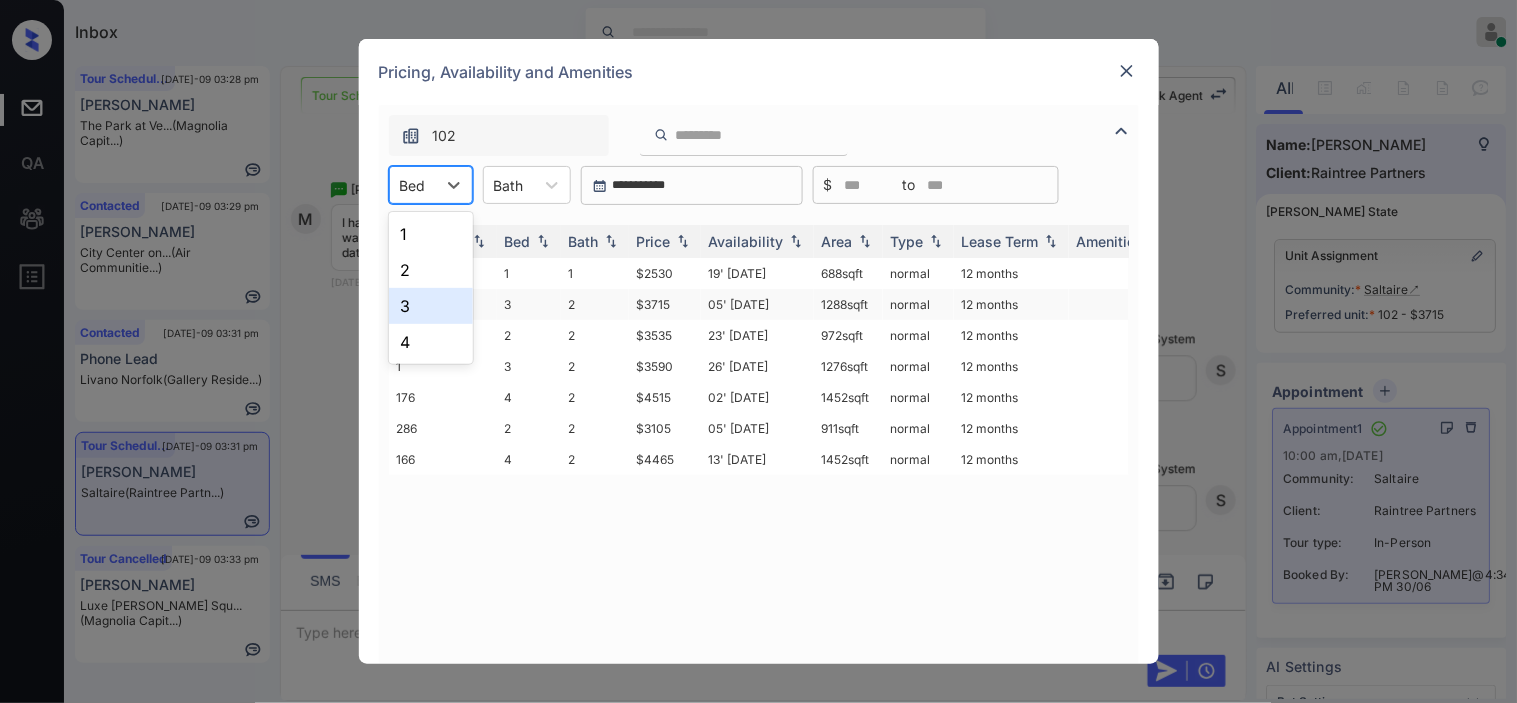 click on "3" at bounding box center (431, 306) 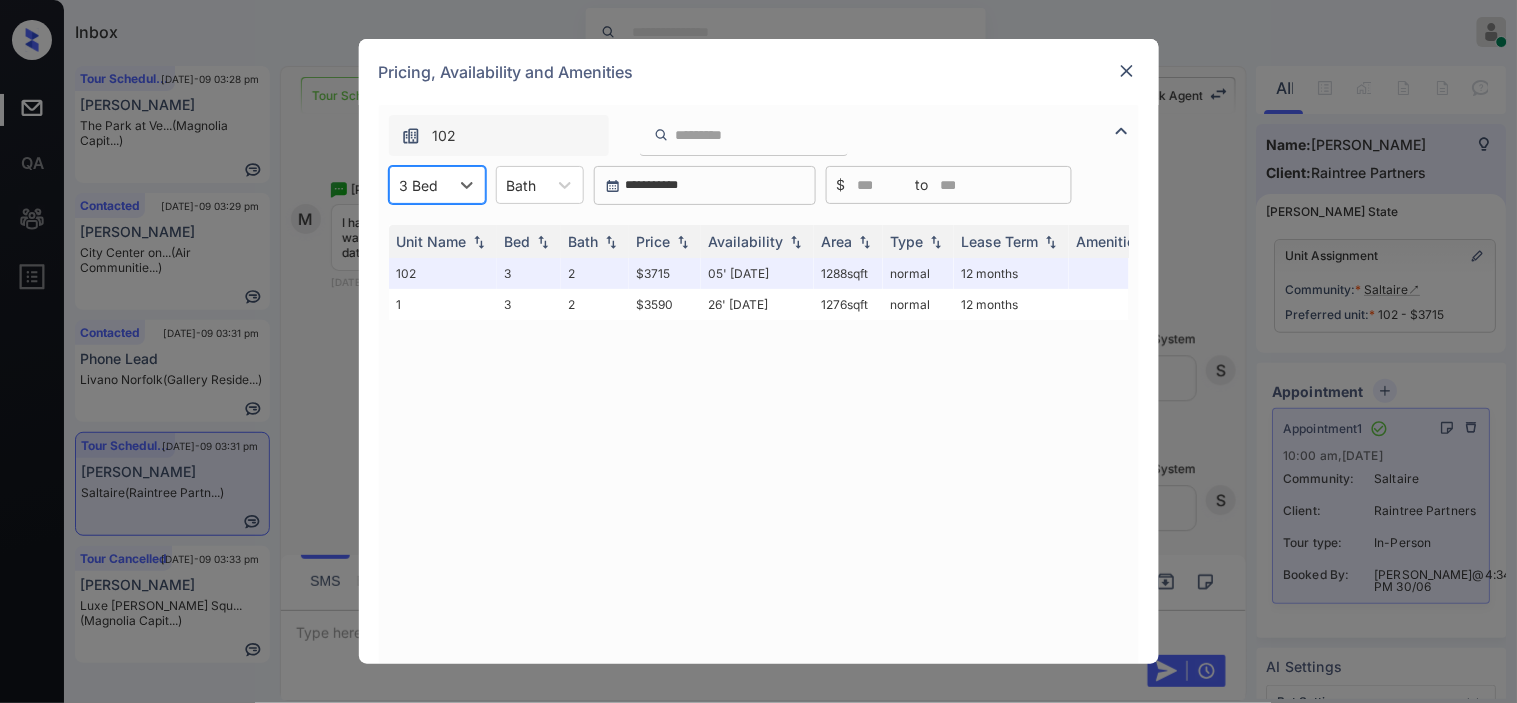 click on "Unit Name Bed Bath Price Availability Area Type Lease Term Amenities 102 3 2 $3715 05' [DATE]  sqft normal 12   months 1 3 2 $3590 26' [DATE]  sqft normal 12   months" at bounding box center [759, 434] 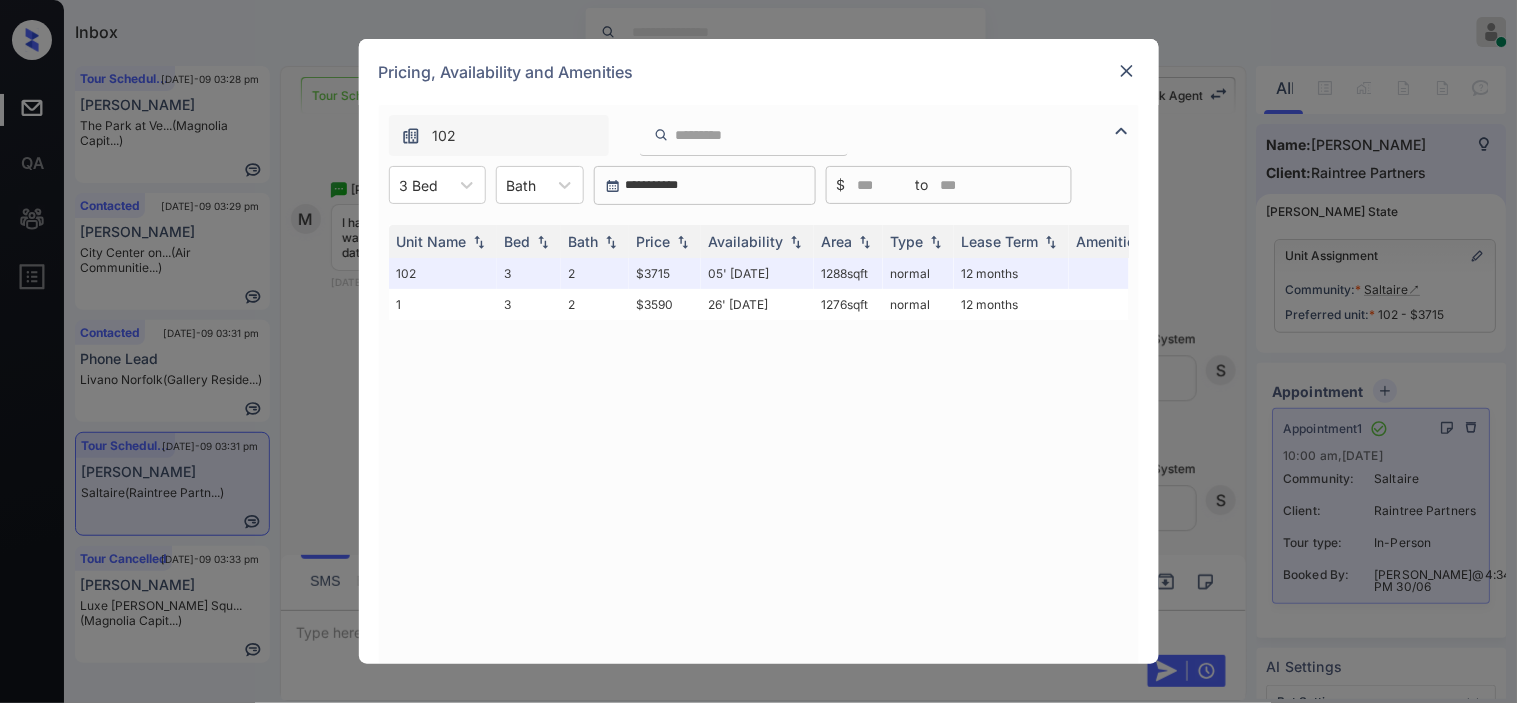 click at bounding box center [1127, 71] 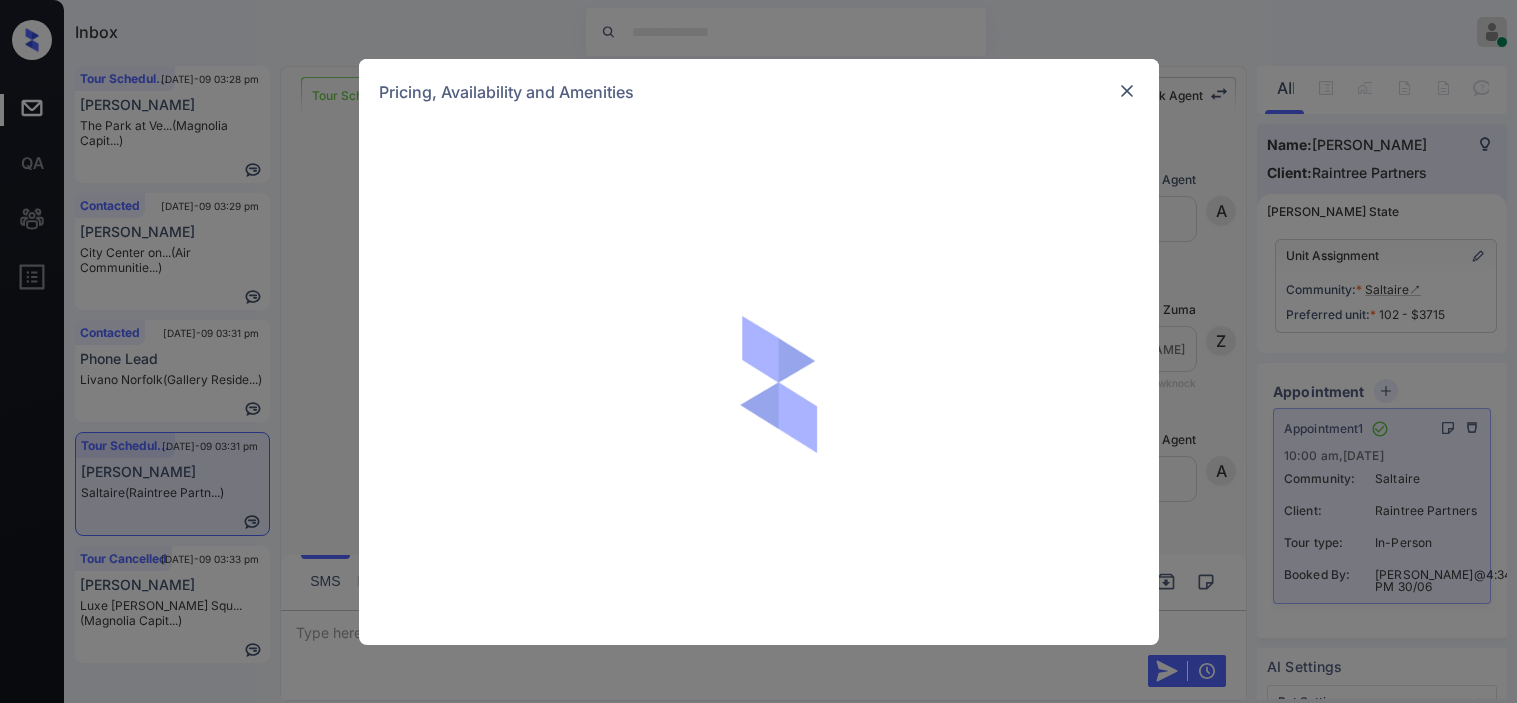 scroll, scrollTop: 0, scrollLeft: 0, axis: both 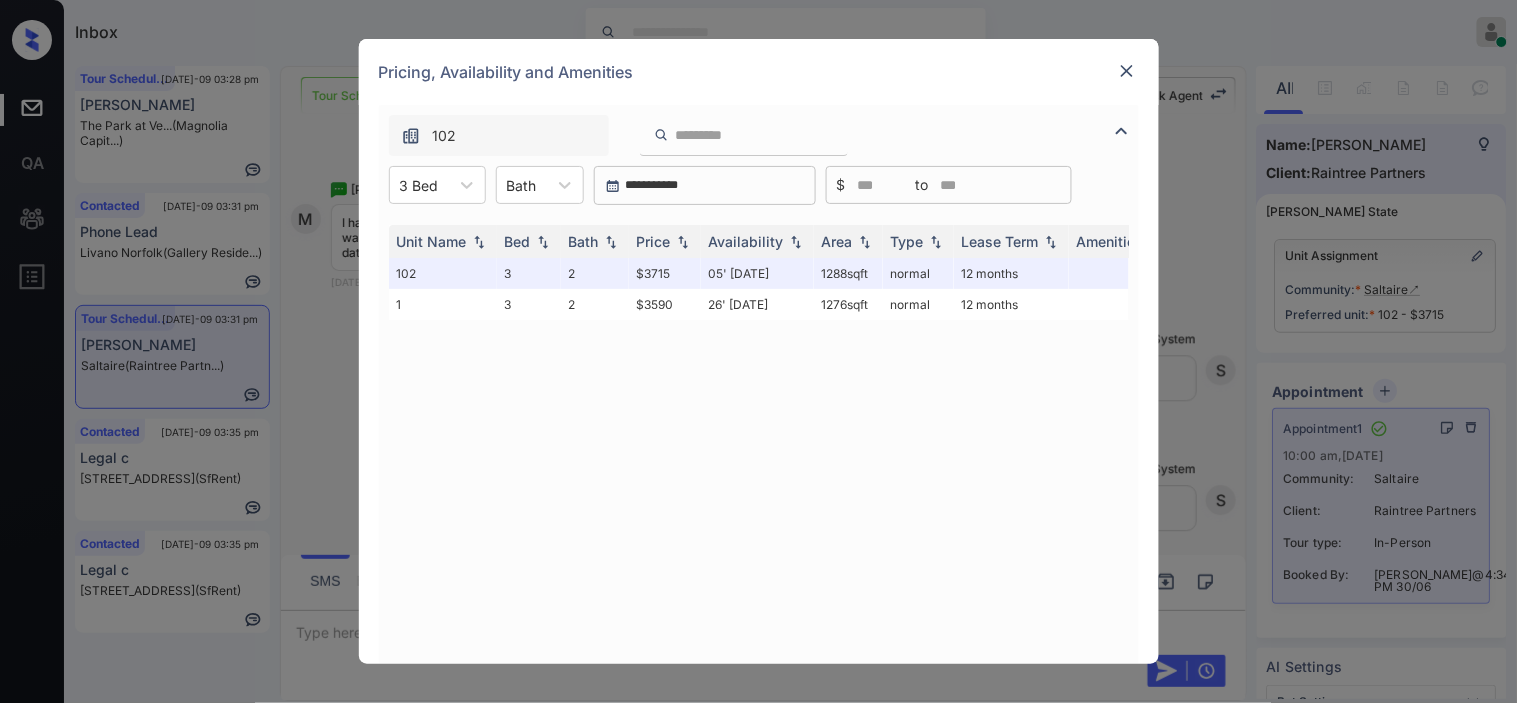 click on "Pricing, Availability and Amenities" at bounding box center (759, 72) 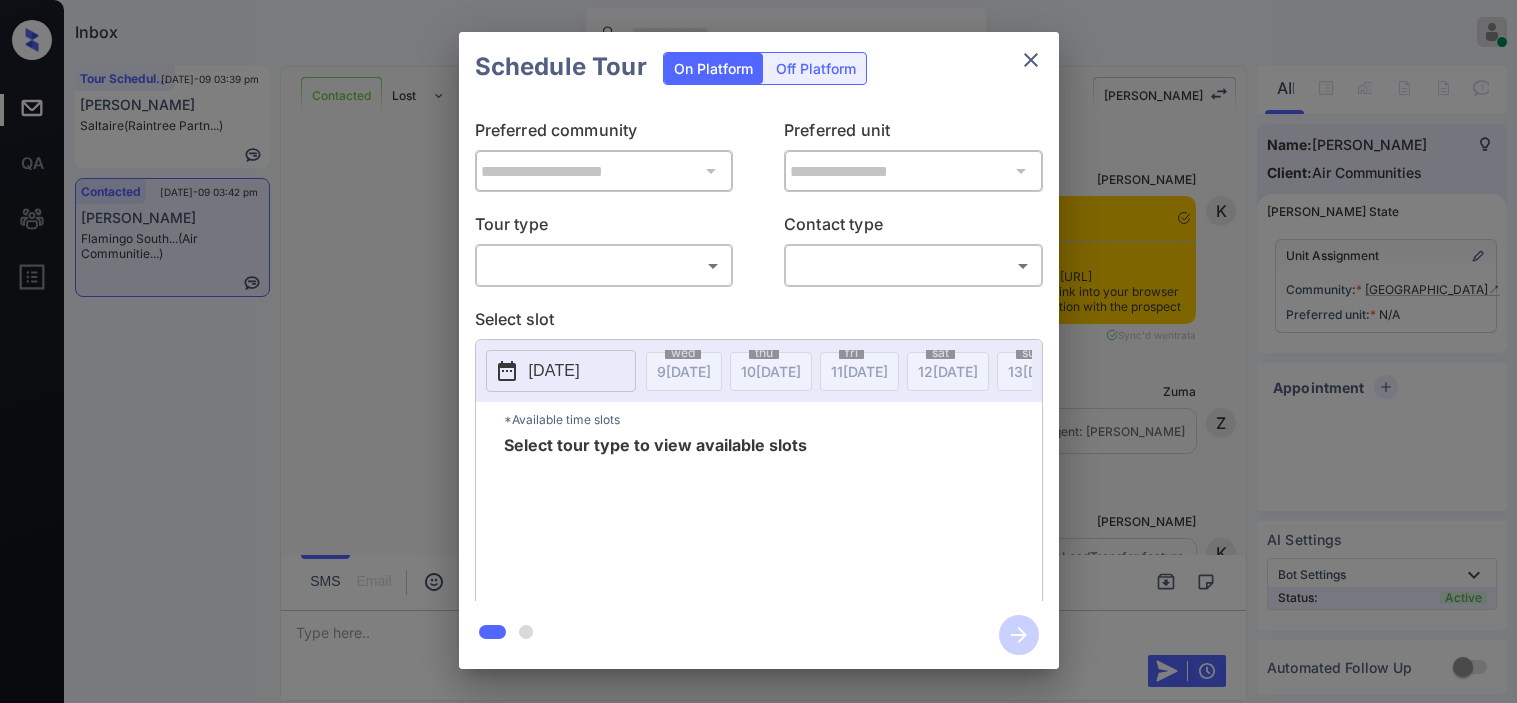 click on "Inbox Kristine Capara Online Set yourself   offline Set yourself   on break Profile Switch to  dark  mode Sign out Tour Scheduled Jul-09 03:39 pm   Mayra Oliva Saltaire  (Raintree Partn...) Contacted Jul-09 03:42 pm   Ashley Landman Flamingo South...  (Air Communitie...) Contacted Lost Lead Sentiment: Angry Upon sliding the acknowledgement:  Lead will move to lost stage. * ​ SMS and call option will be set to opt out. AFM will be turned off for the lead. Kelsey New Message Kelsey Notes Note: <a href="https://conversation.getzuma.com/686eee4a319940c33d34cfdd">https://conversation.getzuma.com/686eee4a319940c33d34cfdd</a> - Paste this link into your browser to view Kelsey’s conversation with the prospect Jul 09, 2025 03:33 pm  Sync'd w  entrata K New Message Zuma Lead transferred to leasing agent: kelsey Jul 09, 2025 03:33 pm Z New Message Kelsey Due to the activation of disableLeadTransfer feature flag, Kelsey will no longer transfer ownership of this CRM guest card Jul 09, 2025 03:33 pm K New Message Agent" at bounding box center [758, 351] 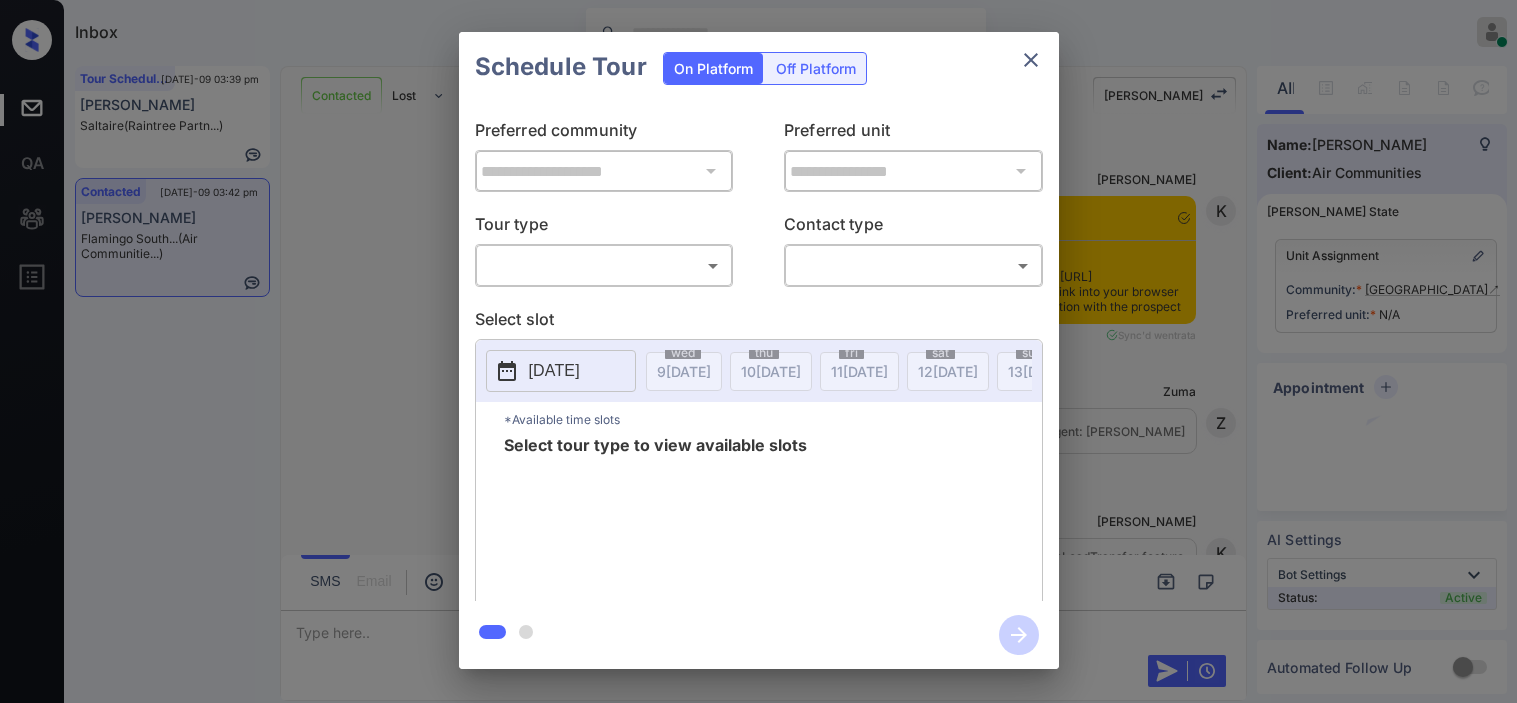 scroll, scrollTop: 0, scrollLeft: 0, axis: both 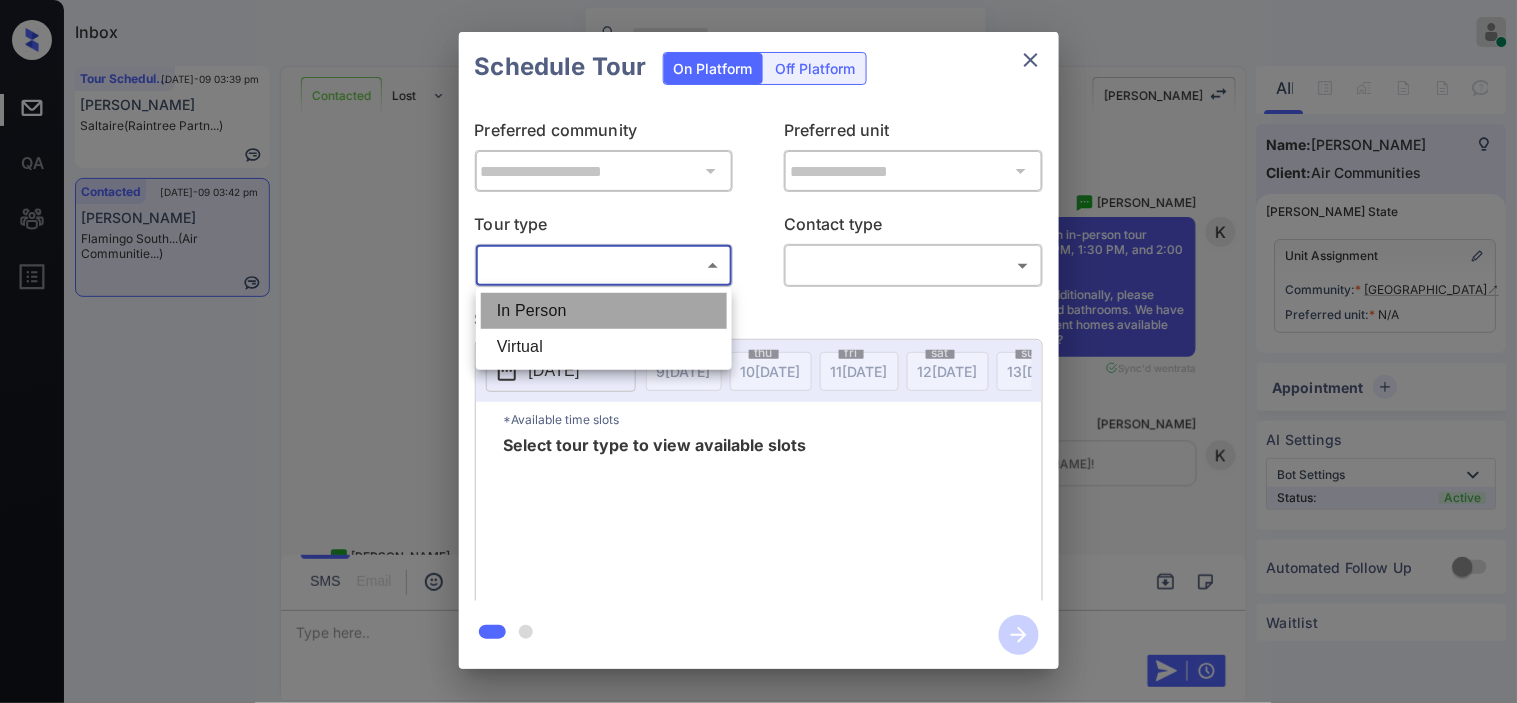 click on "In Person" at bounding box center (604, 311) 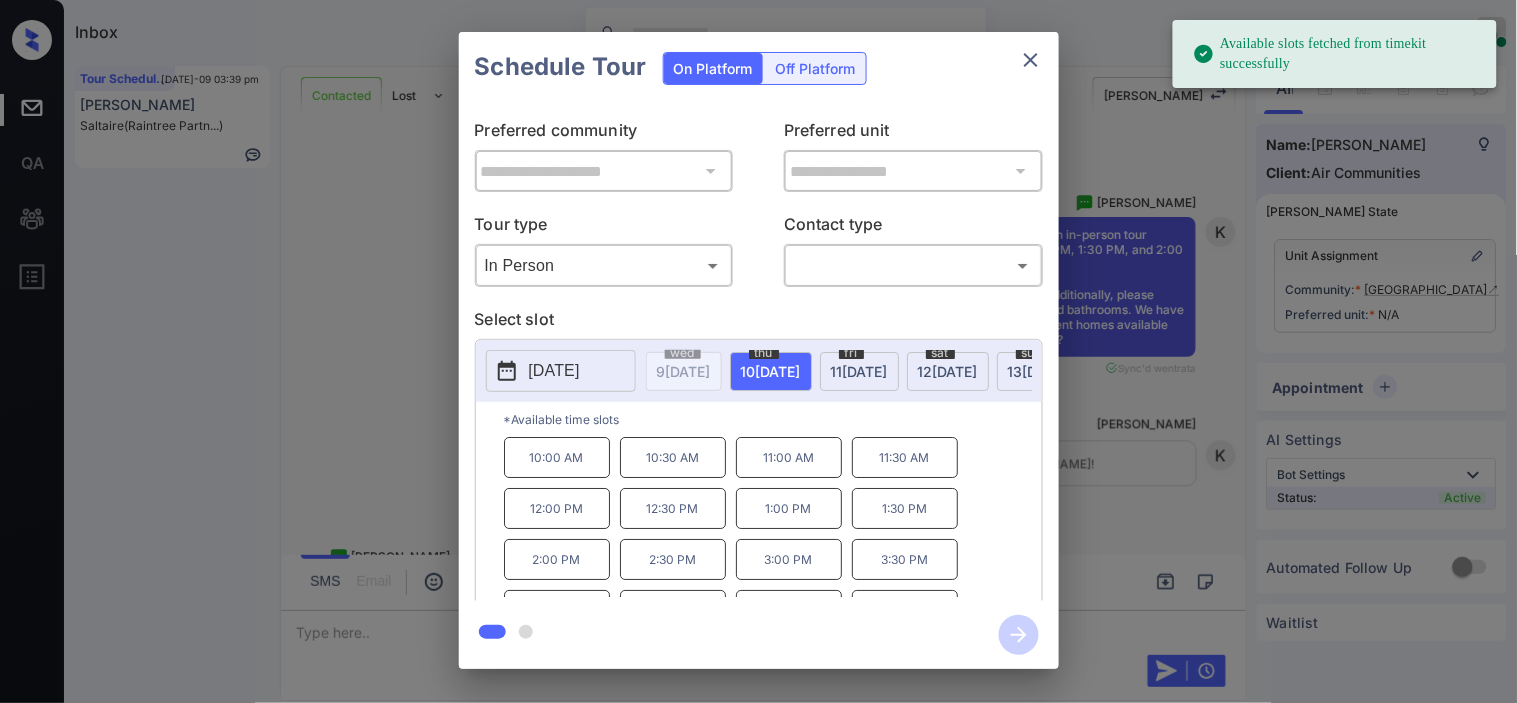 click 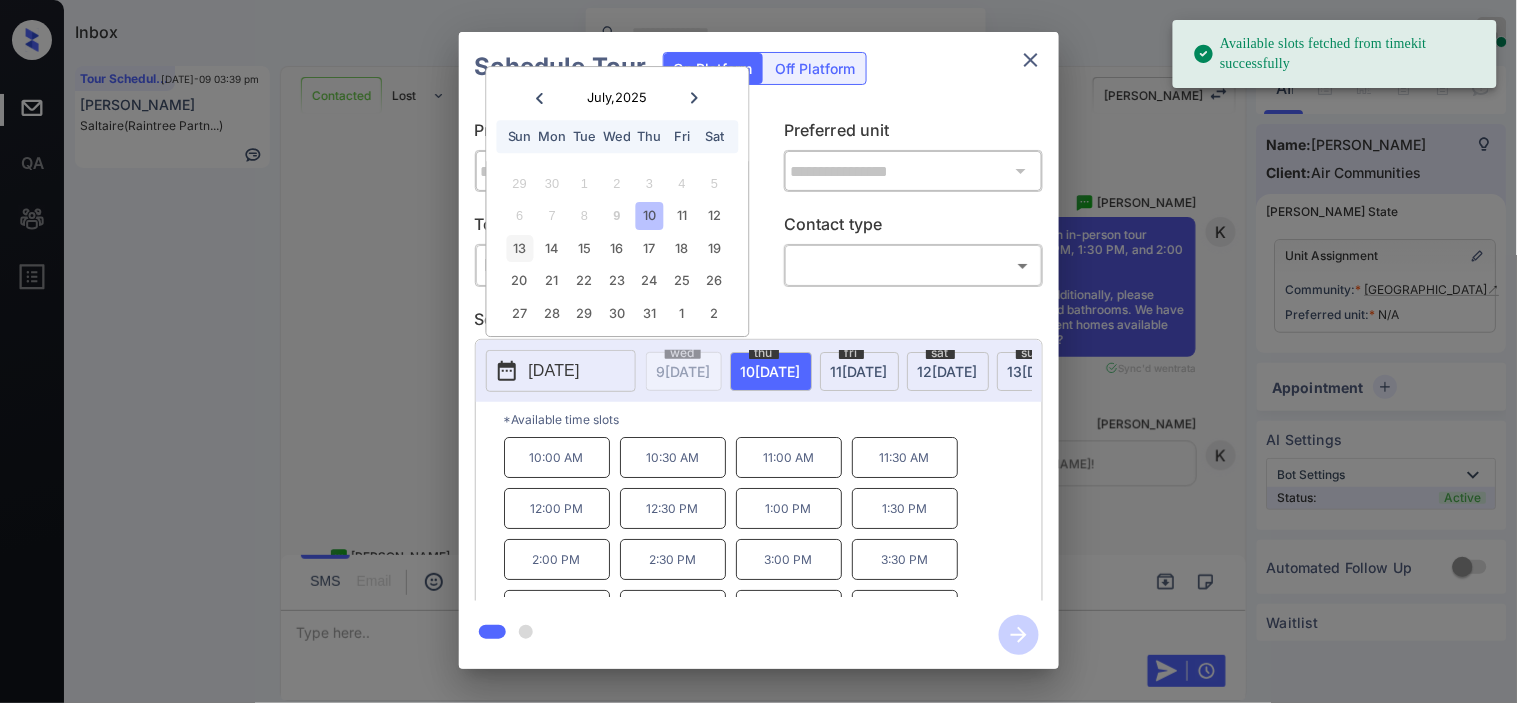 click on "13" at bounding box center (519, 248) 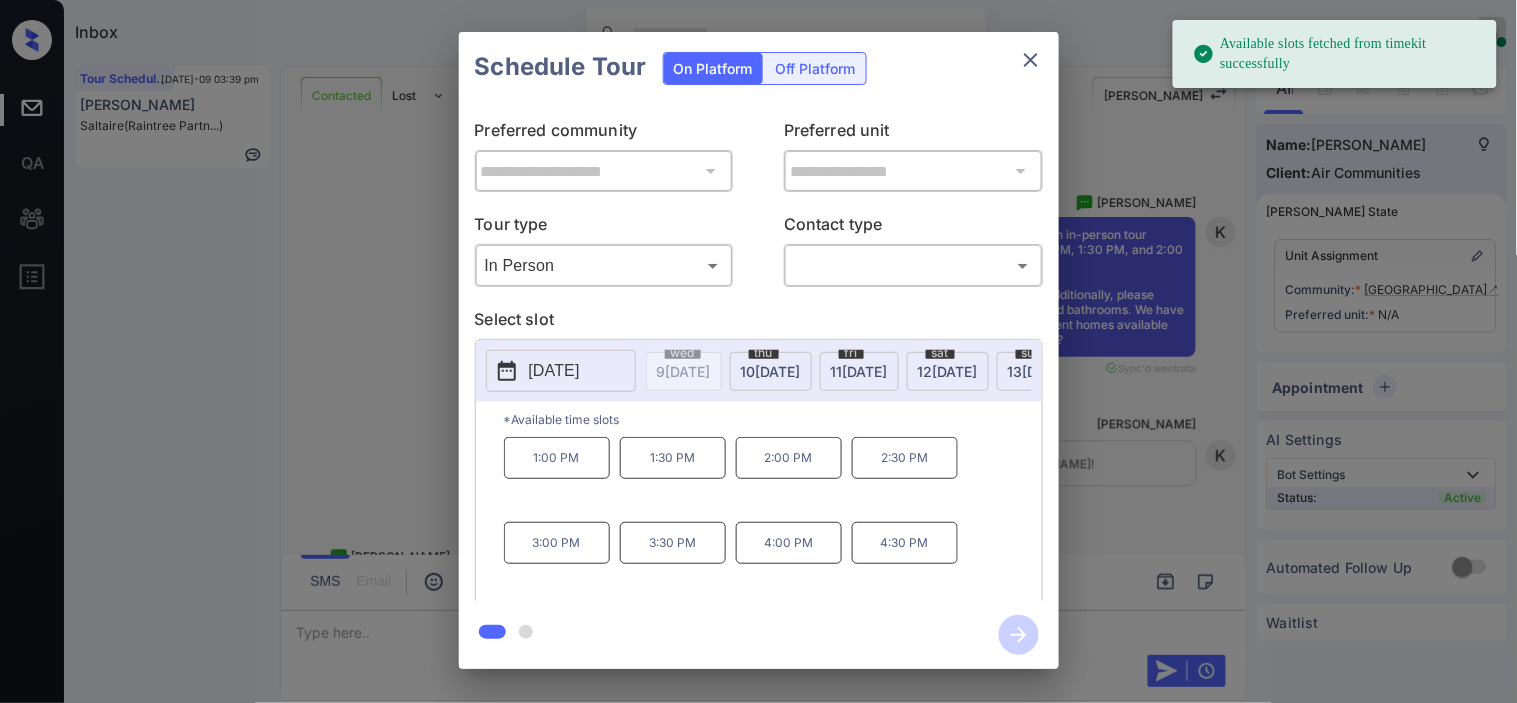 click on "**********" at bounding box center (758, 350) 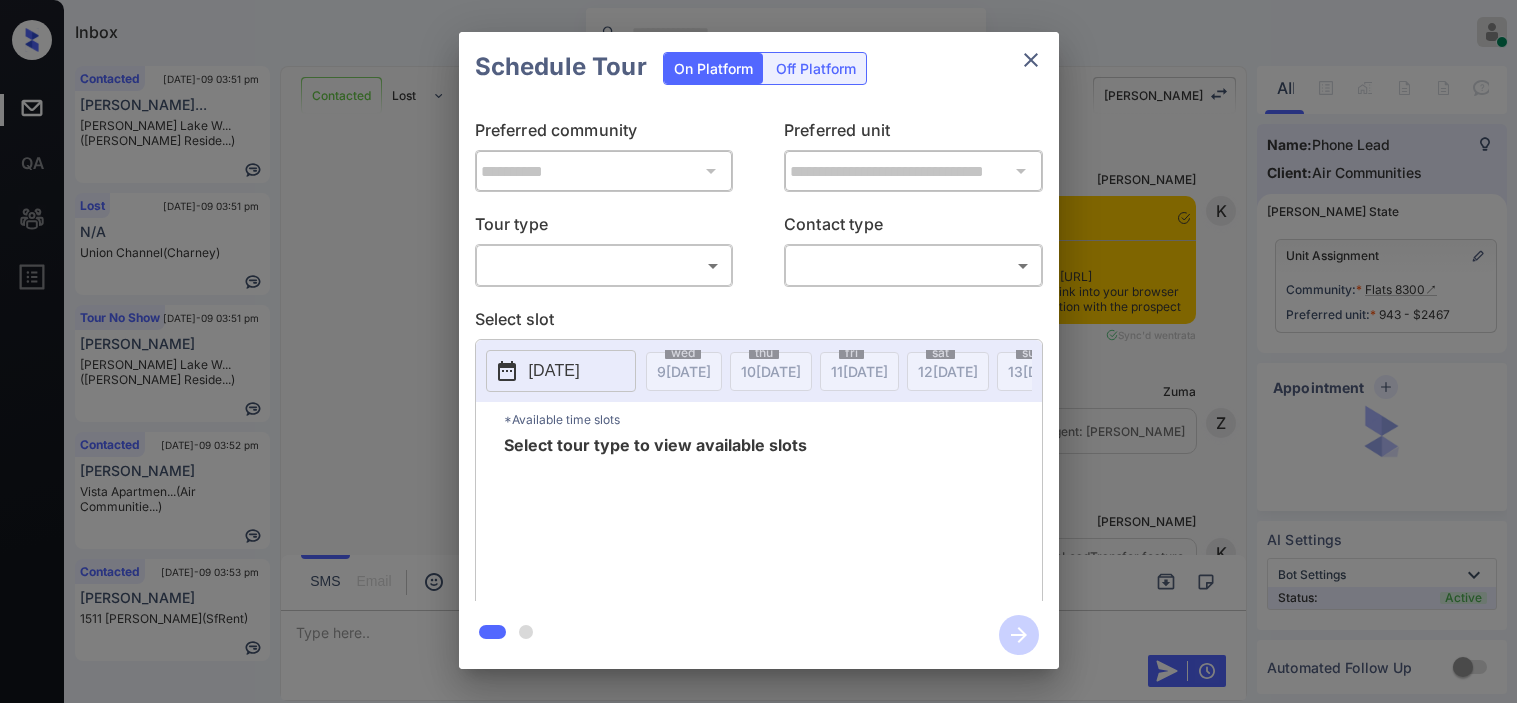 scroll, scrollTop: 0, scrollLeft: 0, axis: both 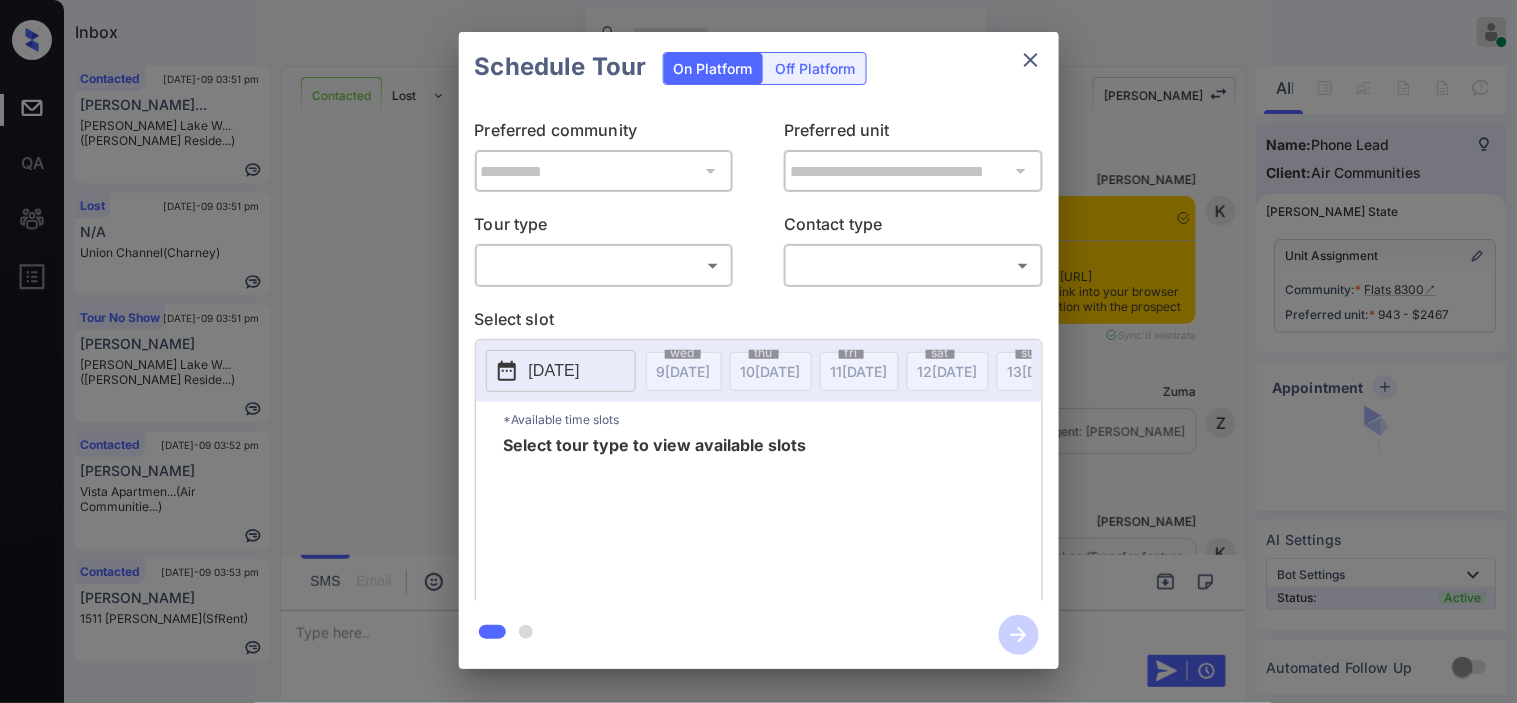 click on "Inbox [PERSON_NAME] Online Set yourself   offline Set yourself   on break Profile Switch to  dark  mode Sign out Contacted [DATE]-09 03:51 pm   [PERSON_NAME]... [PERSON_NAME] Lake W...  ([PERSON_NAME] Reside...) Lost [DATE]-09 03:51 pm   N/A Union Channel  (Charney) Tour No Show [DATE]-09 03:51 pm   [PERSON_NAME] Lake W...  ([PERSON_NAME] Reside...) Contacted [DATE]-09 03:52 pm   [PERSON_NAME][GEOGRAPHIC_DATA]...  (Air Communitie...) Contacted [DATE]-09 03:53 pm   [PERSON_NAME] 1511 [PERSON_NAME] S...  (SfRent) Contacted Lost Lead Sentiment: Angry Upon sliding the acknowledgement:  Lead will move to lost stage. * ​ SMS and call option will be set to opt out. AFM will be turned off for the lead. Kelsey New Message Kelsey Notes Note: <a href="[URL][DOMAIN_NAME]">[URL][DOMAIN_NAME]</a> - Paste this link into your browser to view [PERSON_NAME] conversation with the prospect [DATE] 03:43 pm  Sync'd w  entrata K New Message Zuma [DATE] 03:43 pm Z New Message K A" at bounding box center [758, 351] 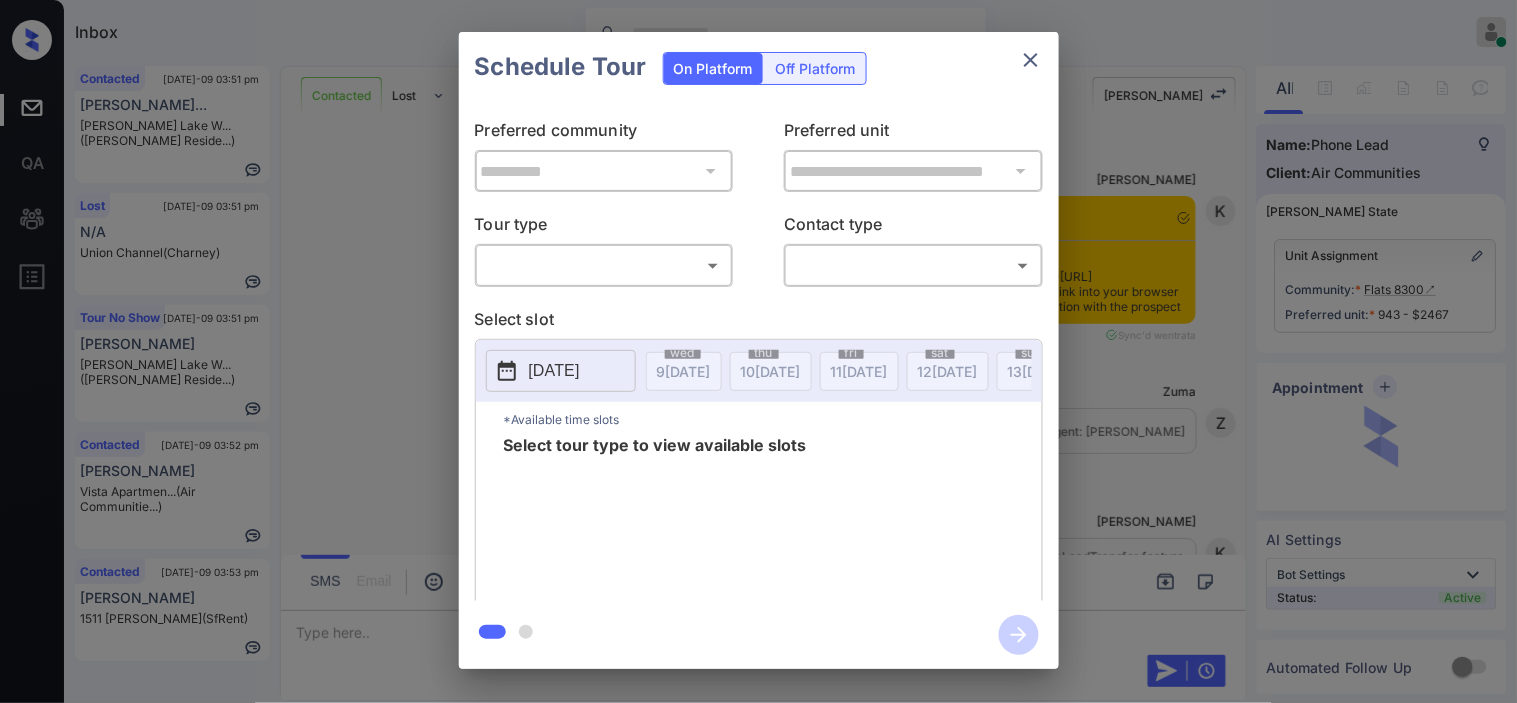 scroll, scrollTop: 2158, scrollLeft: 0, axis: vertical 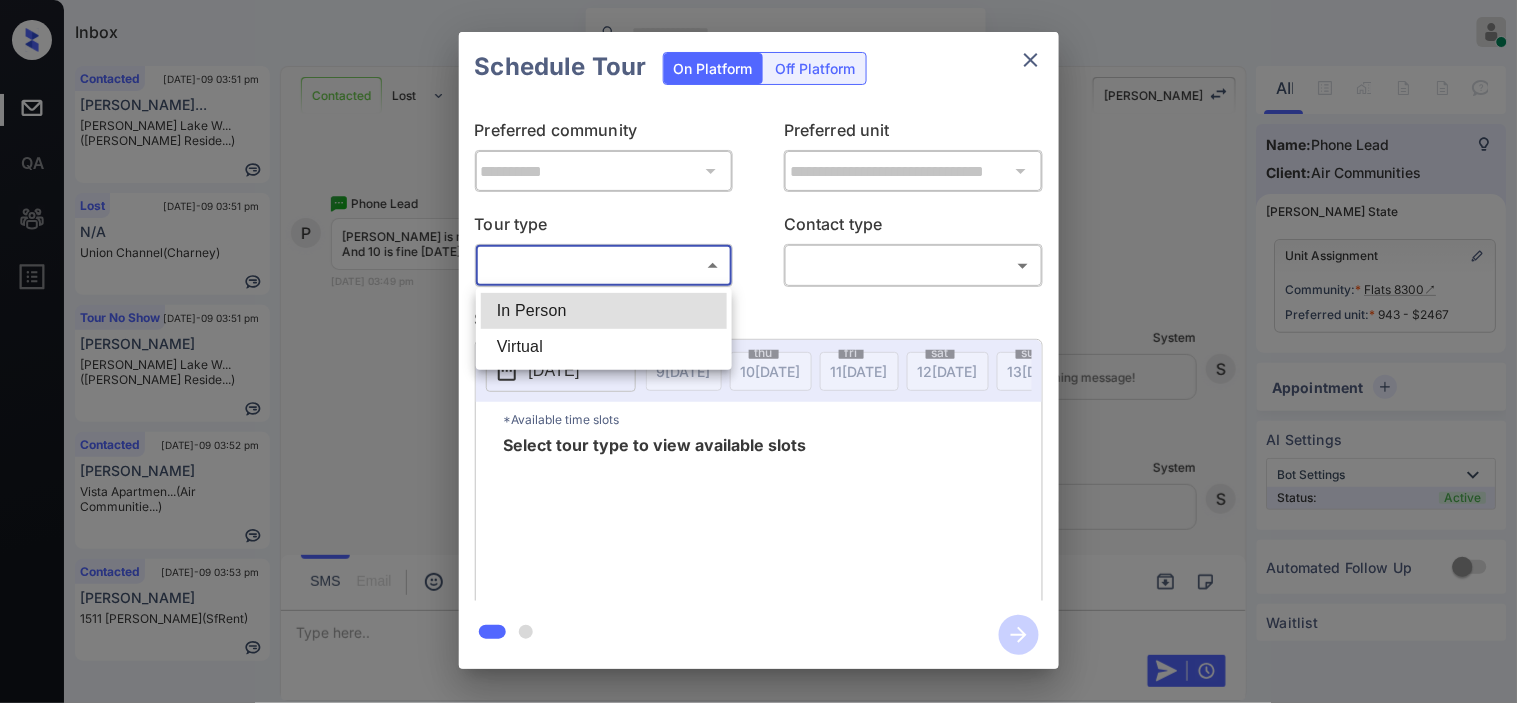 click on "In Person" at bounding box center (604, 311) 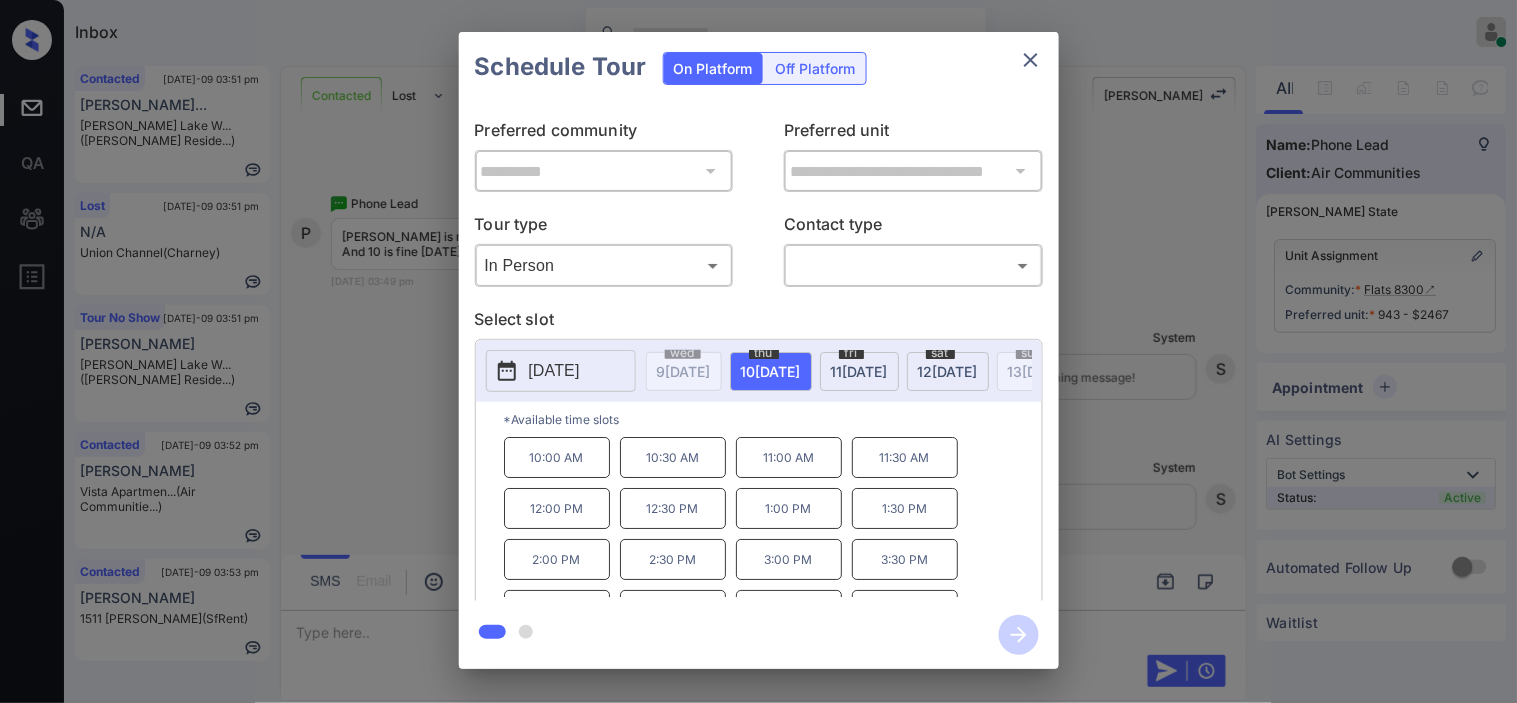 click on "**********" at bounding box center (758, 350) 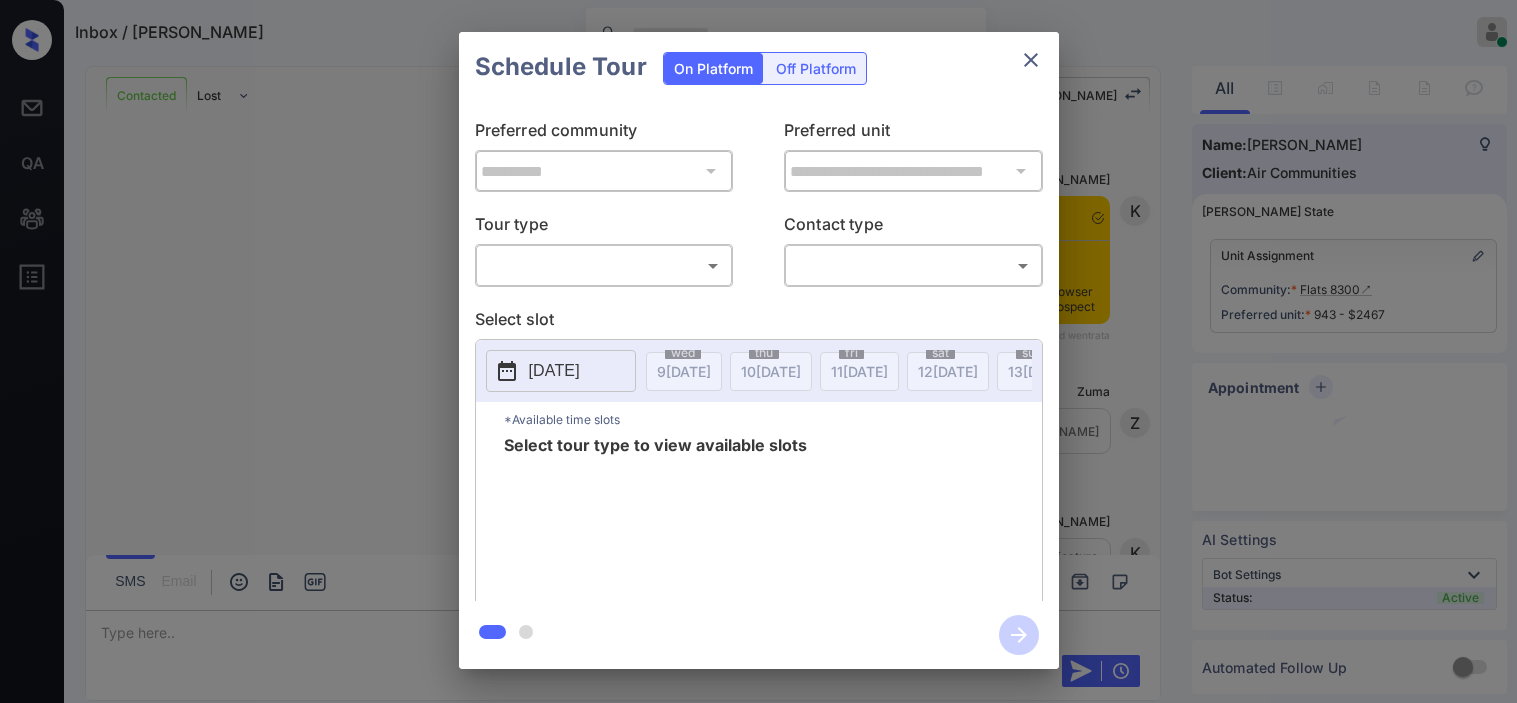 scroll, scrollTop: 0, scrollLeft: 0, axis: both 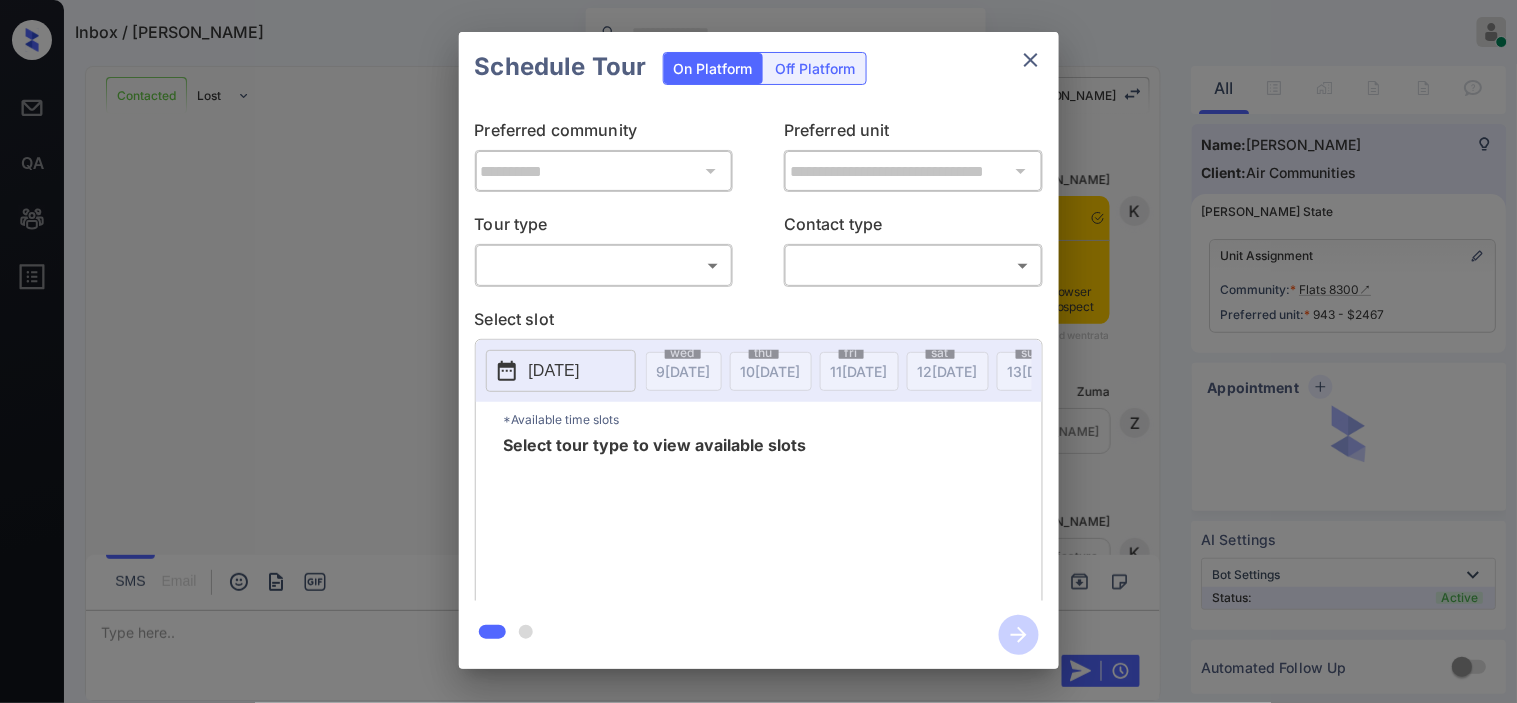 click on "Inbox / Lillian Kavishe Kristine Capara Online Set yourself   offline Set yourself   on break Profile Switch to  dark  mode Sign out Contacted Lost Lead Sentiment: Angry Upon sliding the acknowledgement:  Lead will move to lost stage. * ​ SMS and call option will be set to opt out. AFM will be turned off for the lead. Kelsey New Message Kelsey Notes Note: <a href="https://conversation.getzuma.com/686ef08b53820920c00974a9">https://conversation.getzuma.com/686ef08b53820920c00974a9</a> - Paste this link into your browser to view Kelsey’s conversation with the prospect Jul 09, 2025 03:43 pm  Sync'd w  entrata K New Message Zuma Lead transferred to leasing agent: kelsey Jul 09, 2025 03:43 pm Z New Message Kelsey Due to the activation of disableLeadTransfer feature flag, Kelsey will no longer transfer ownership of this CRM guest card Jul 09, 2025 03:43 pm K New Message Agent Lead created because they indicated they are interested in leasing via Zuma IVR. Jul 09, 2025 03:43 pm A New Message Agent A New Message A" at bounding box center [758, 351] 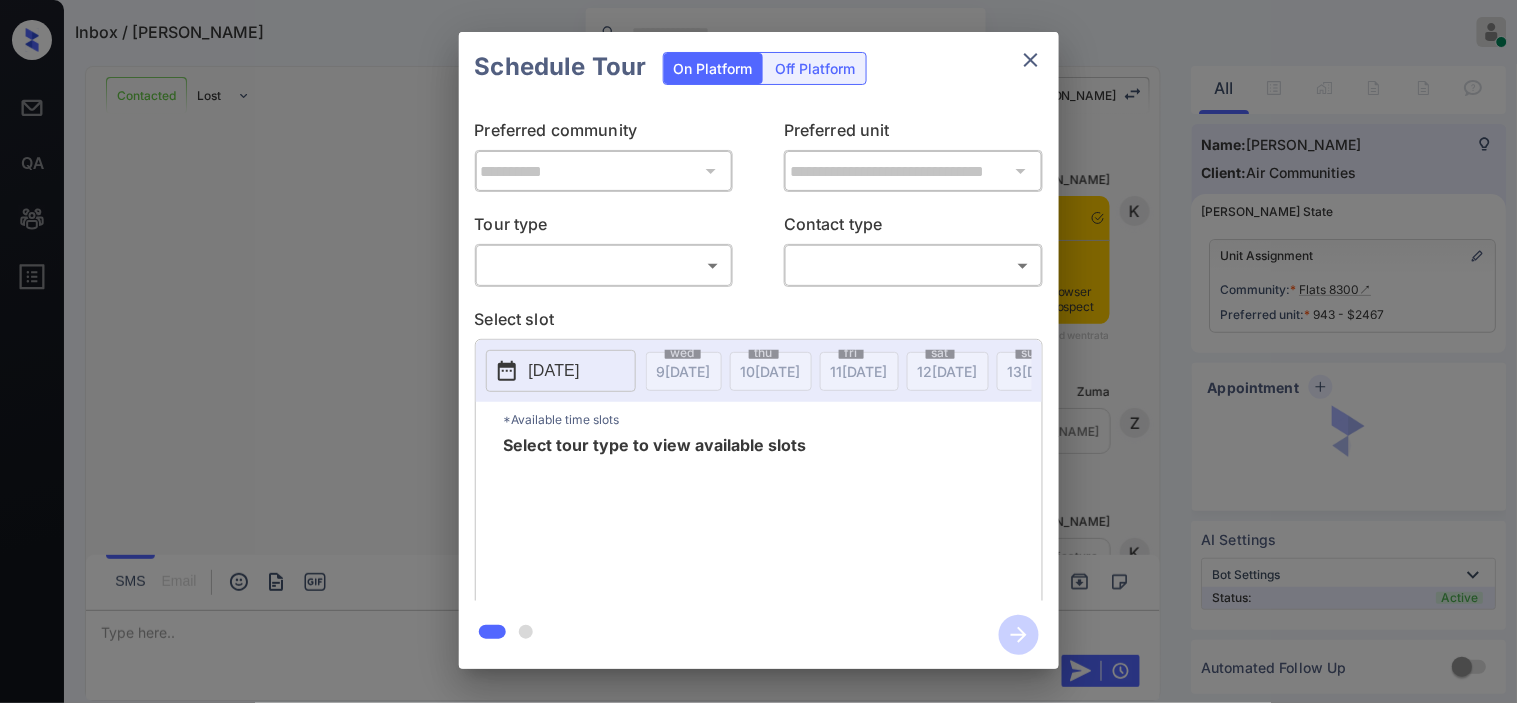 scroll, scrollTop: 1876, scrollLeft: 0, axis: vertical 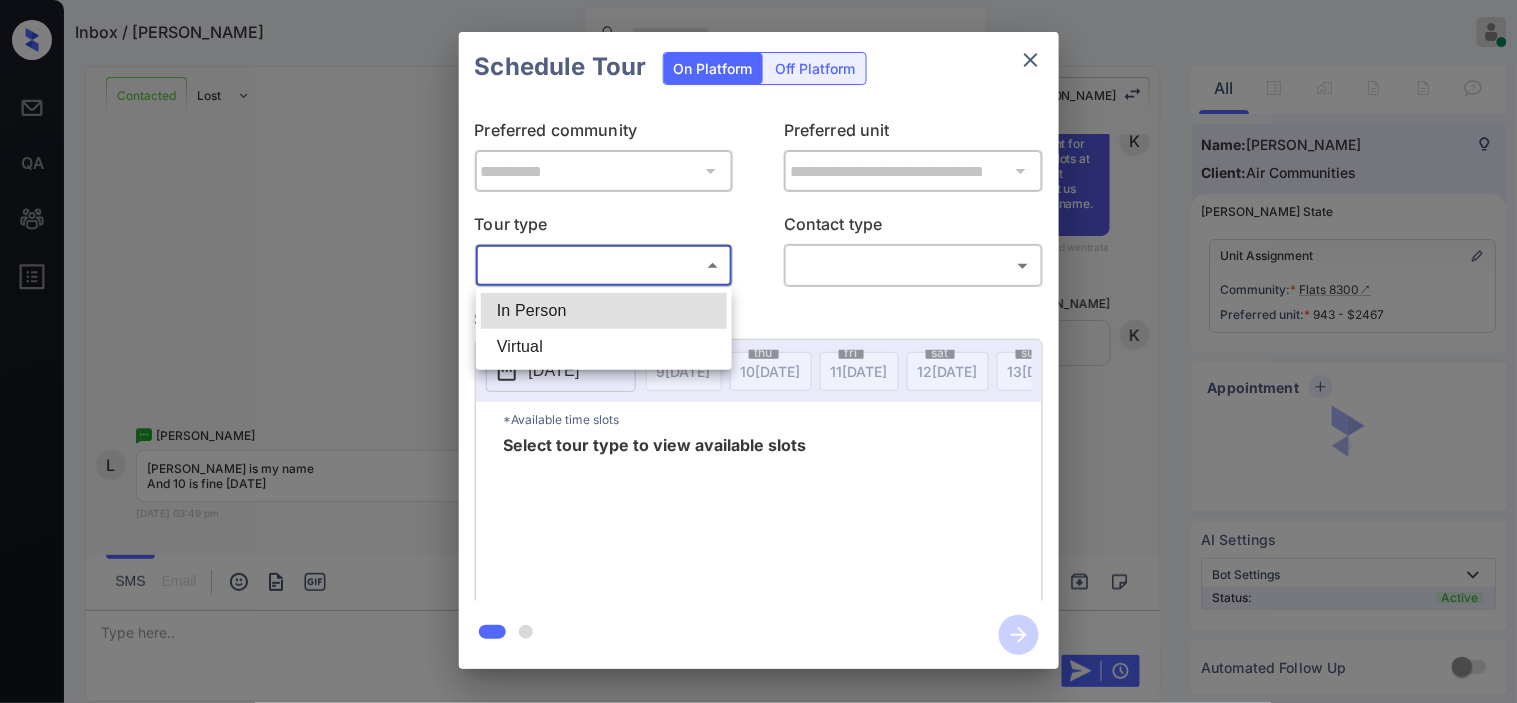 click on "In Person" at bounding box center (604, 311) 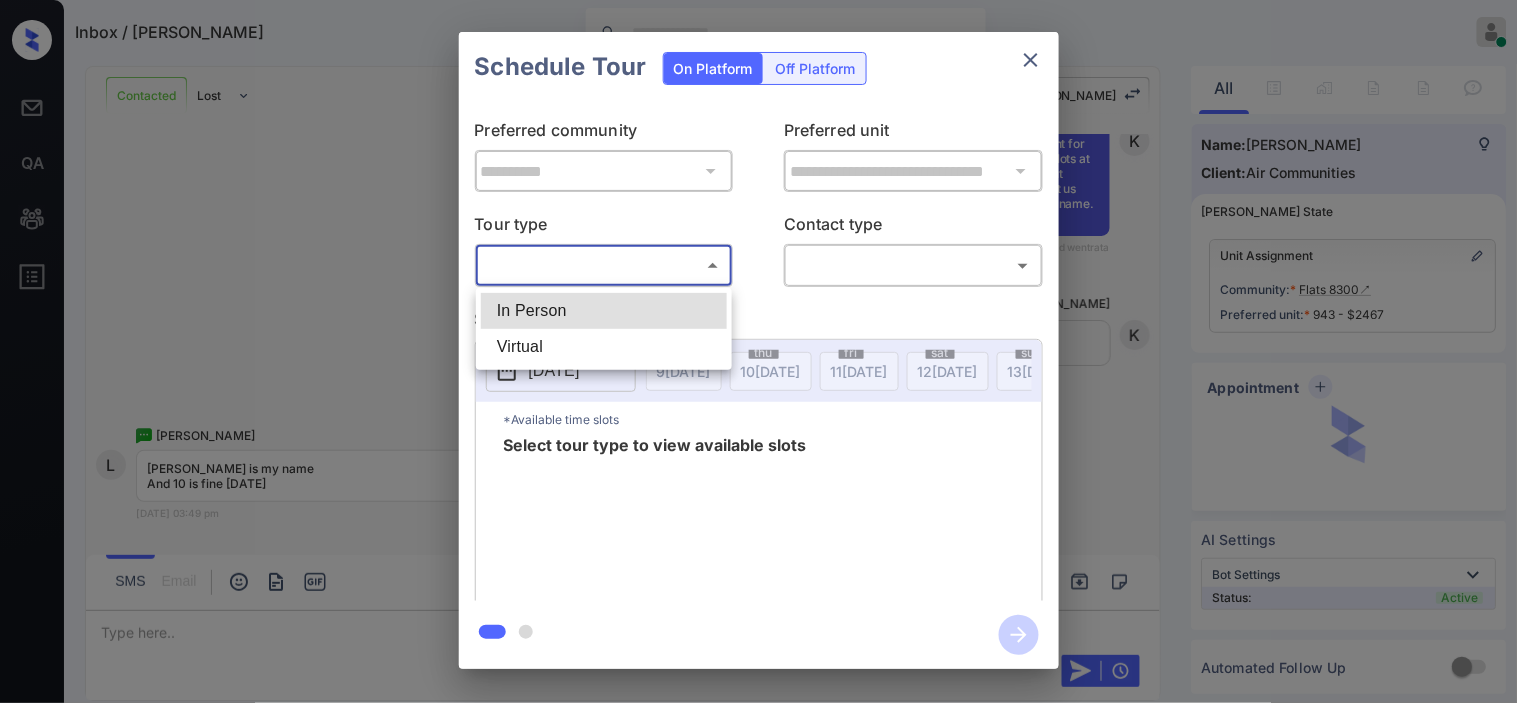 type on "********" 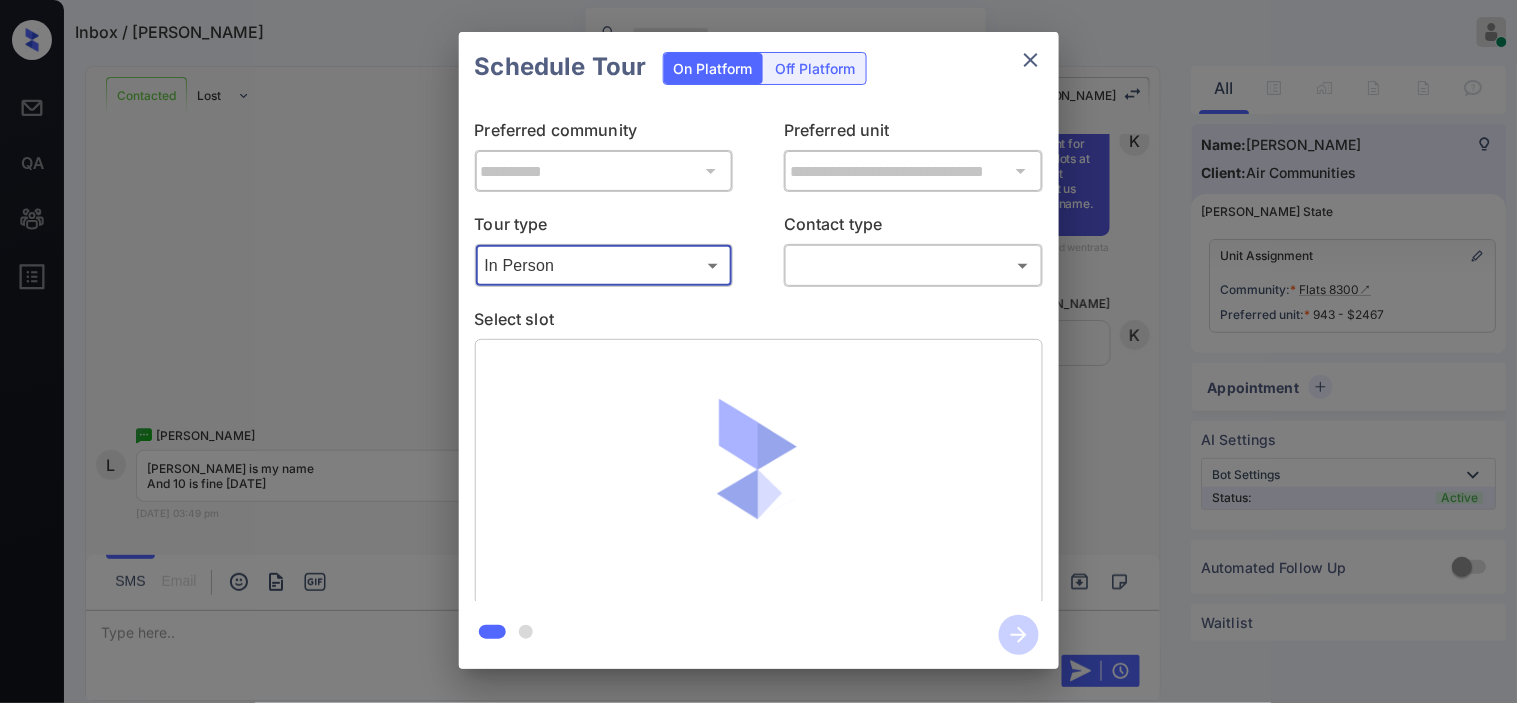 click on "Inbox / Lillian Kavishe Kristine Capara Online Set yourself   offline Set yourself   on break Profile Switch to  dark  mode Sign out Contacted Lost Lead Sentiment: Angry Upon sliding the acknowledgement:  Lead will move to lost stage. * ​ SMS and call option will be set to opt out. AFM will be turned off for the lead. Kelsey New Message Kelsey Notes Note: <a href="https://conversation.getzuma.com/686ef08b53820920c00974a9">https://conversation.getzuma.com/686ef08b53820920c00974a9</a> - Paste this link into your browser to view Kelsey’s conversation with the prospect Jul 09, 2025 03:43 pm  Sync'd w  entrata K New Message Zuma Lead transferred to leasing agent: kelsey Jul 09, 2025 03:43 pm Z New Message Kelsey Due to the activation of disableLeadTransfer feature flag, Kelsey will no longer transfer ownership of this CRM guest card Jul 09, 2025 03:43 pm K New Message Agent Lead created because they indicated they are interested in leasing via Zuma IVR. Jul 09, 2025 03:43 pm A New Message Agent A New Message A" at bounding box center [758, 351] 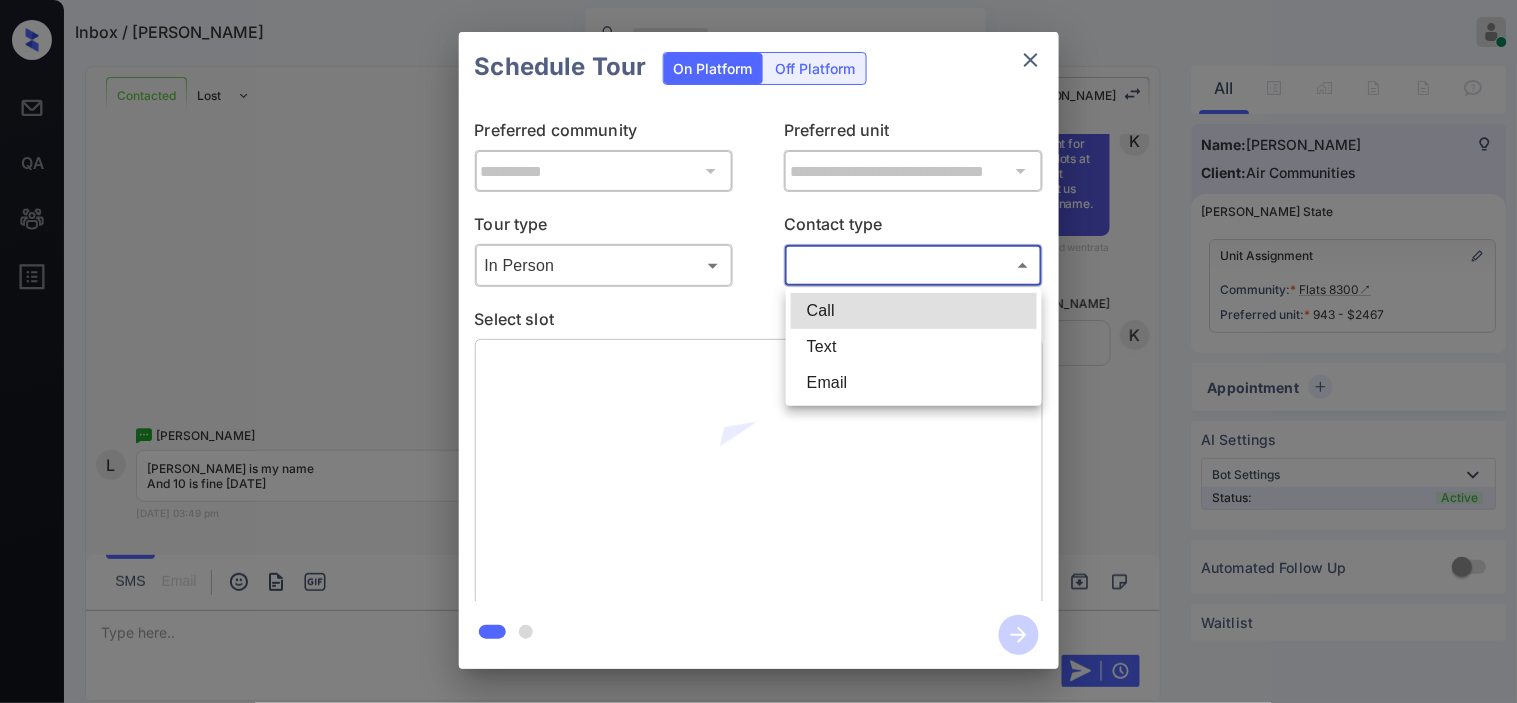 click on "Text" at bounding box center (914, 347) 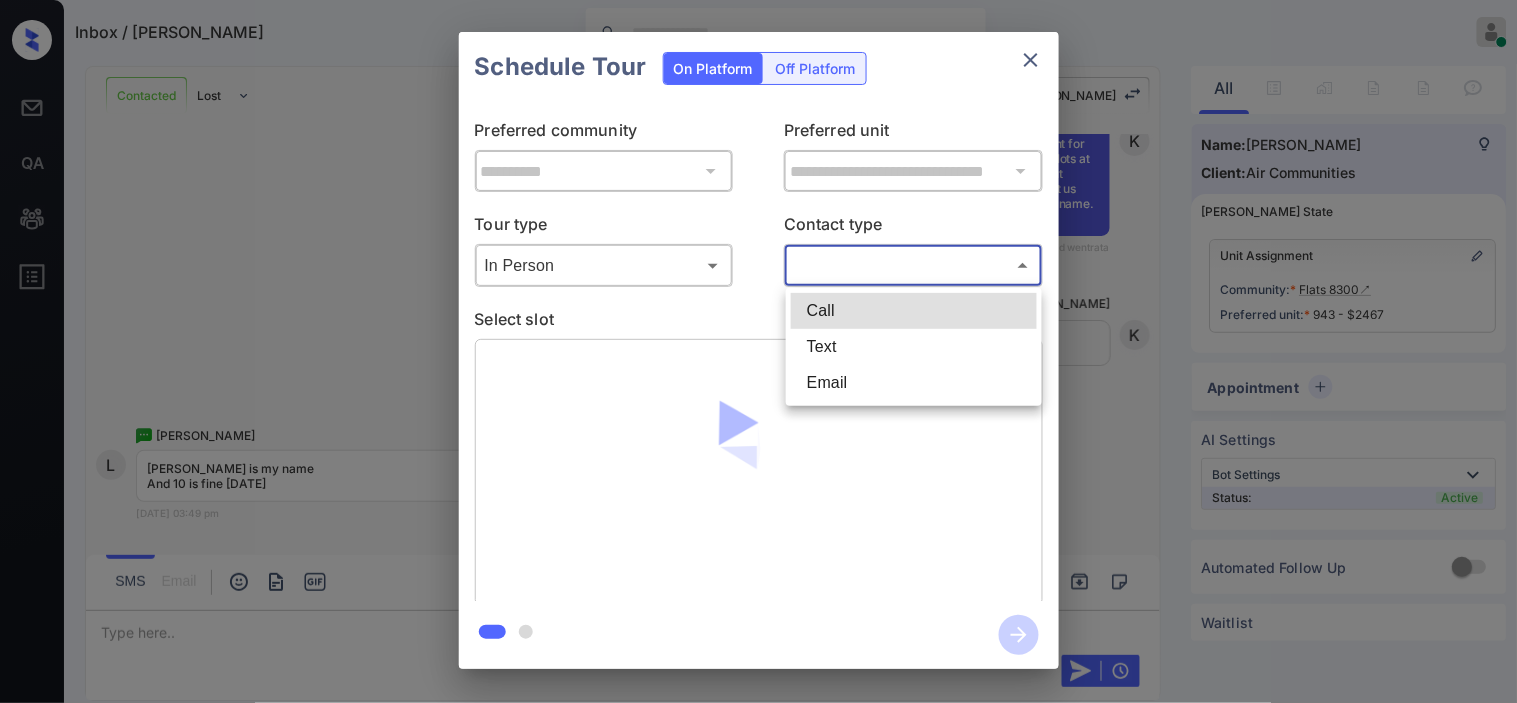 type on "****" 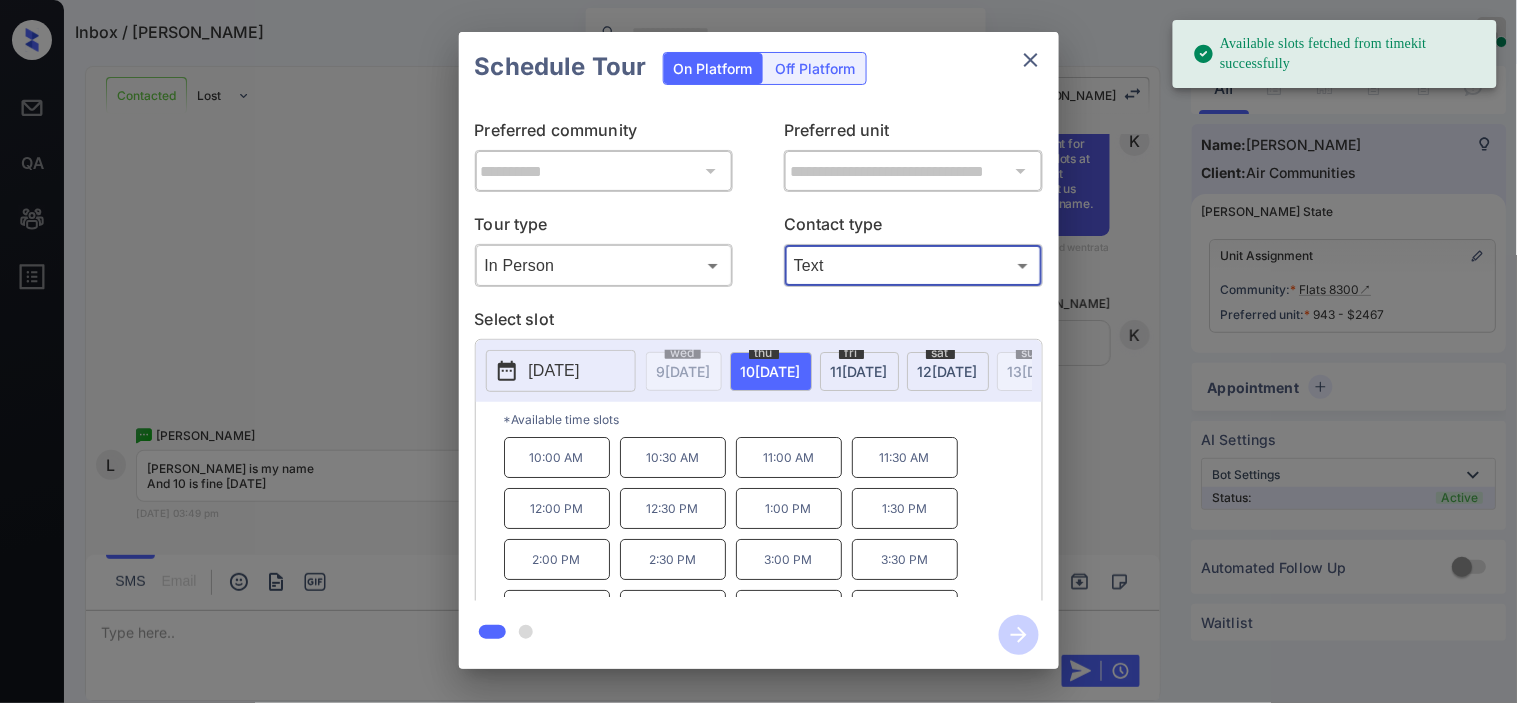 click on "10:00 AM" at bounding box center [557, 457] 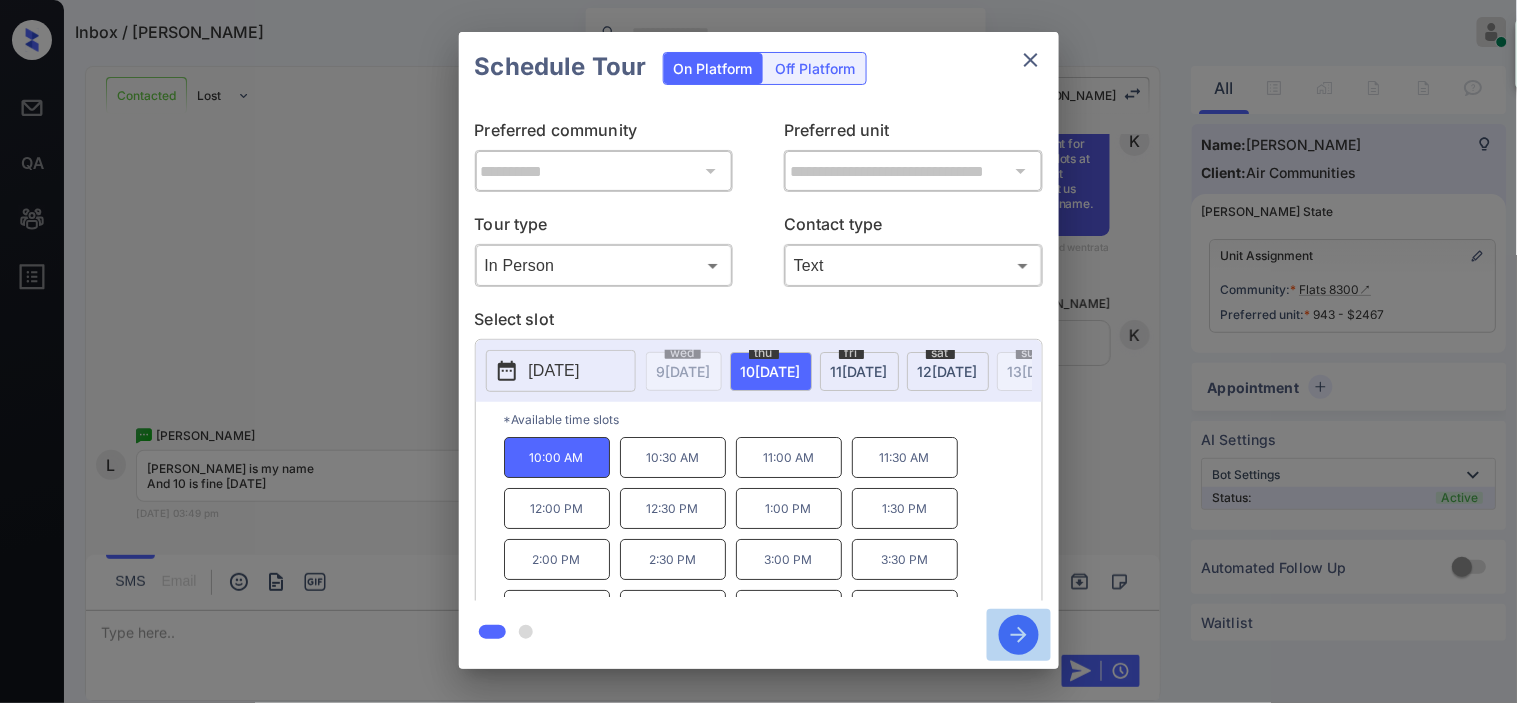 click 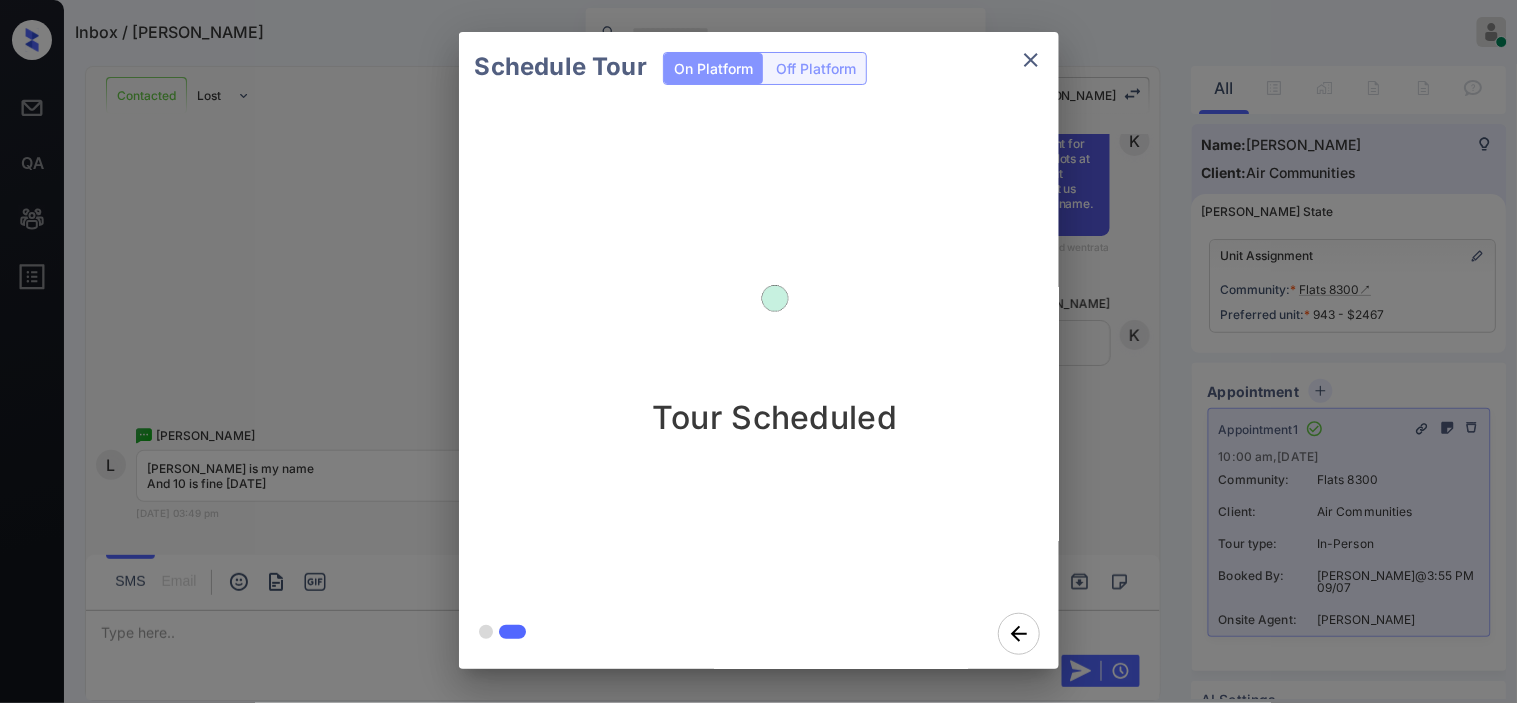 click on "Schedule Tour On Platform Off Platform Tour Scheduled" at bounding box center (758, 350) 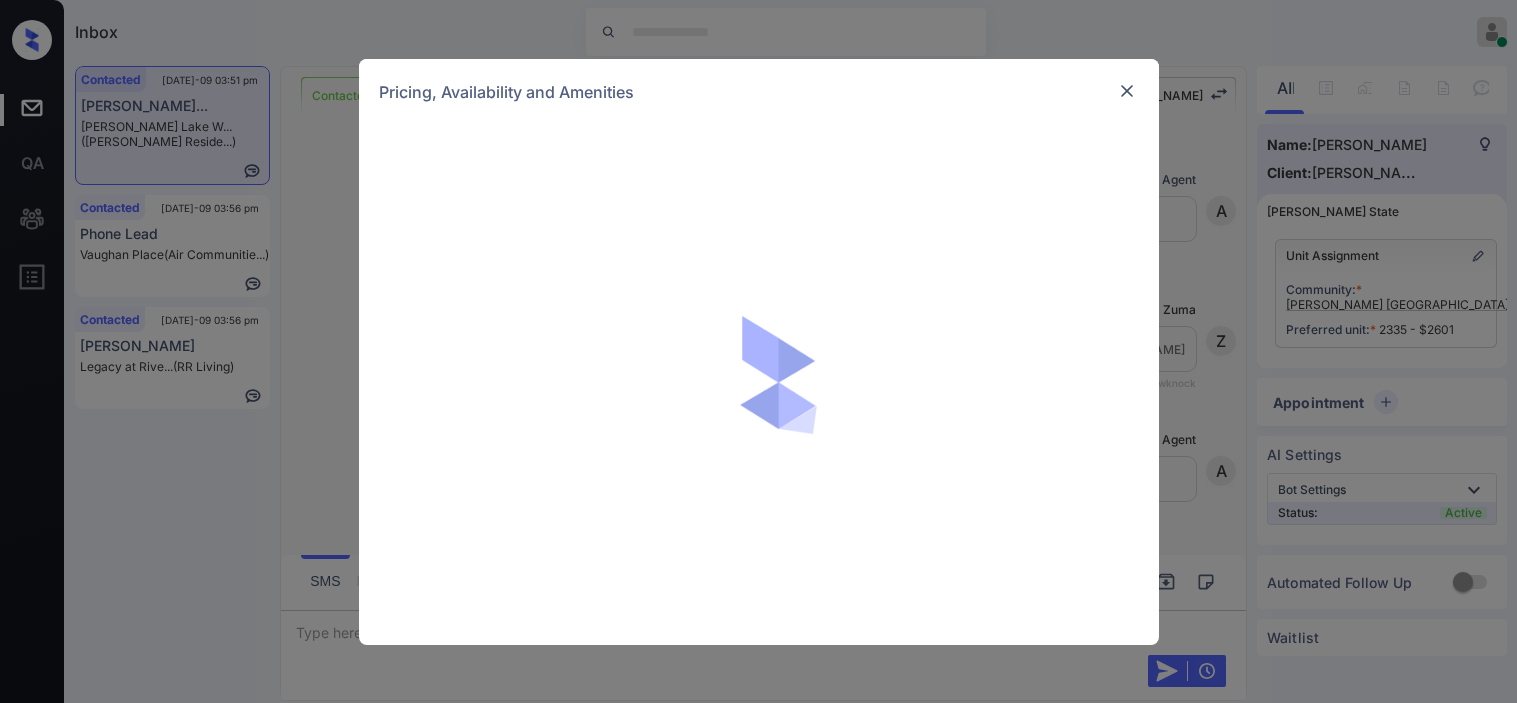 scroll, scrollTop: 0, scrollLeft: 0, axis: both 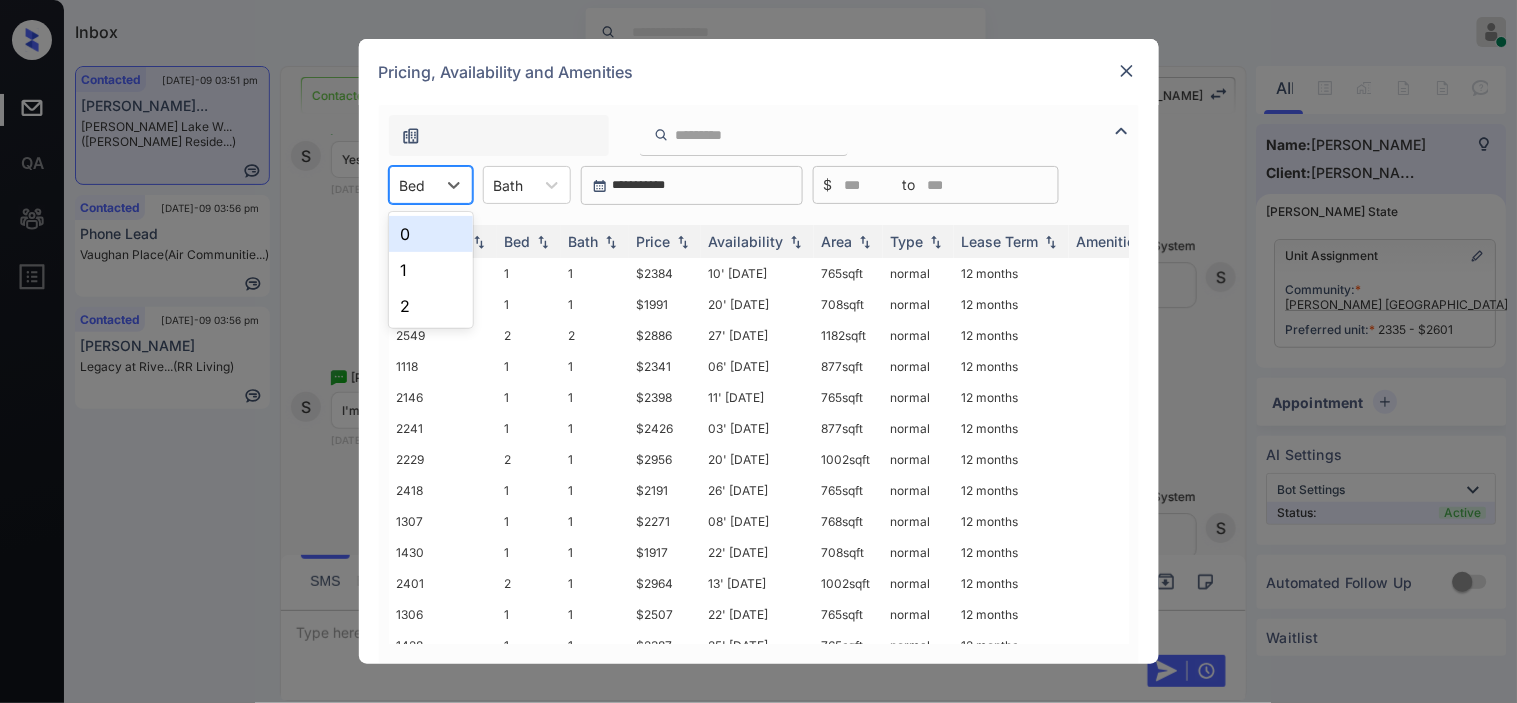click on "Bed" at bounding box center [413, 185] 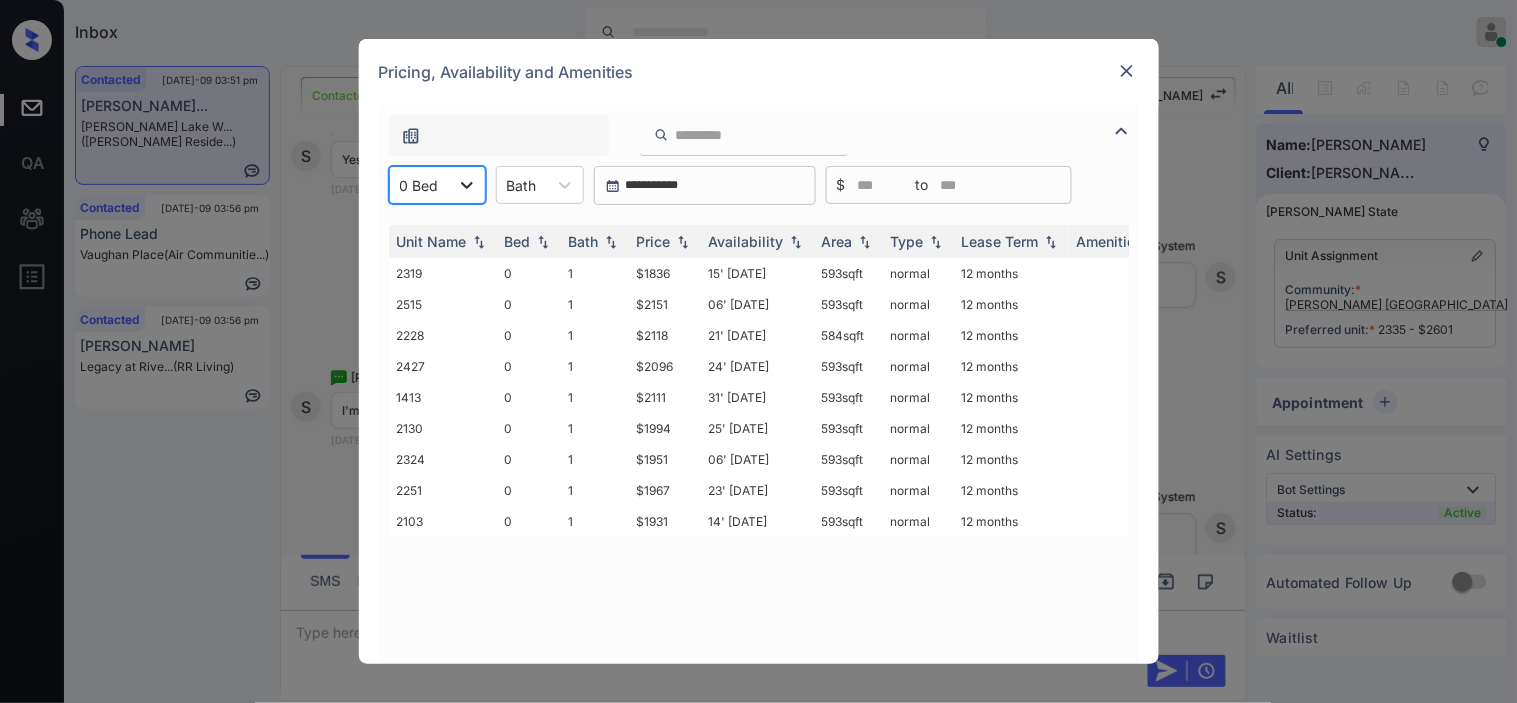 click at bounding box center [467, 185] 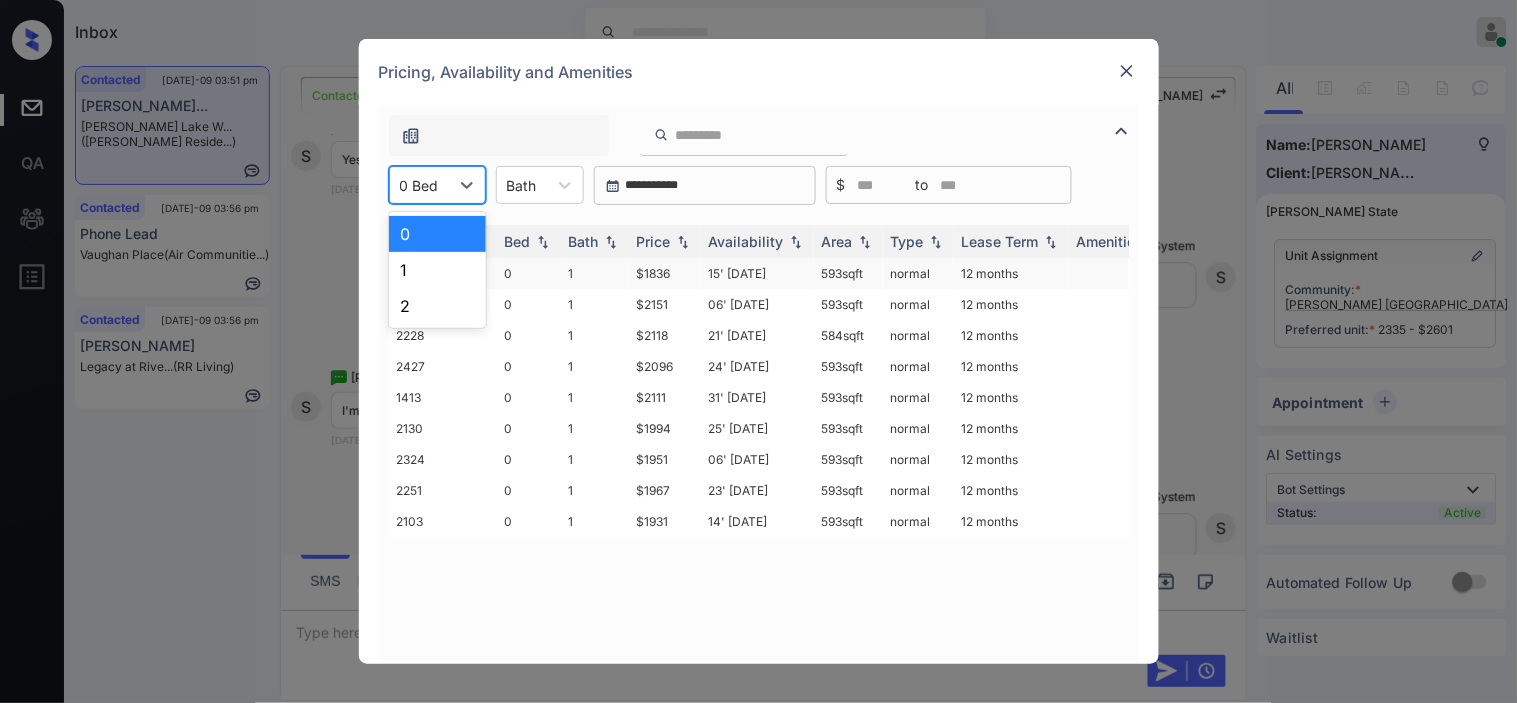 click on "1" at bounding box center (437, 270) 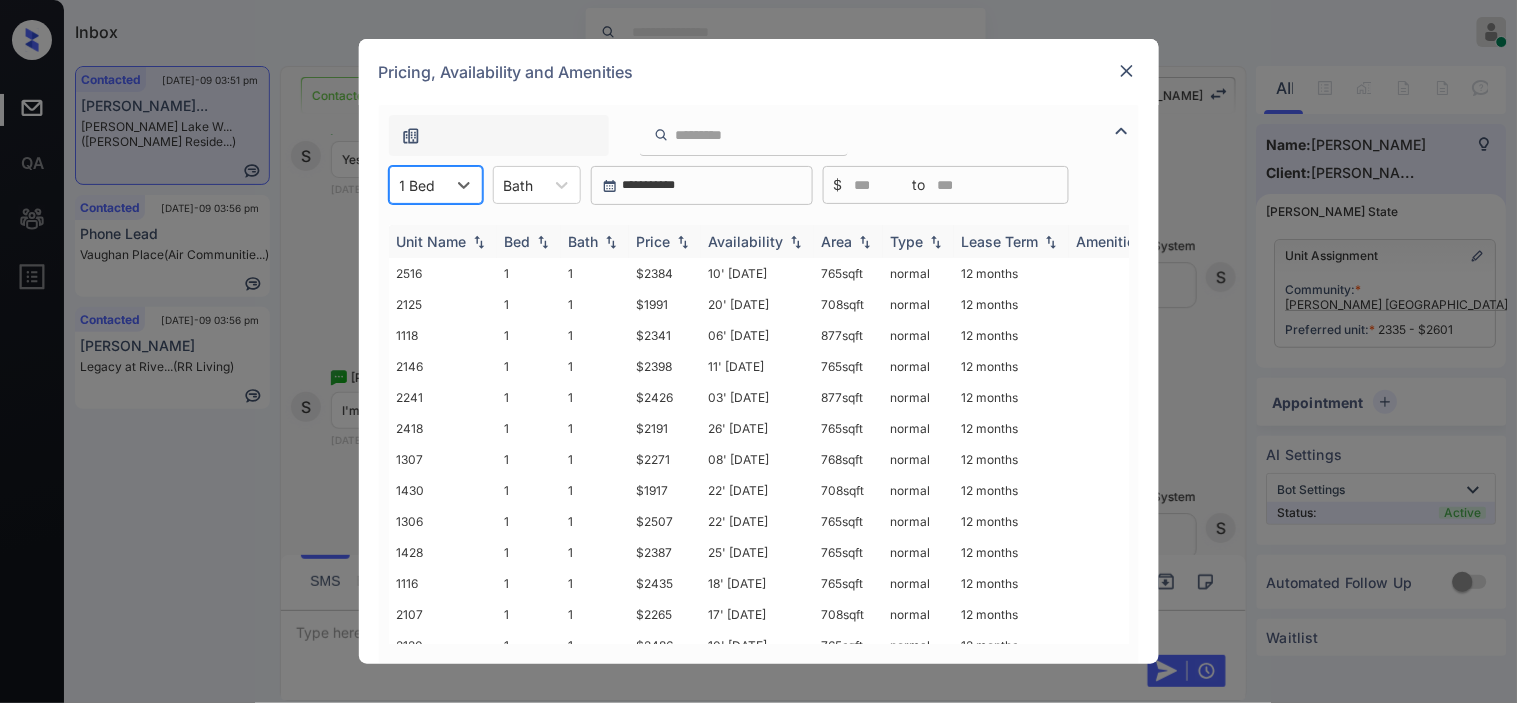 click at bounding box center [683, 242] 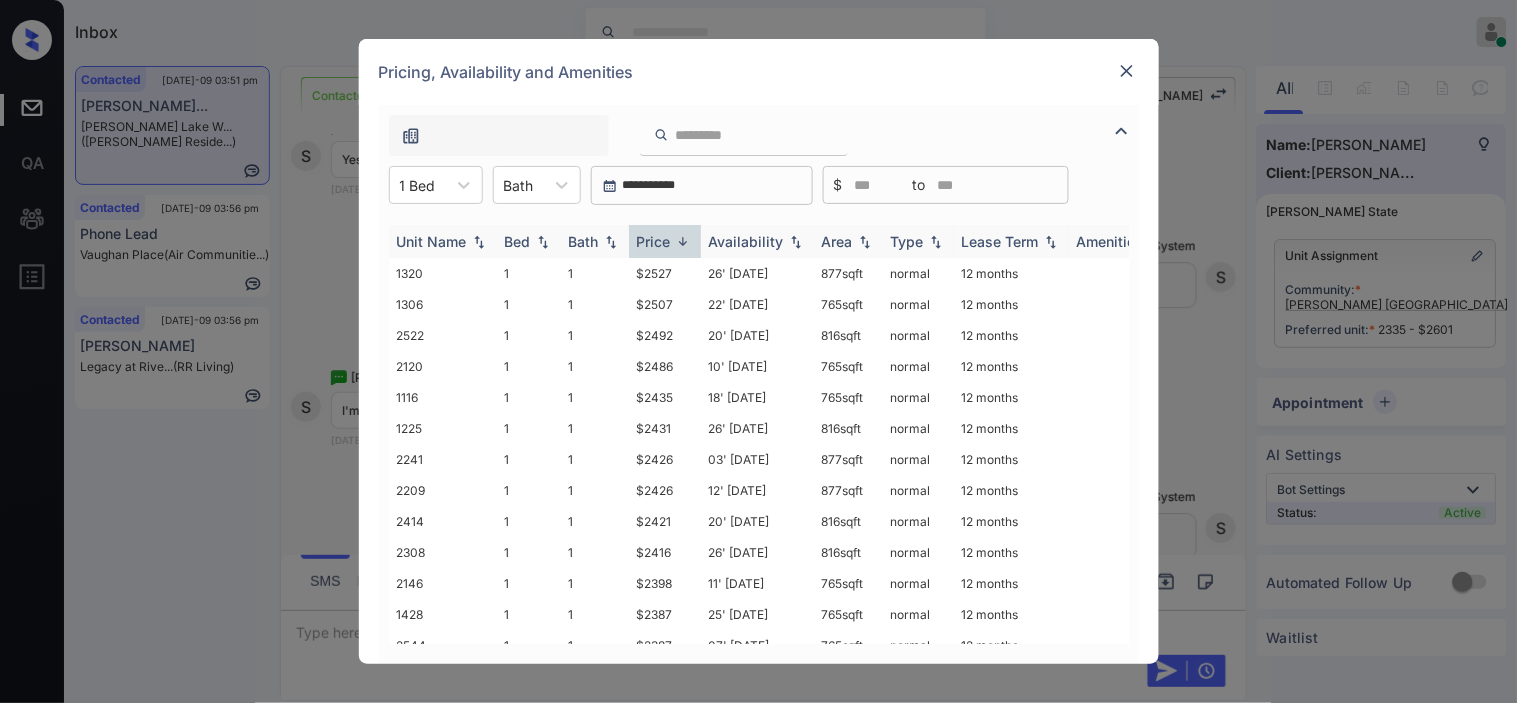 click at bounding box center [683, 241] 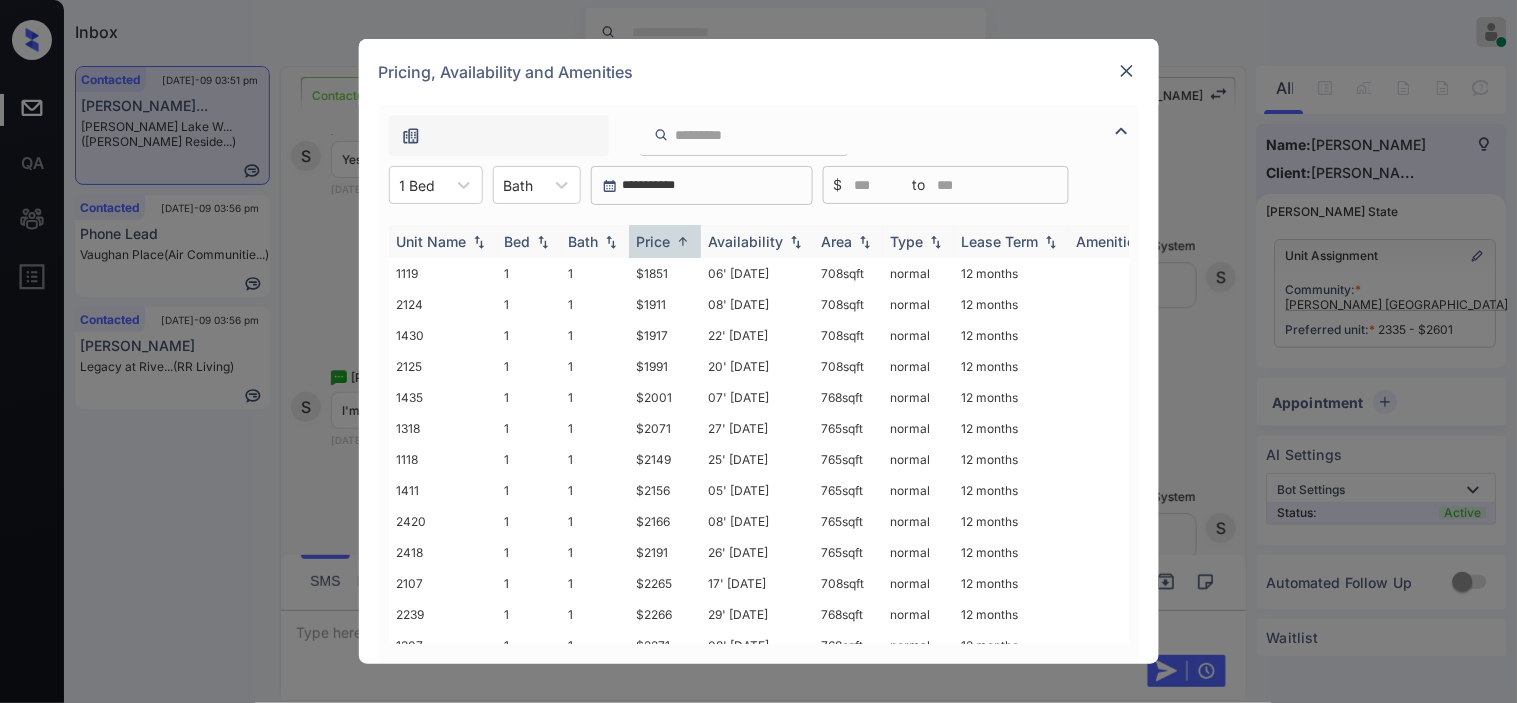 click at bounding box center [683, 241] 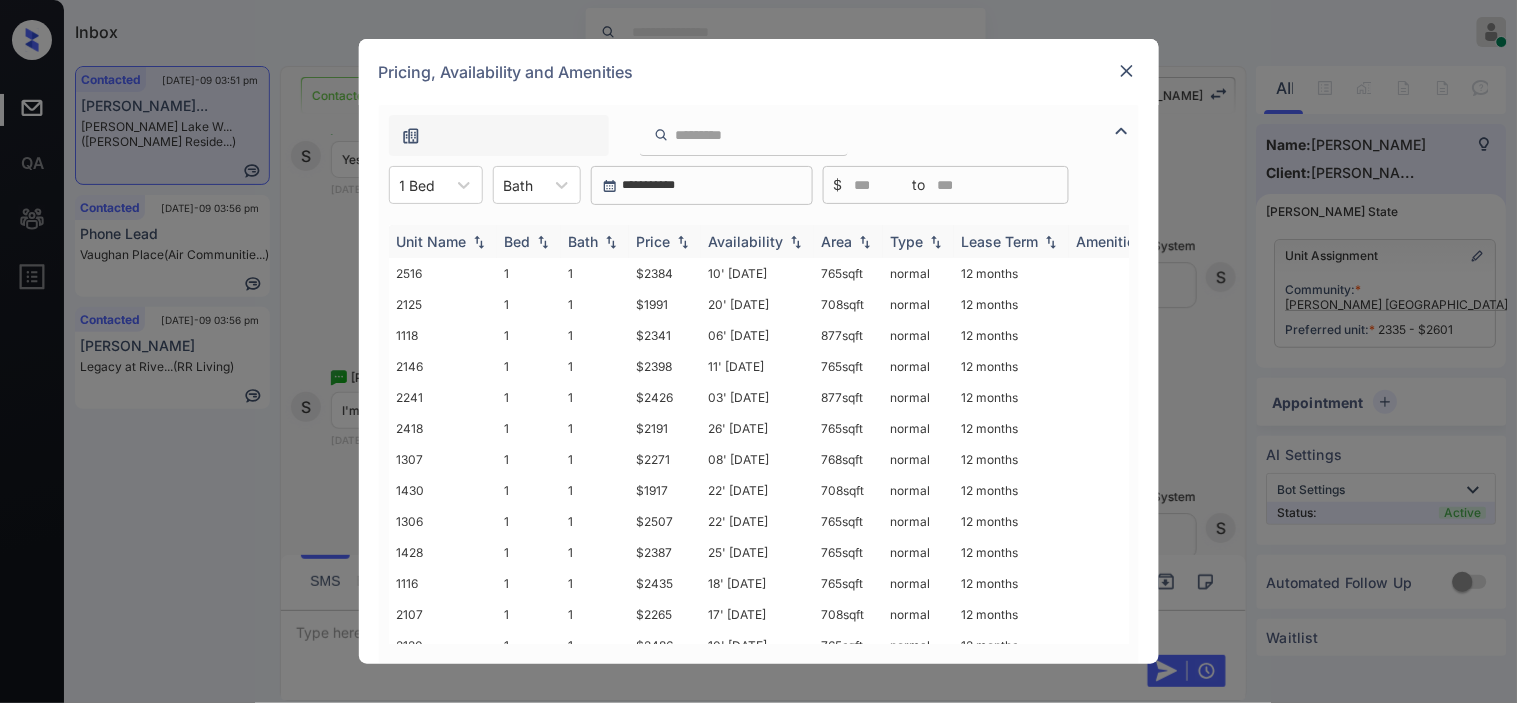 click at bounding box center [683, 242] 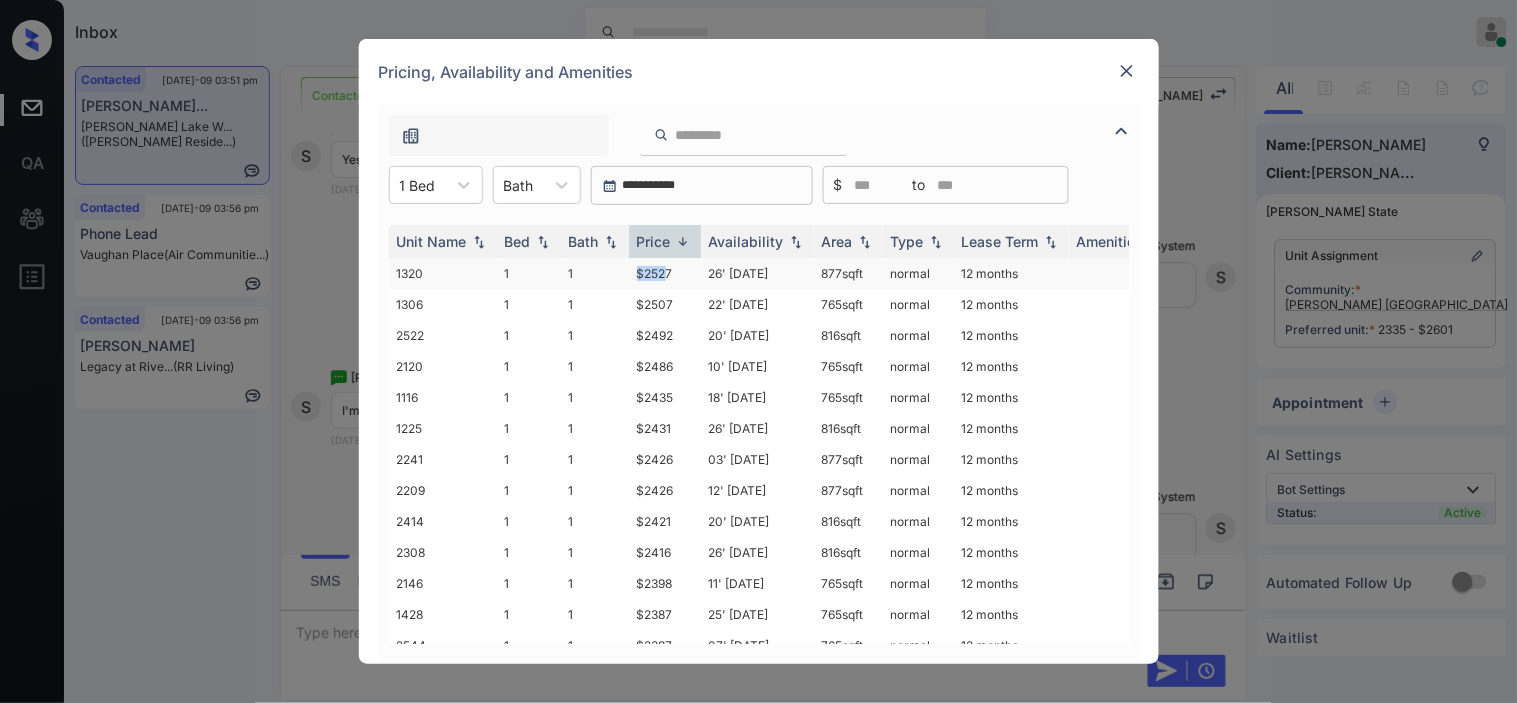 drag, startPoint x: 623, startPoint y: 267, endPoint x: 668, endPoint y: 274, distance: 45.54119 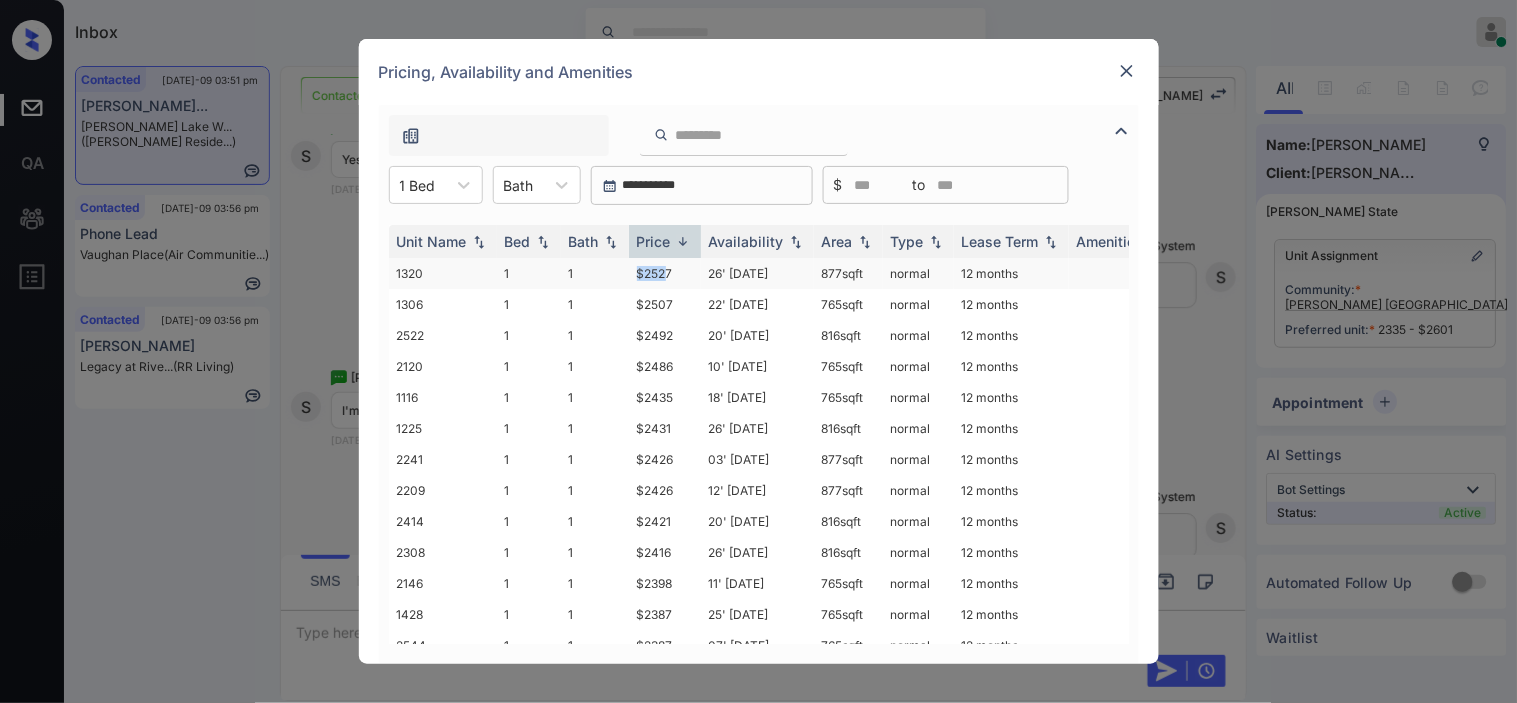 click on "1320 1 1 $2527 26' Jul 25 877  sqft normal 12   months" at bounding box center (911, 273) 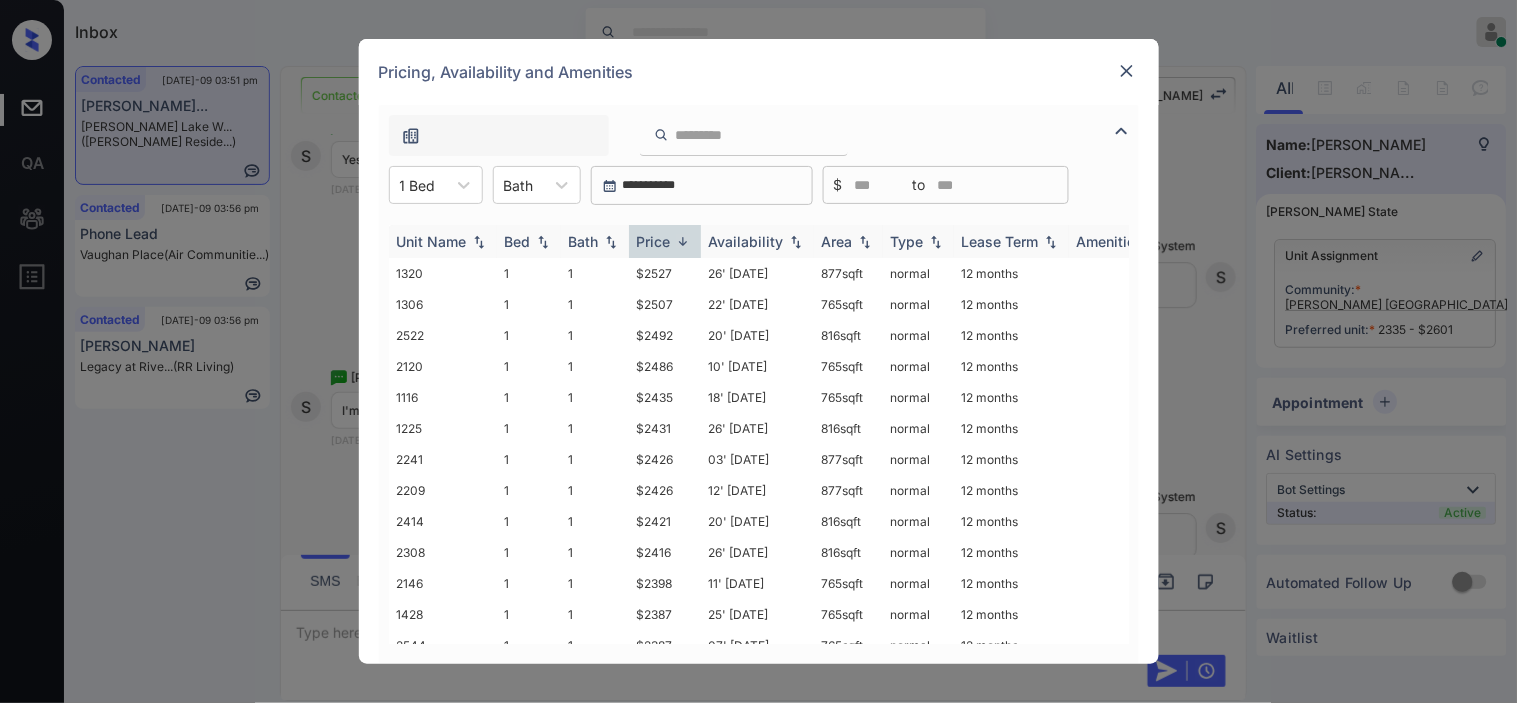click on "Price" at bounding box center [665, 241] 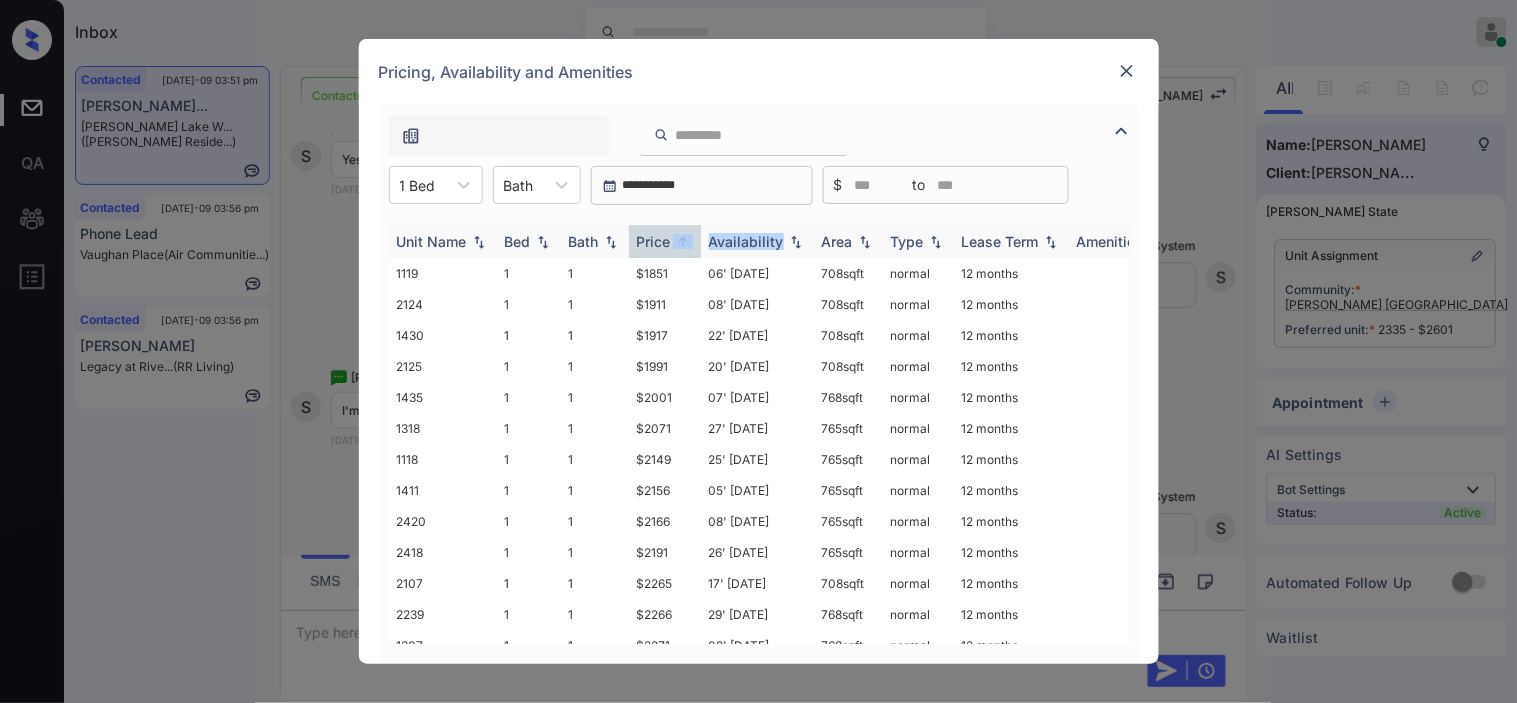 click on "Price" at bounding box center (665, 241) 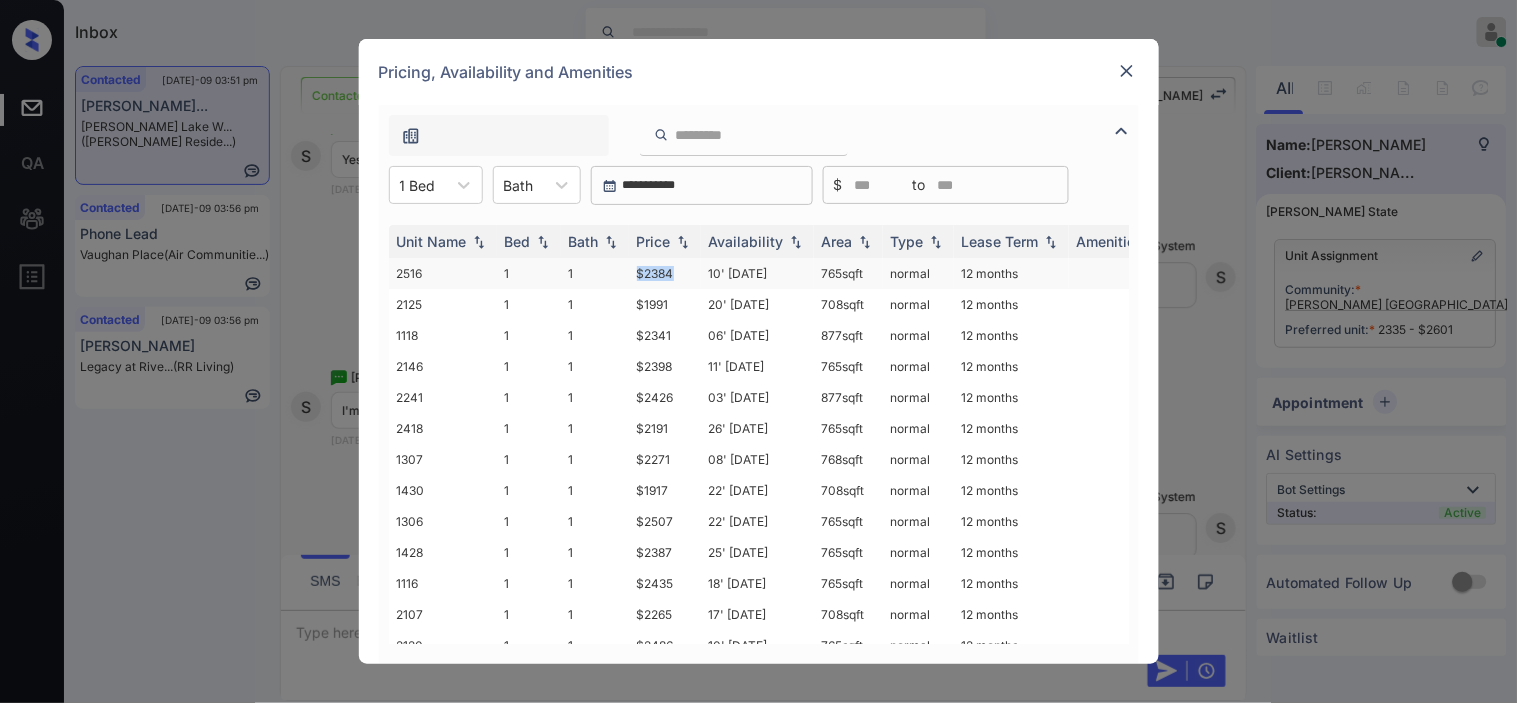 drag, startPoint x: 620, startPoint y: 271, endPoint x: 687, endPoint y: 270, distance: 67.00746 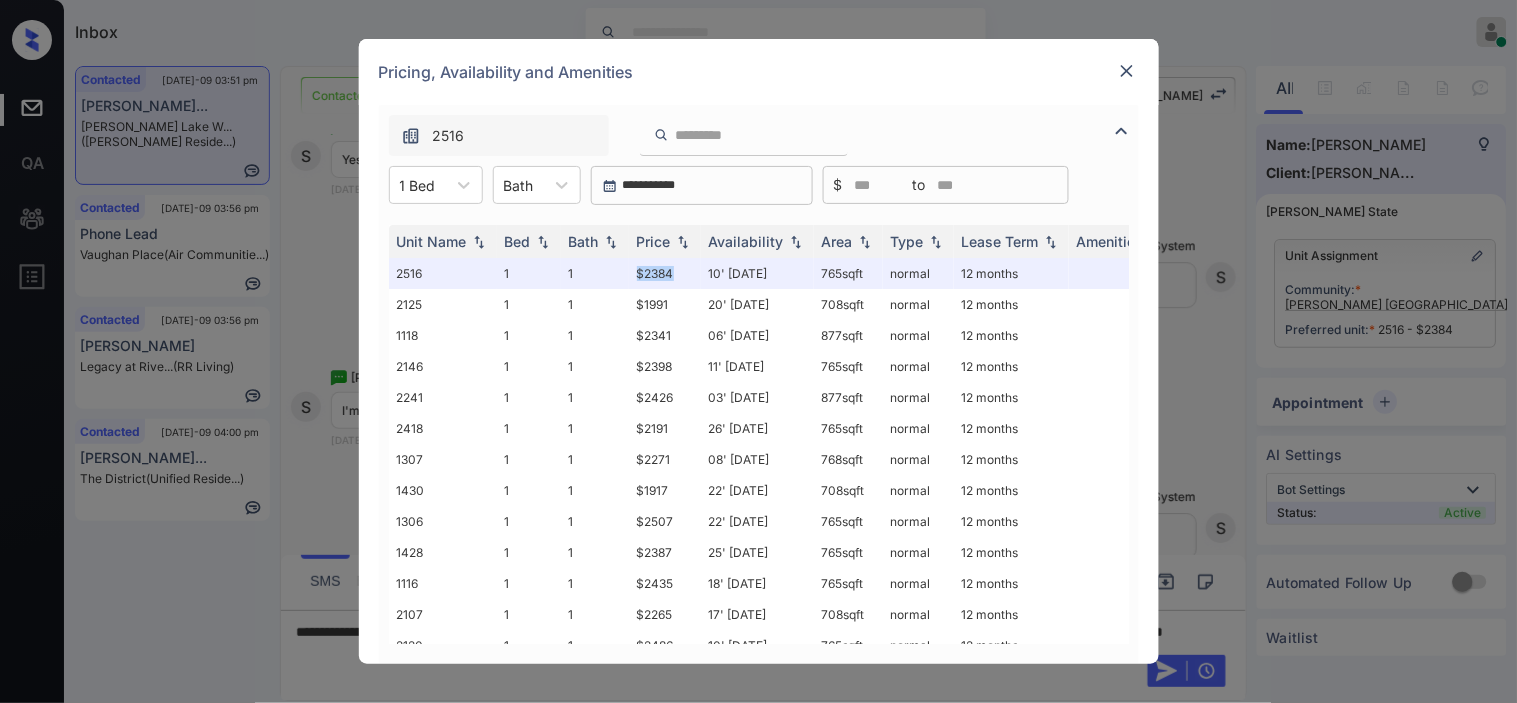 click at bounding box center [1127, 71] 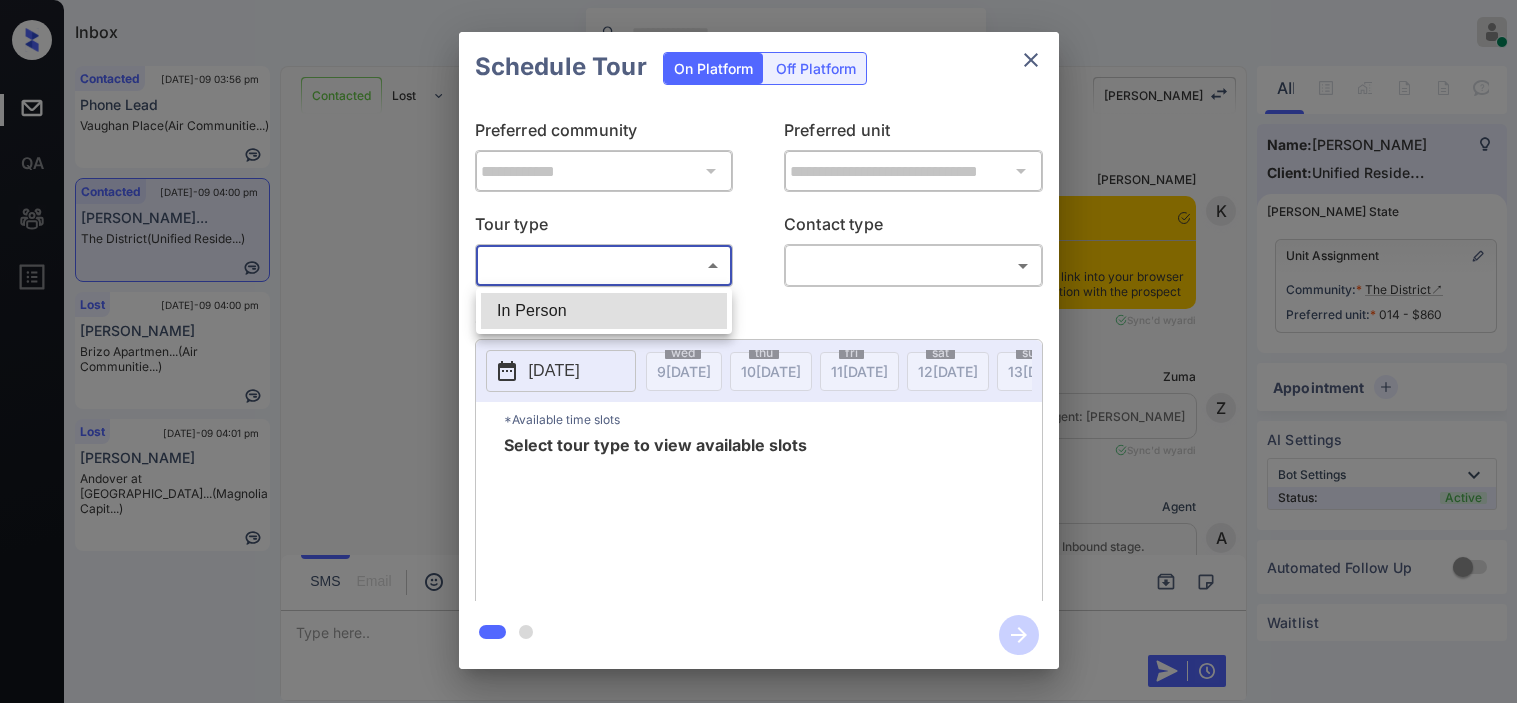 click on "Inbox [PERSON_NAME] Online Set yourself   offline Set yourself   on break Profile Switch to  dark  mode Sign out Contacted [DATE]-09 03:56 pm   Phone Lead [PERSON_NAME] Place  (Air Communitie...) Contacted [DATE]-09 04:00 pm   [PERSON_NAME]... The District  (Unified Reside...) Lost [DATE]-09 04:00 pm   [PERSON_NAME] Apartmen...  (Air Communitie...) Lost [DATE]-09 04:01 pm   [PERSON_NAME] Andover at [GEOGRAPHIC_DATA]...  (Magnolia Capit...) Contacted Lost Lead Sentiment: Angry Upon sliding the acknowledgement:  Lead will move to lost stage. * ​ SMS and call option will be set to opt out. AFM will be turned off for the lead. Kelsey New Message Kelsey Notes Note: [URL][DOMAIN_NAME] - Paste this link into your browser to view [PERSON_NAME] conversation with the prospect [DATE] 03:45 pm  Sync'd w  yardi K New Message [PERSON_NAME] Lead transferred to leasing agent: [PERSON_NAME] [DATE] 03:45 pm  Sync'd w  yardi Z New Message Agent Lead created via leadPoller in Inbound stage. [DATE] 03:45 pm A Agent A" at bounding box center (758, 351) 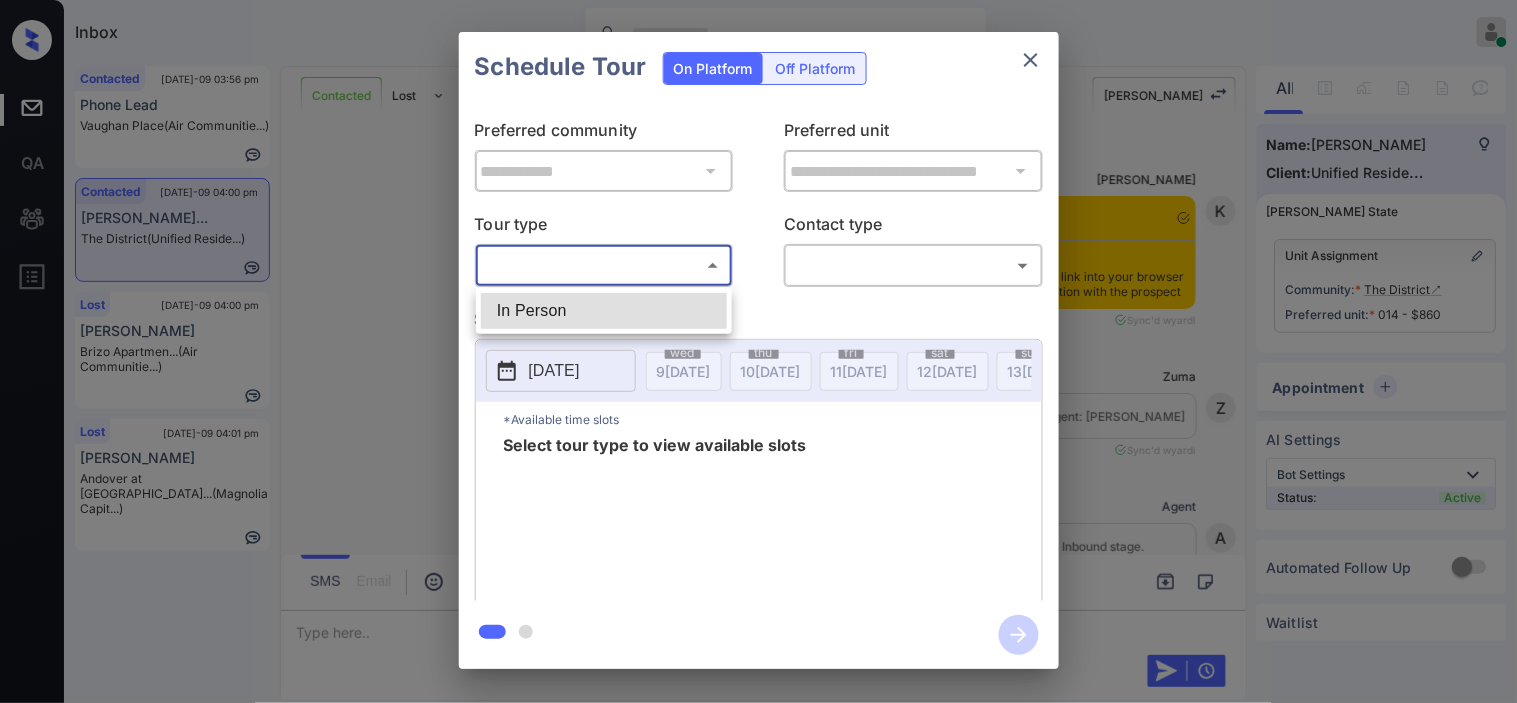 scroll, scrollTop: 1395, scrollLeft: 0, axis: vertical 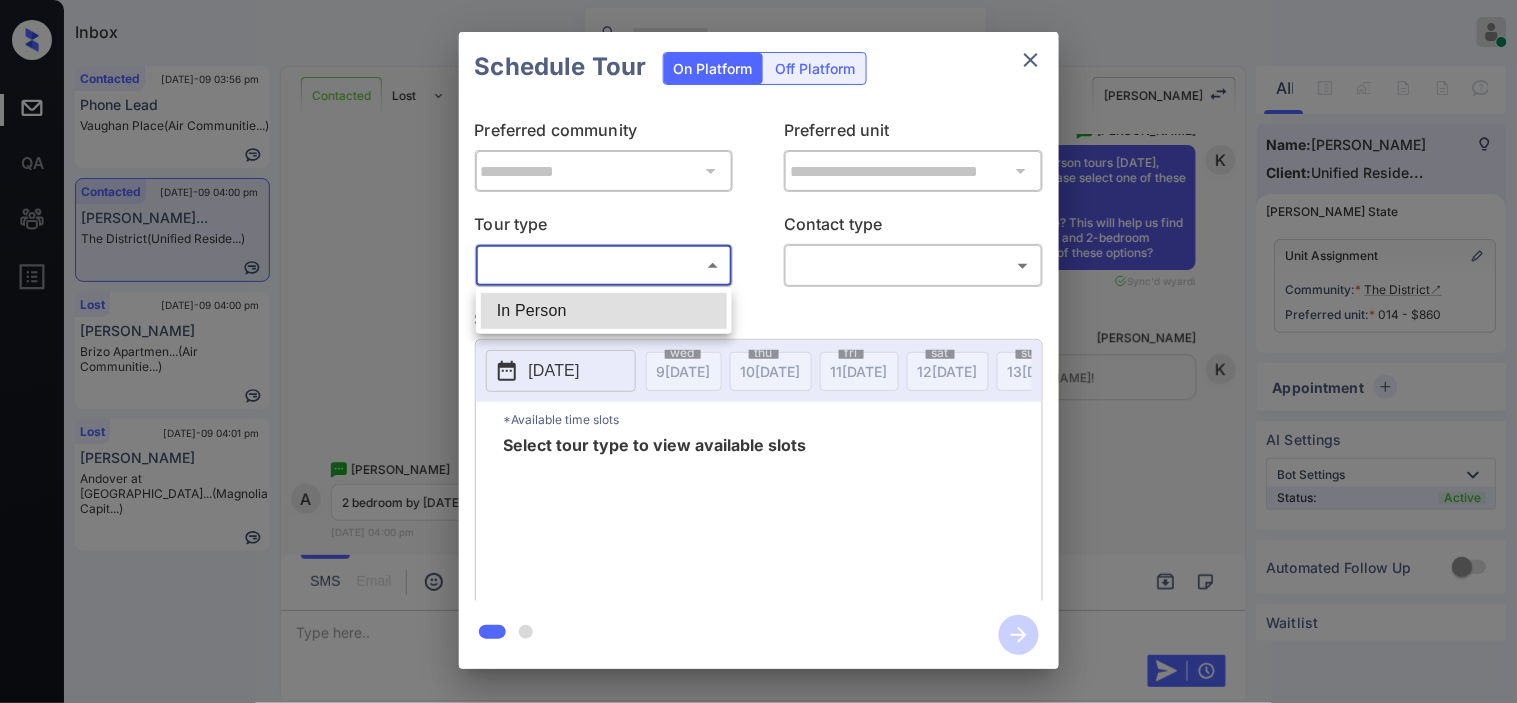click on "In Person" at bounding box center [604, 311] 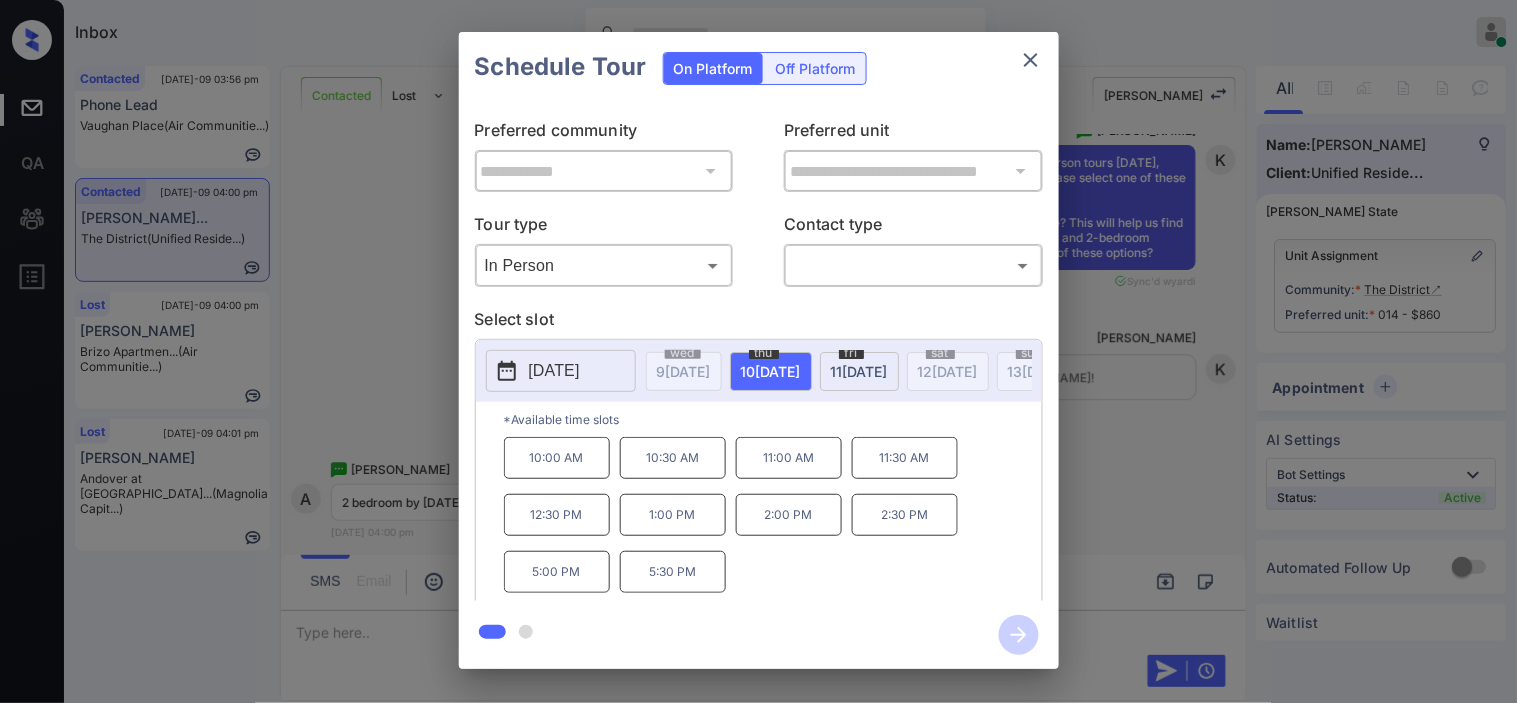 click on "**********" at bounding box center [758, 350] 